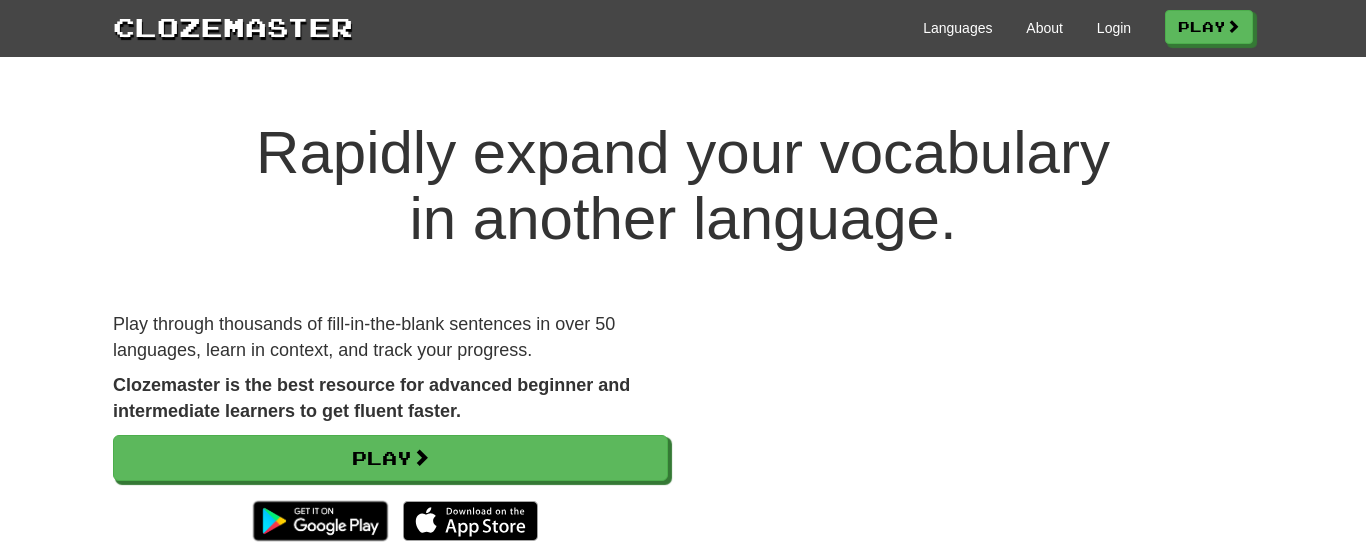 scroll, scrollTop: 0, scrollLeft: 0, axis: both 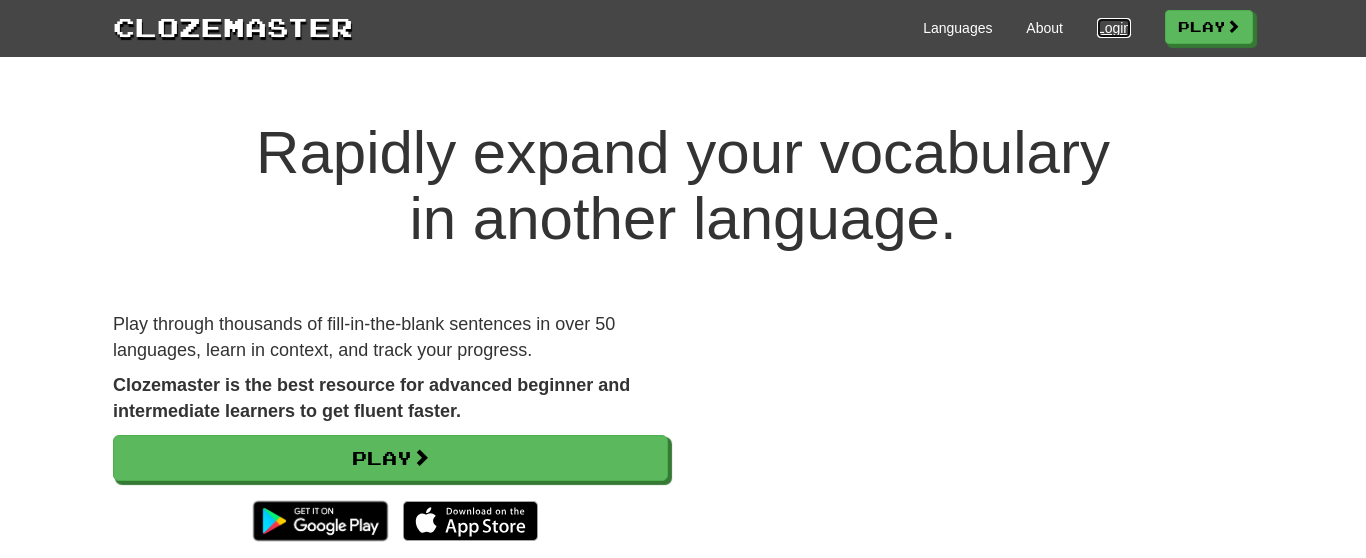 click on "Login" at bounding box center [1114, 28] 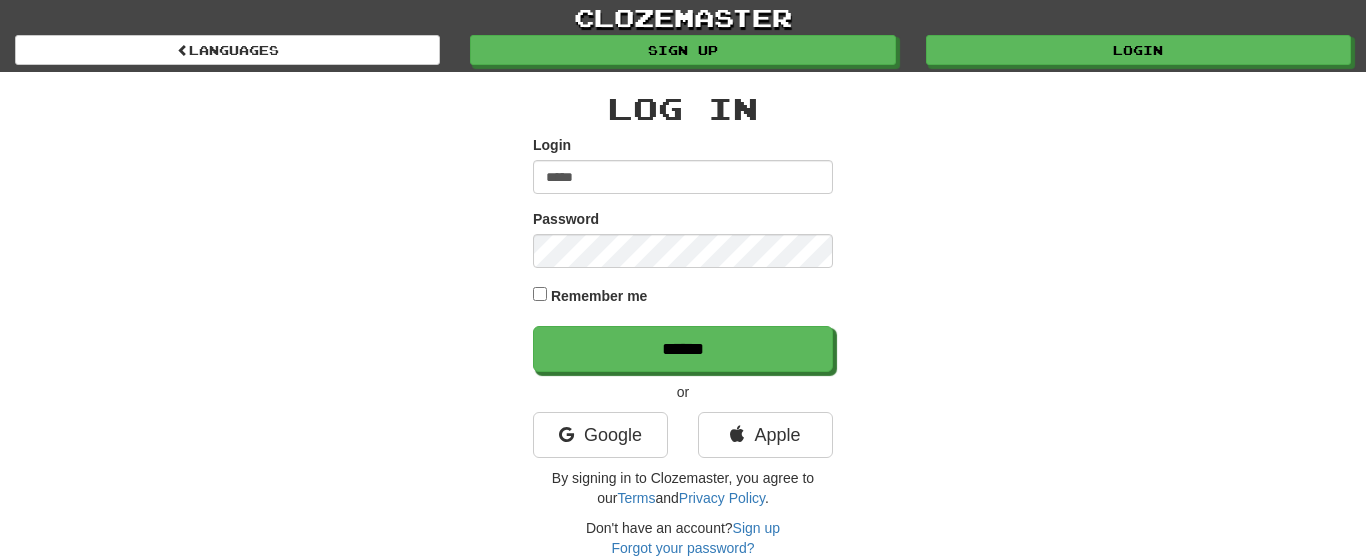 scroll, scrollTop: 0, scrollLeft: 0, axis: both 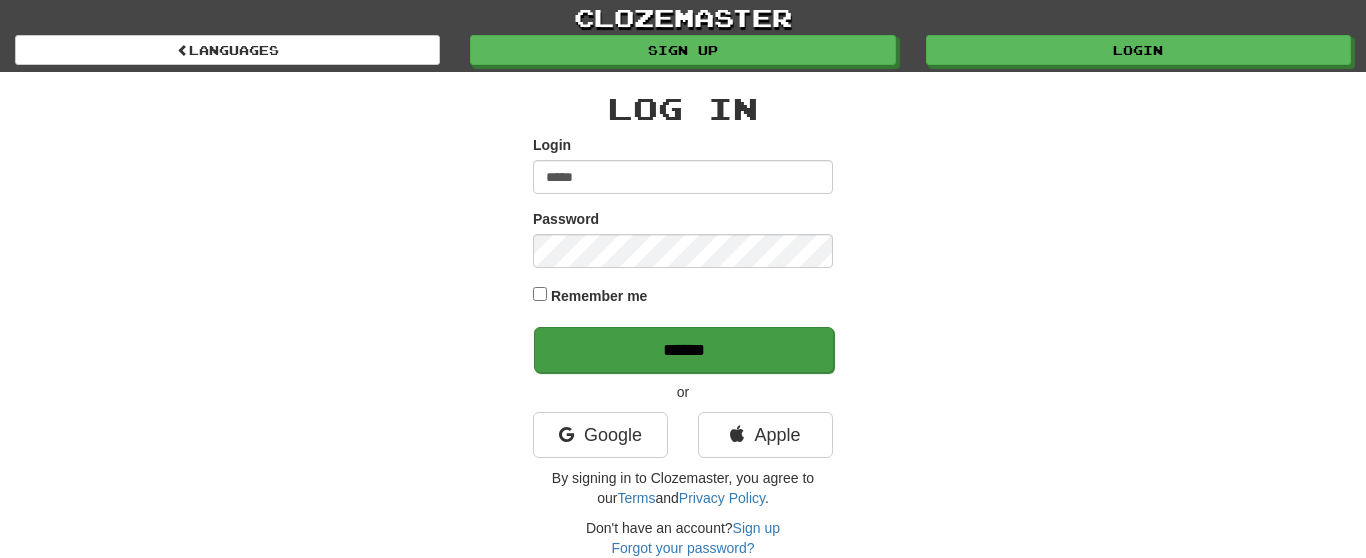 type on "*****" 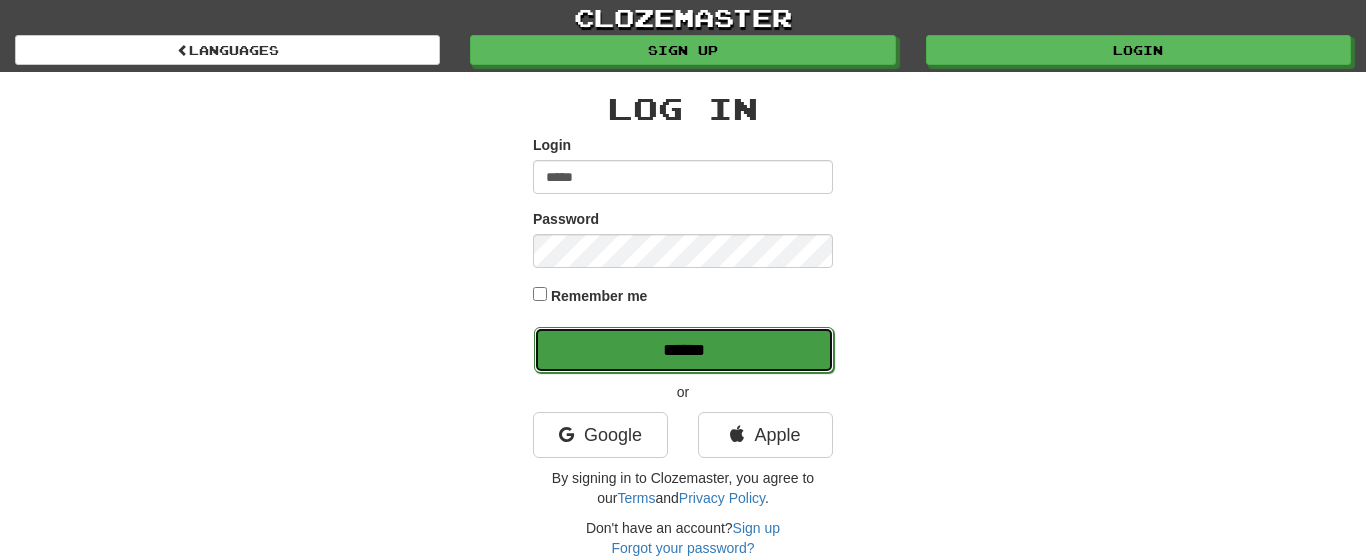 click on "******" at bounding box center [684, 350] 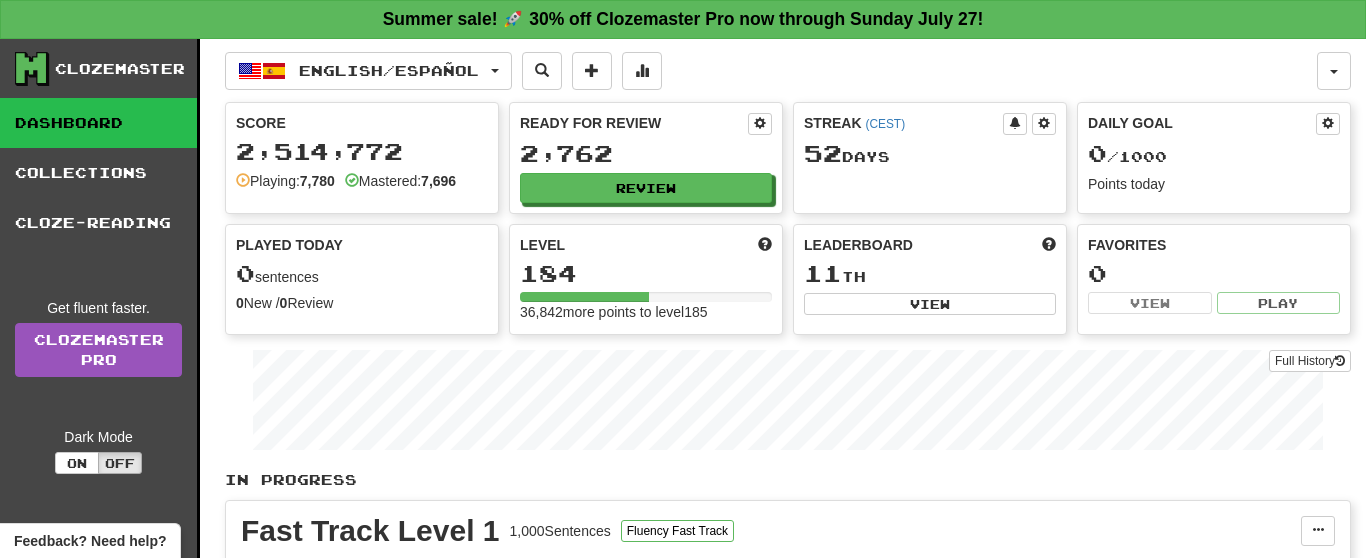 scroll, scrollTop: 0, scrollLeft: 0, axis: both 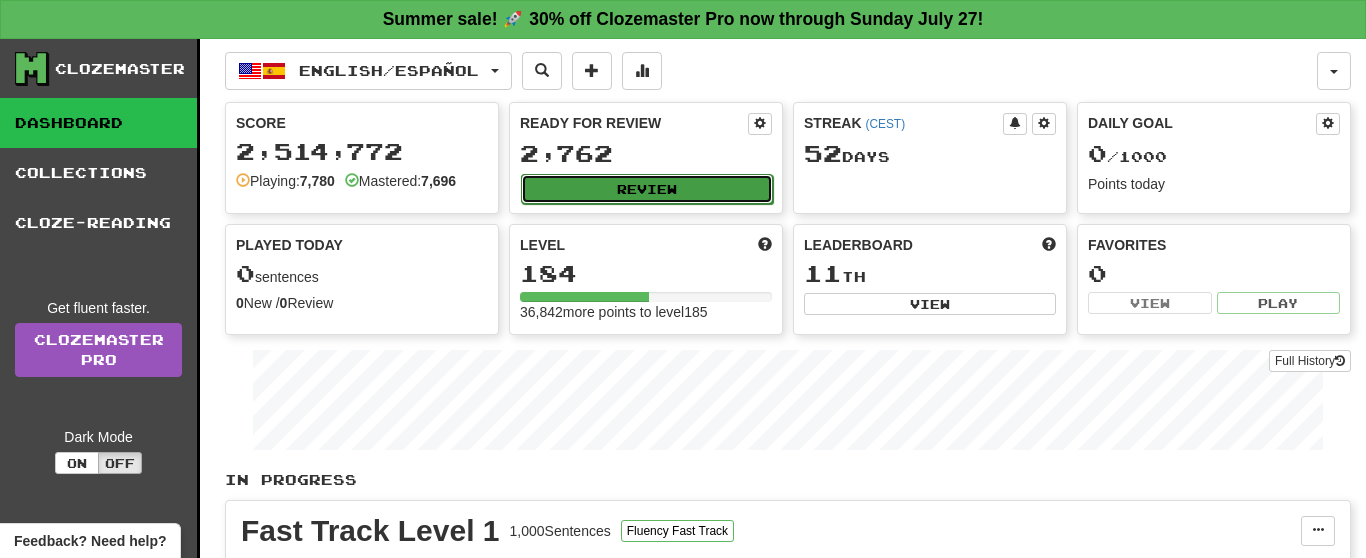 click on "Review" at bounding box center [647, 189] 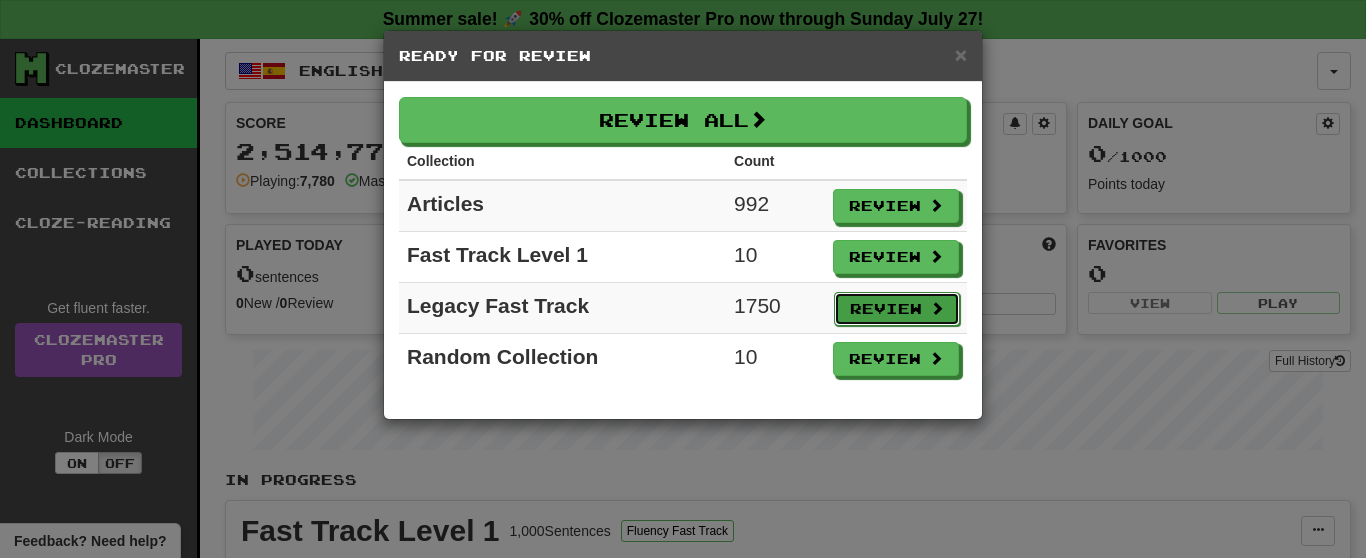 click on "Review" at bounding box center [897, 309] 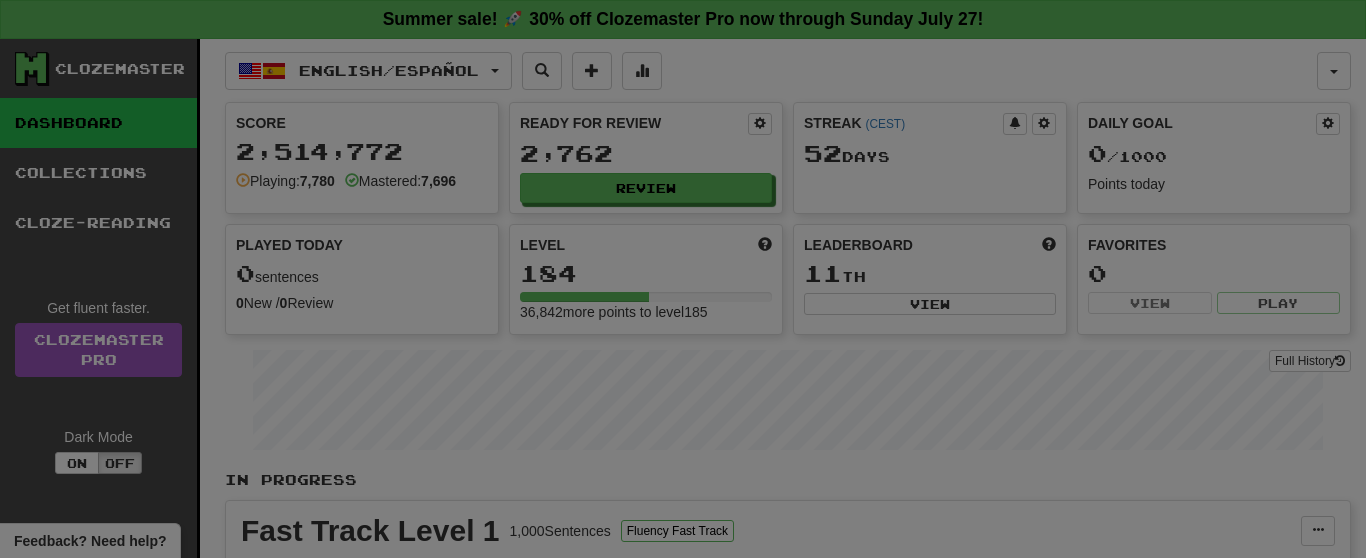 select on "**" 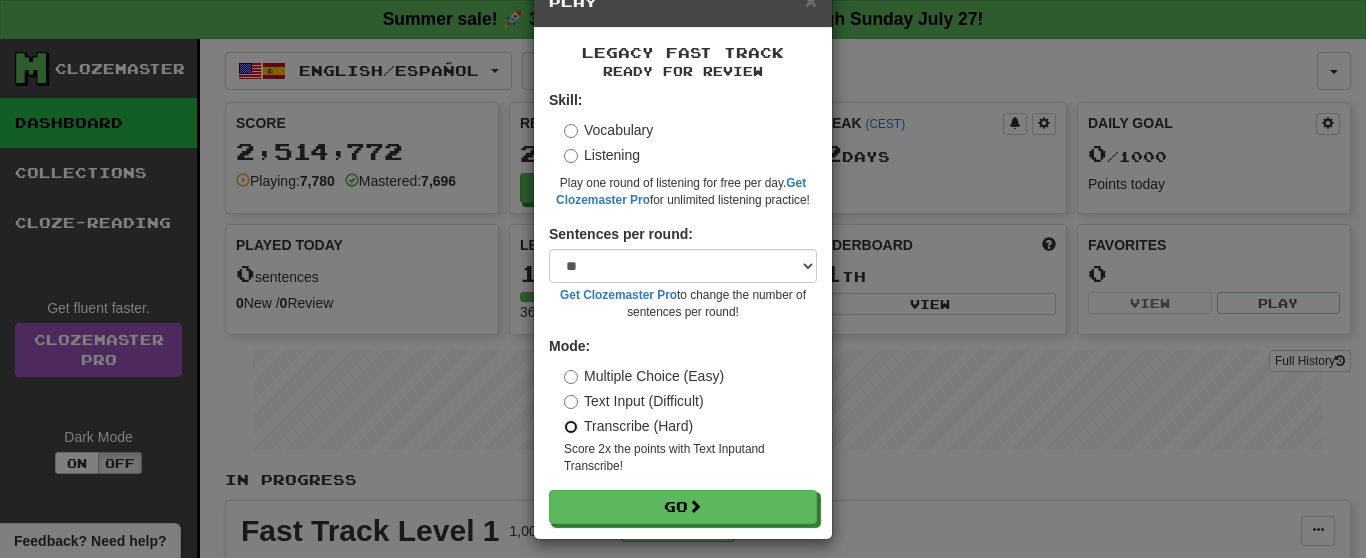 scroll, scrollTop: 68, scrollLeft: 0, axis: vertical 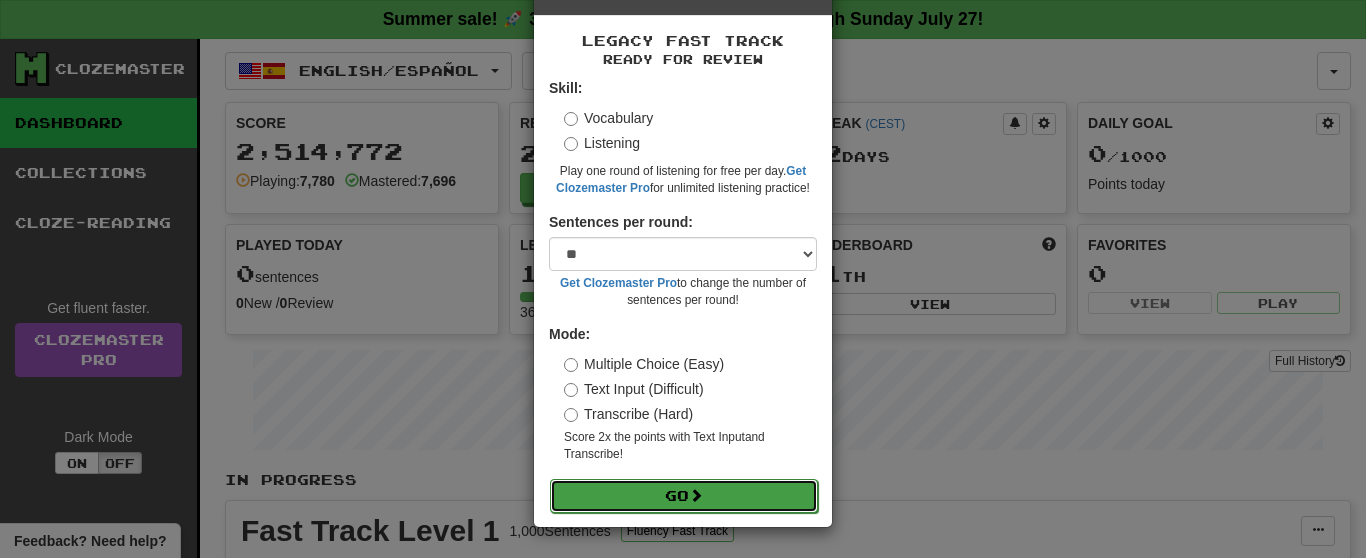 click on "Go" at bounding box center (684, 496) 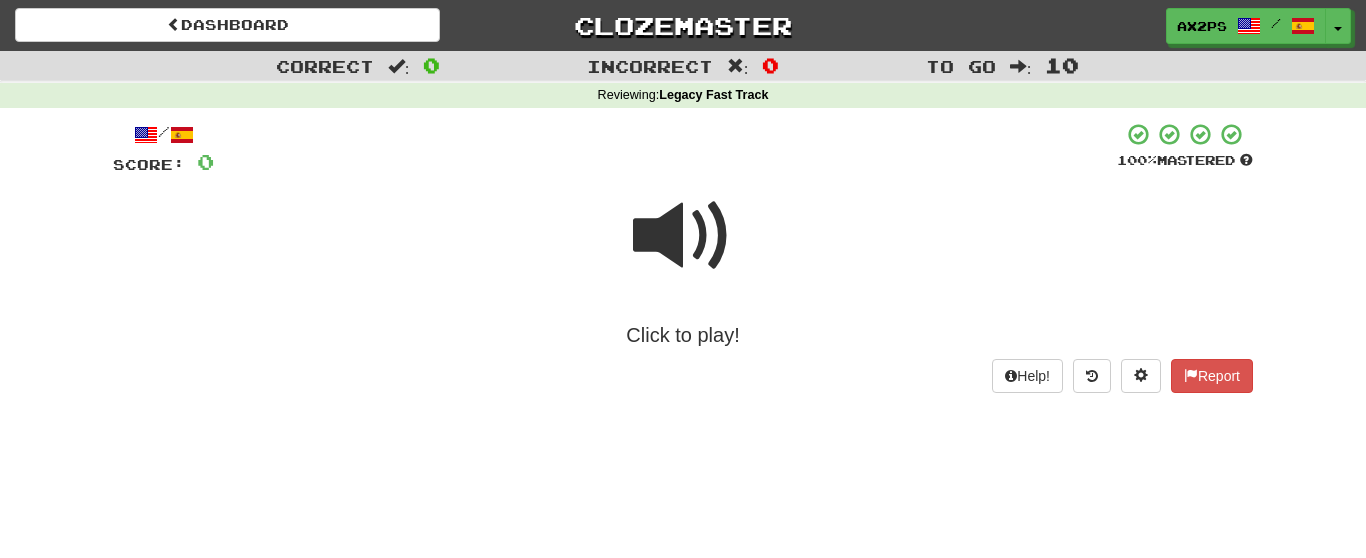 scroll, scrollTop: 0, scrollLeft: 0, axis: both 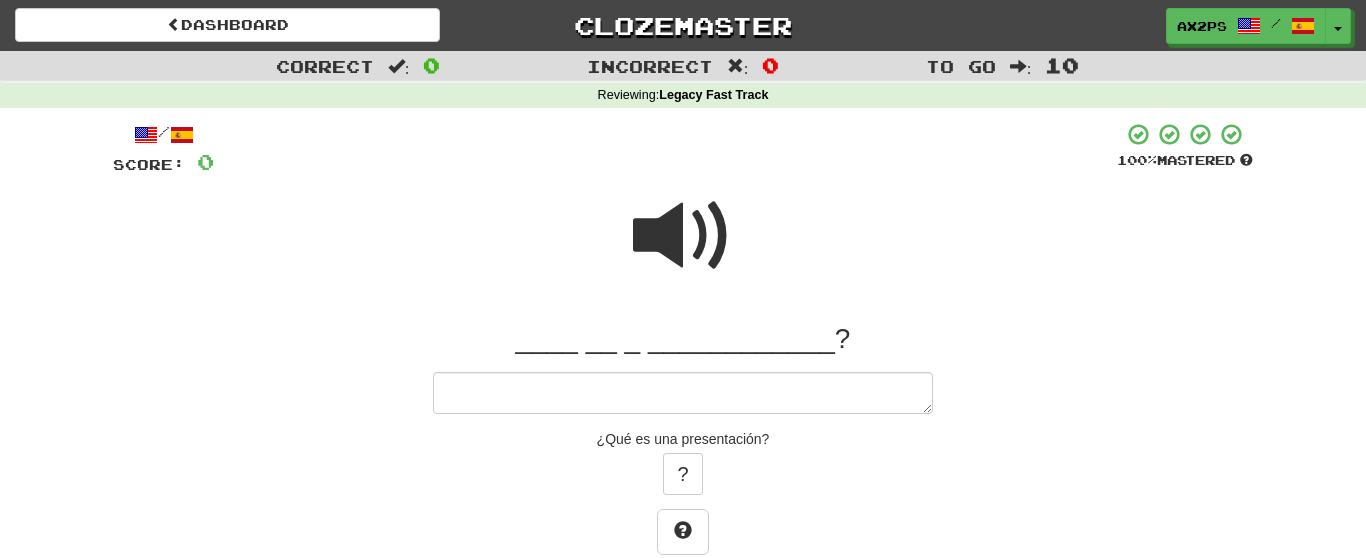 type on "*" 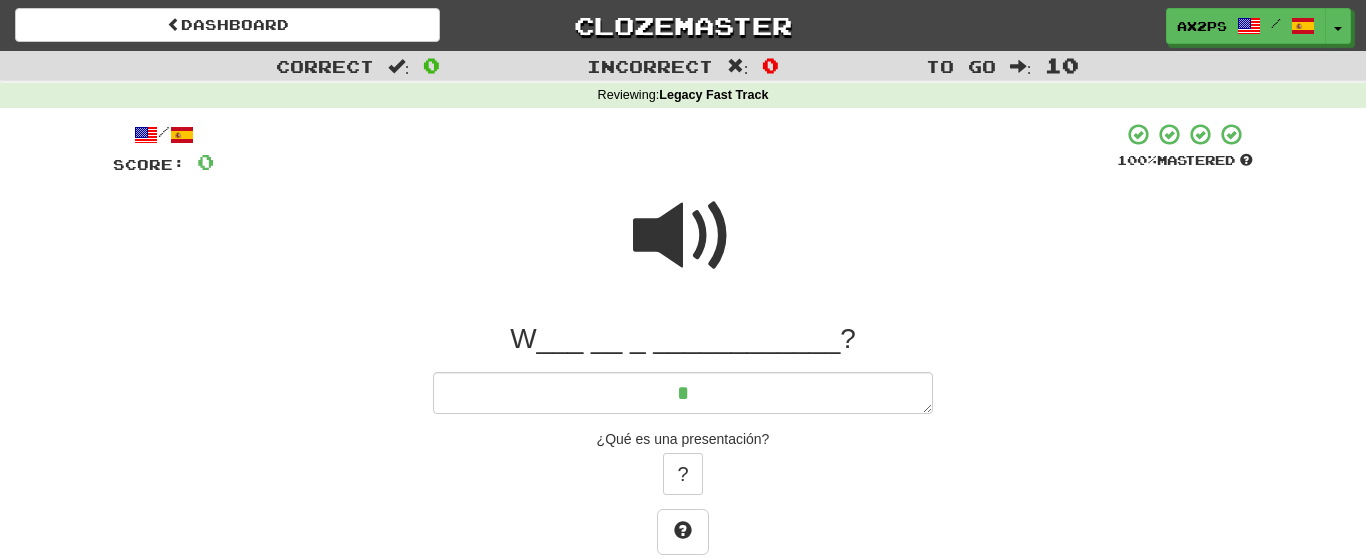 type on "*" 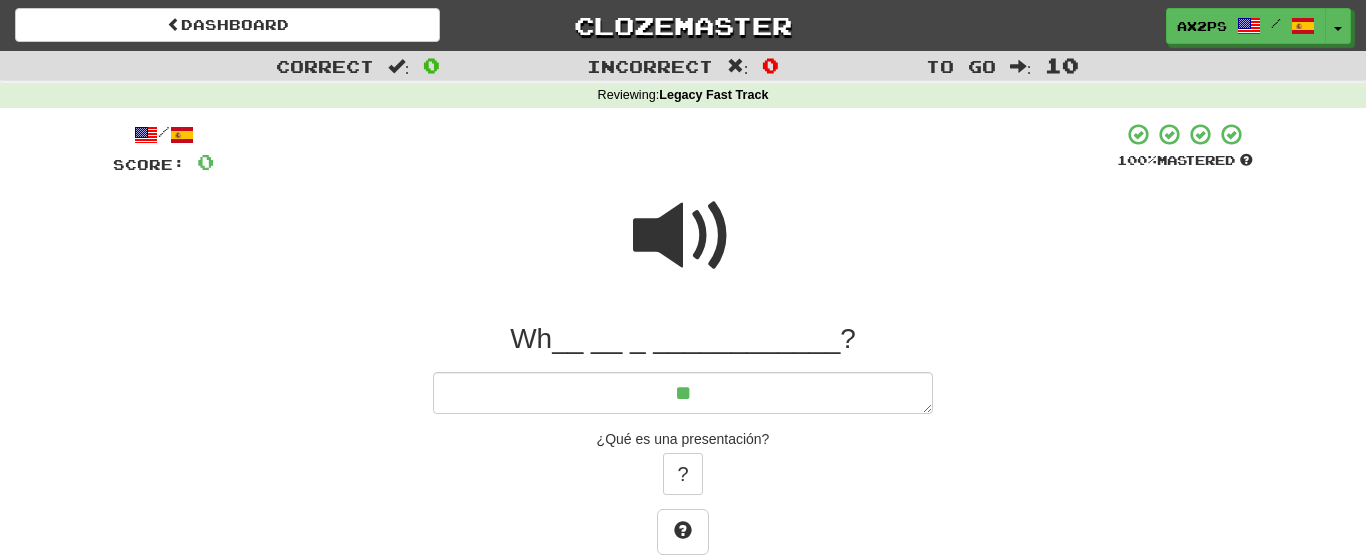 type on "*" 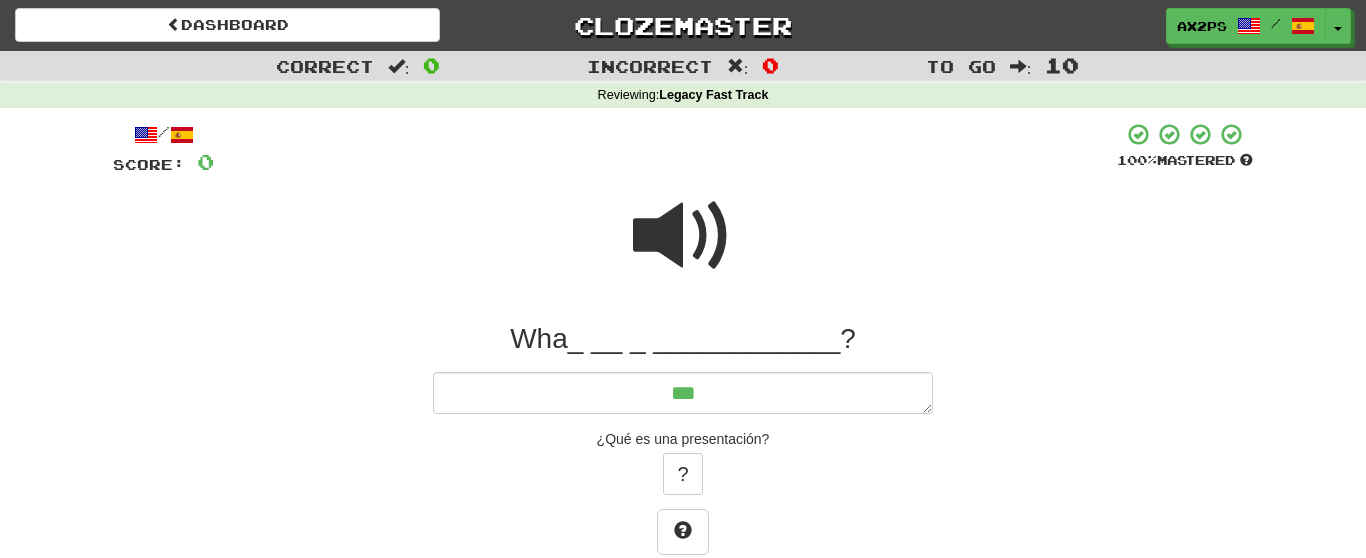 type on "*" 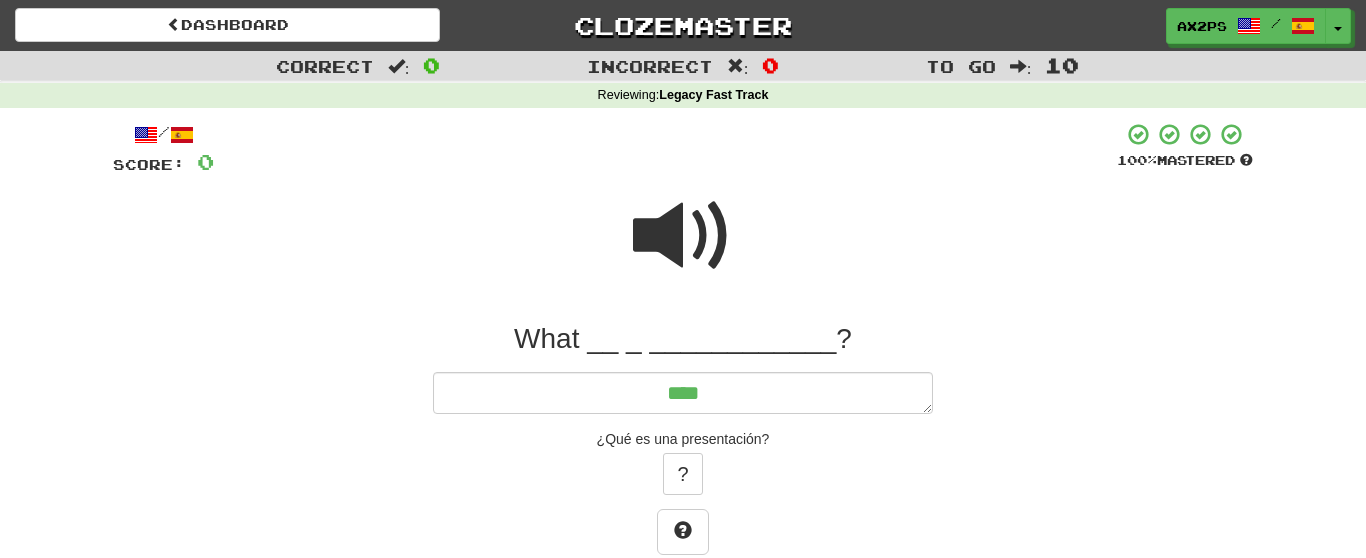 type on "*" 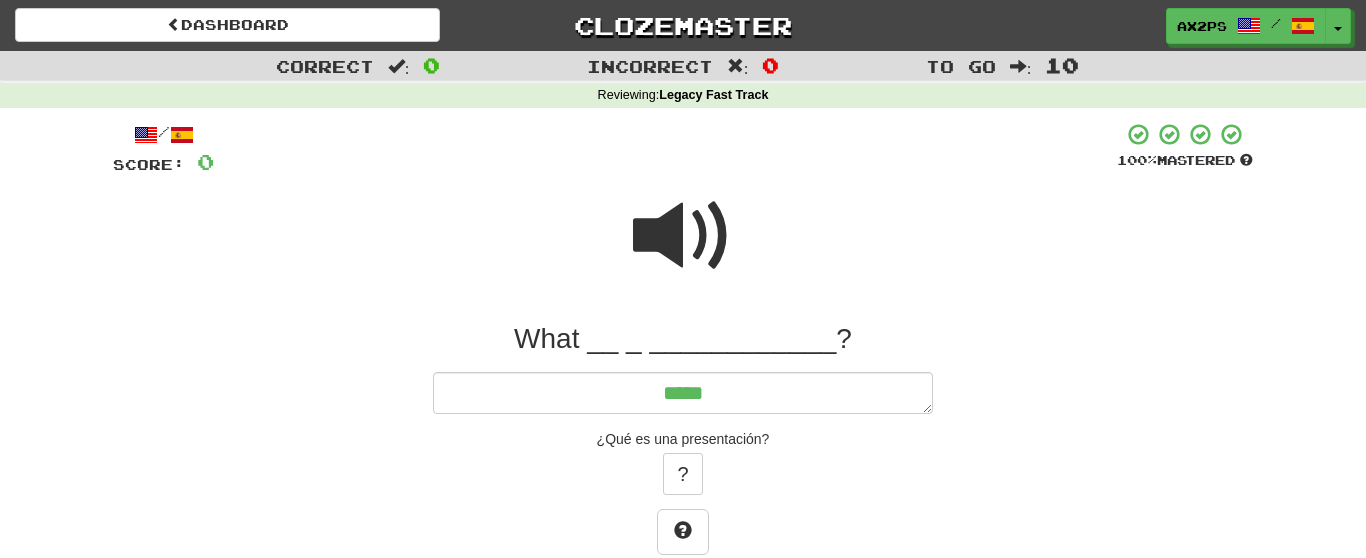 type on "*" 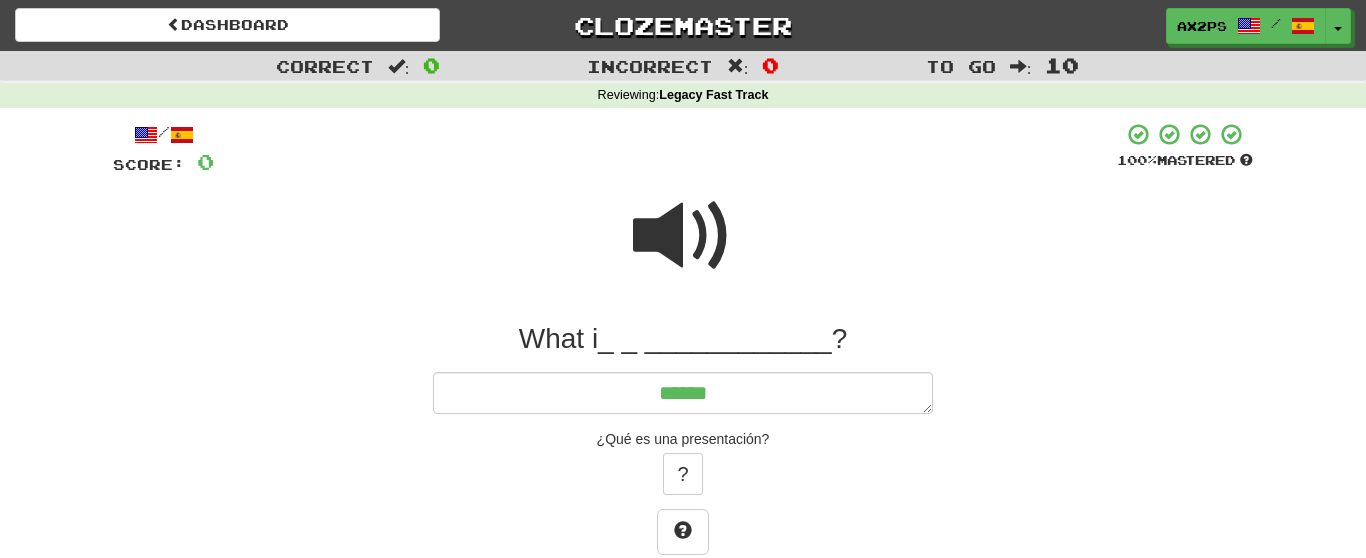 type on "*" 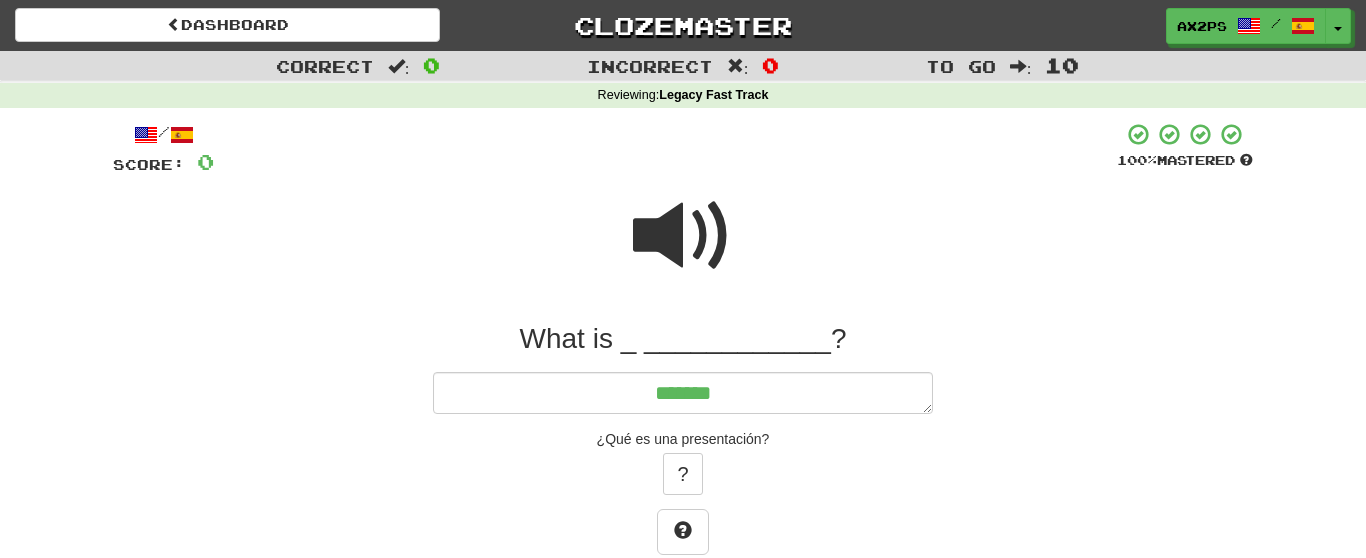 type on "*******" 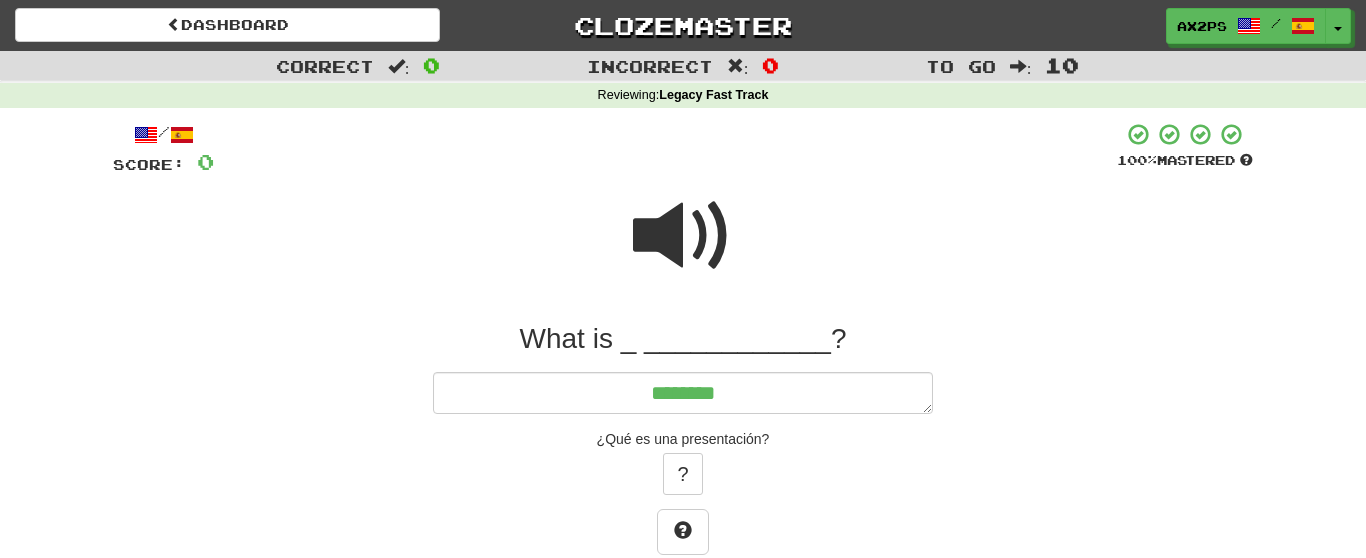 type on "*" 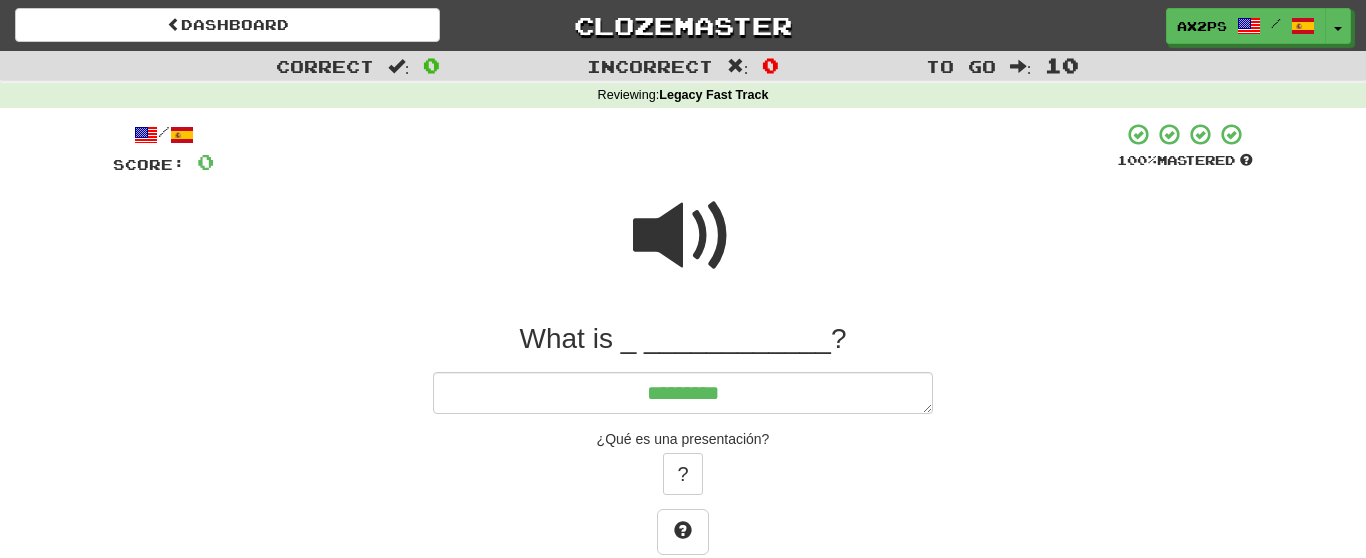 type on "*" 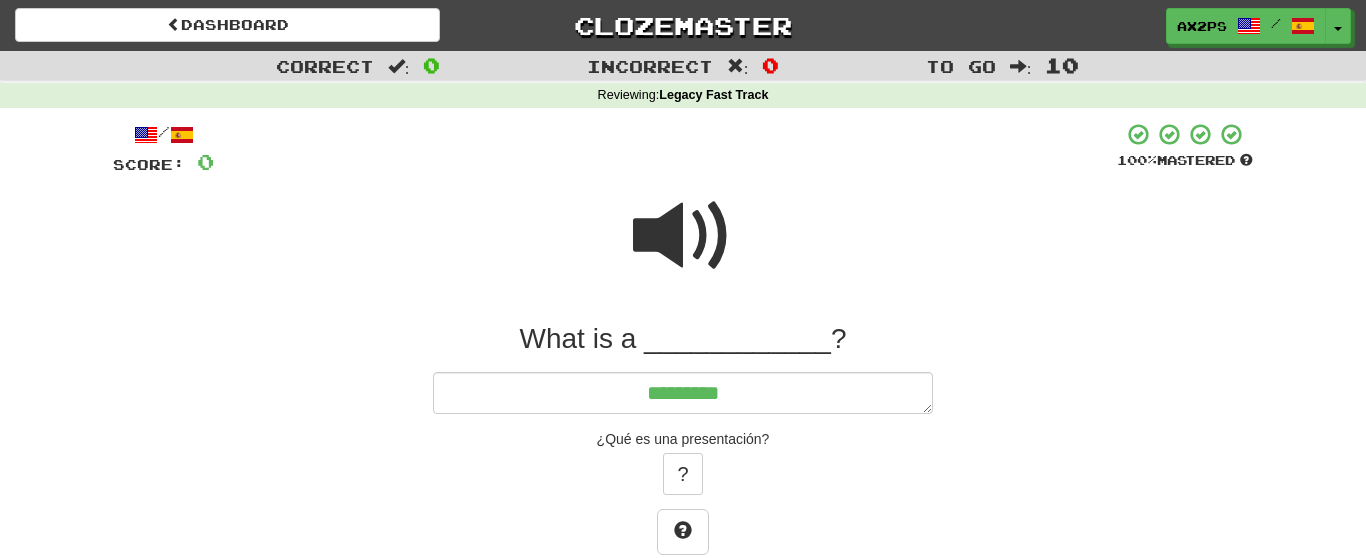 type on "*********" 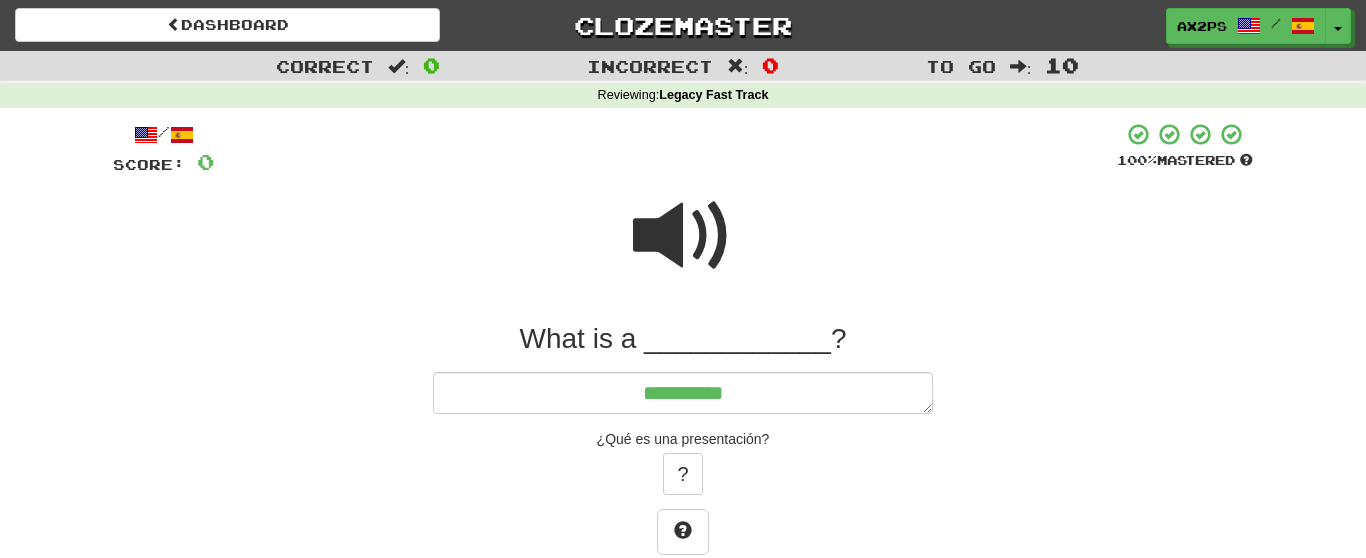 type on "*" 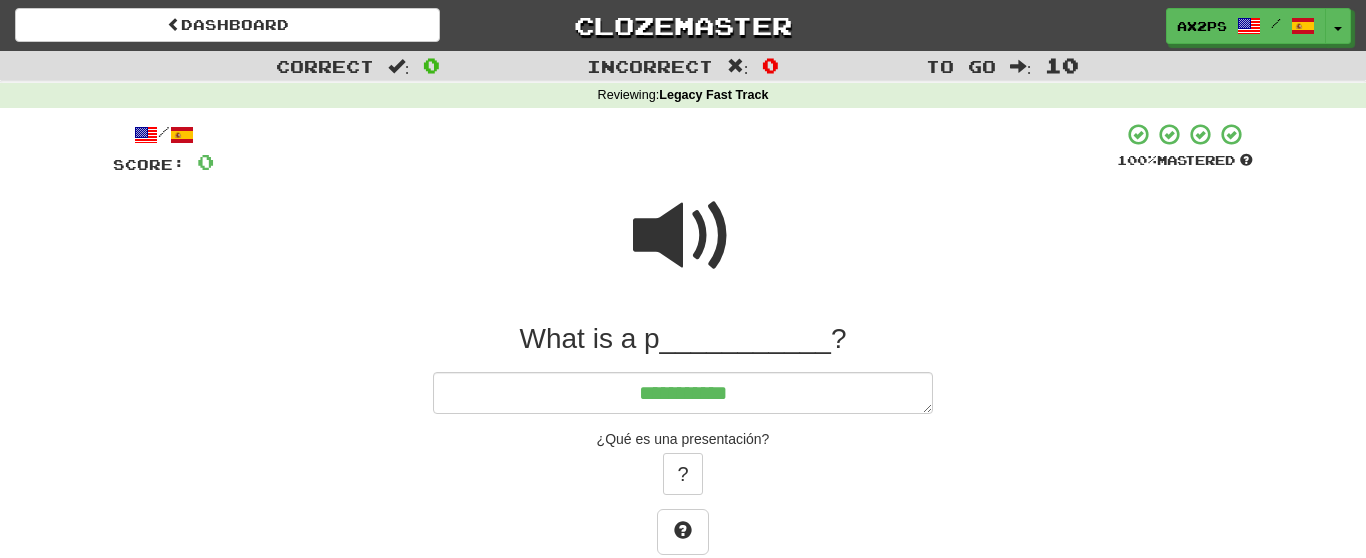 type on "*" 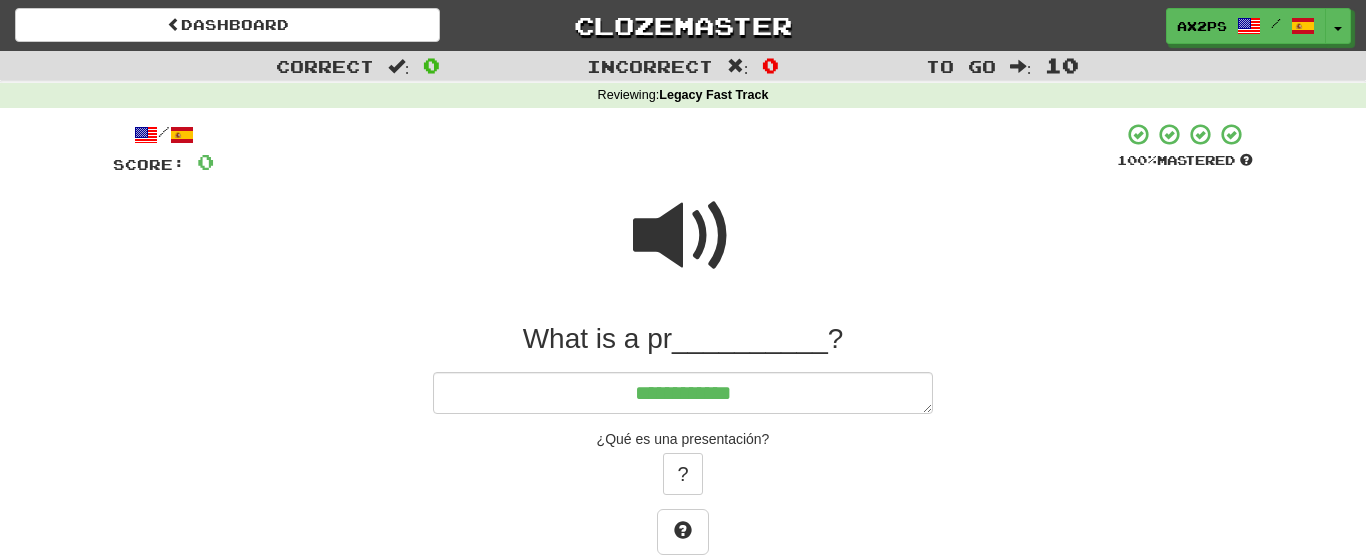 type on "*" 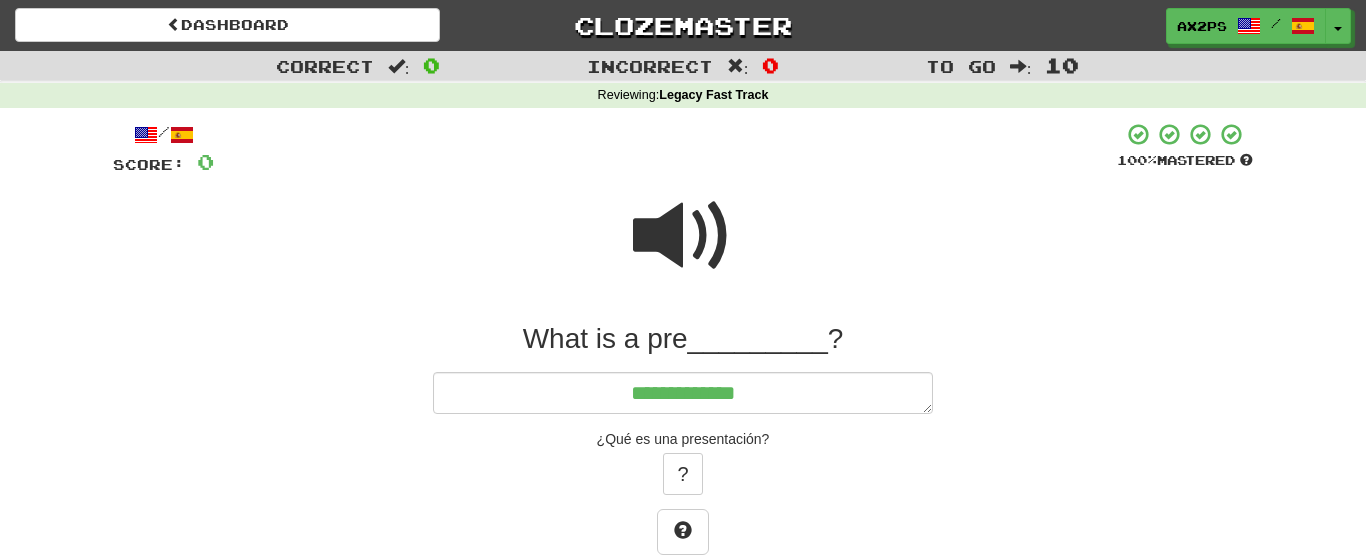 type on "*" 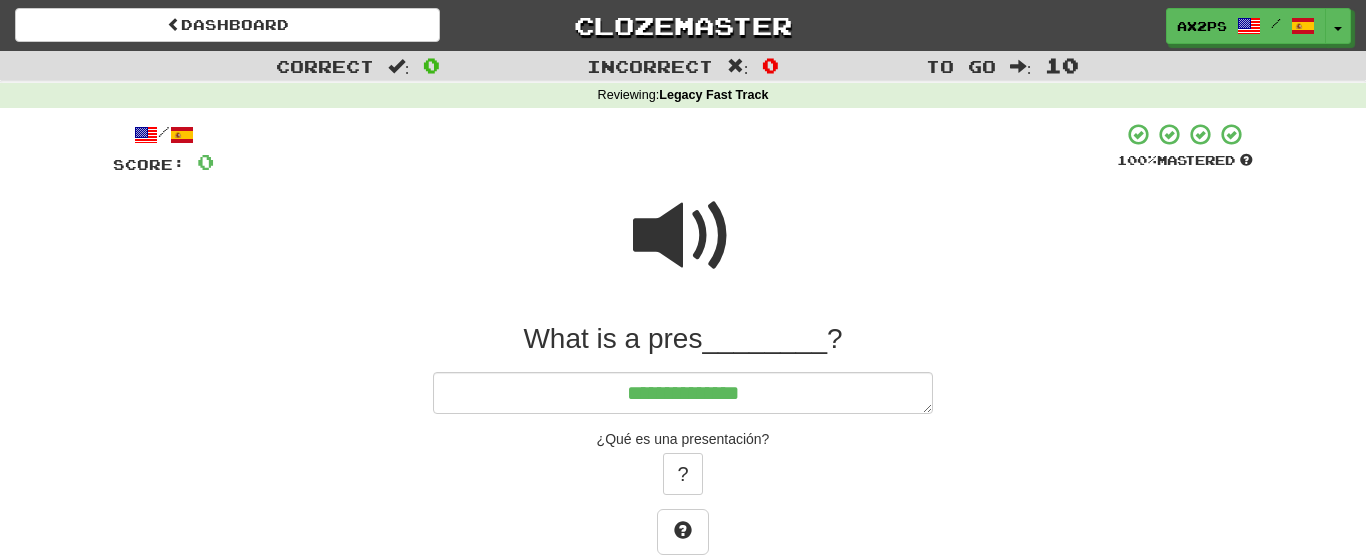 type on "*" 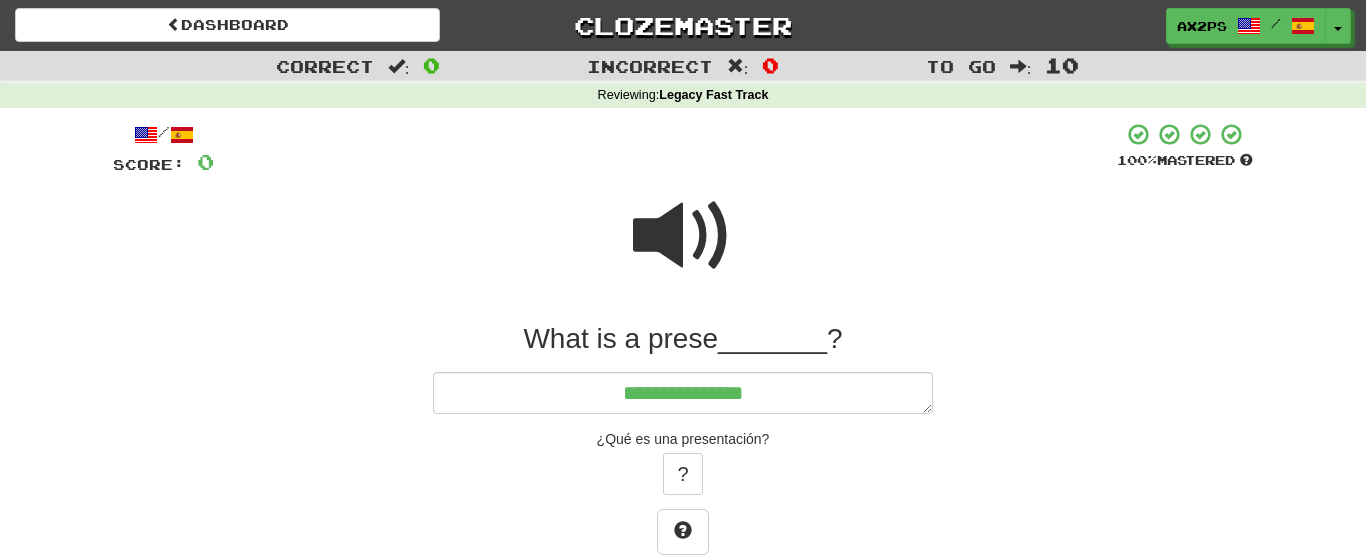type on "*" 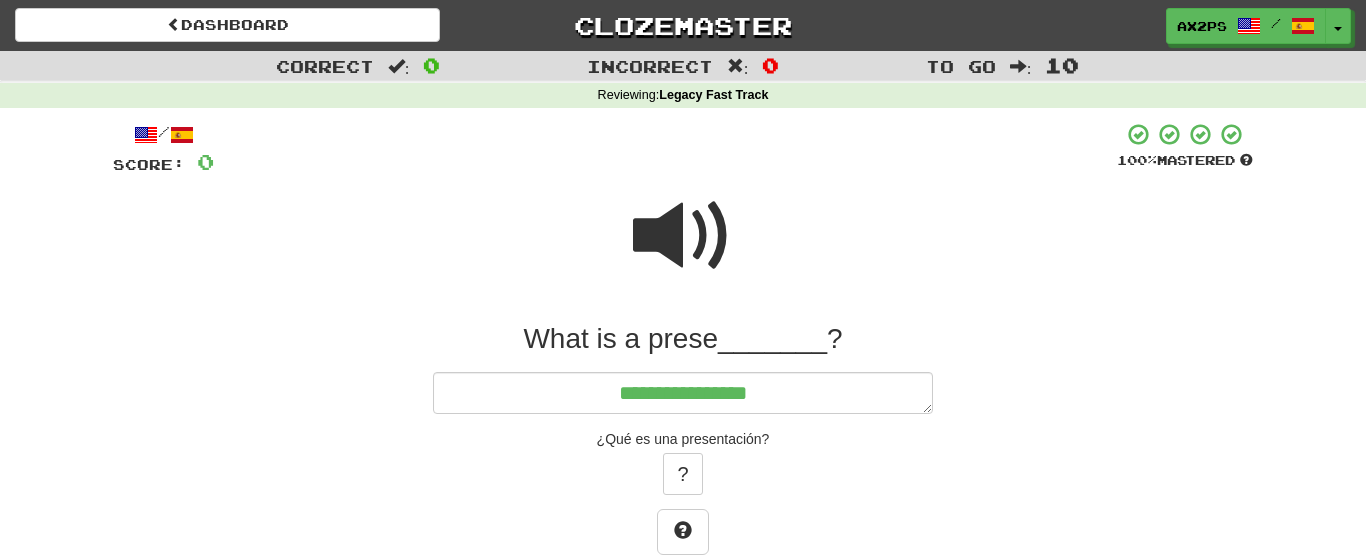 type on "**********" 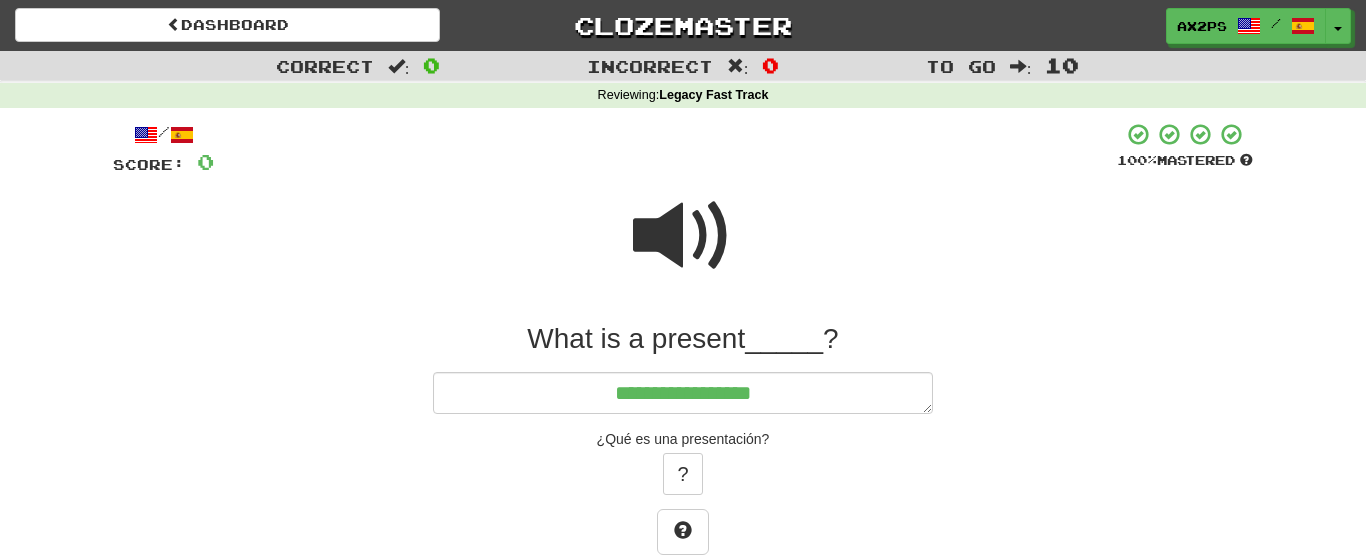 type on "*" 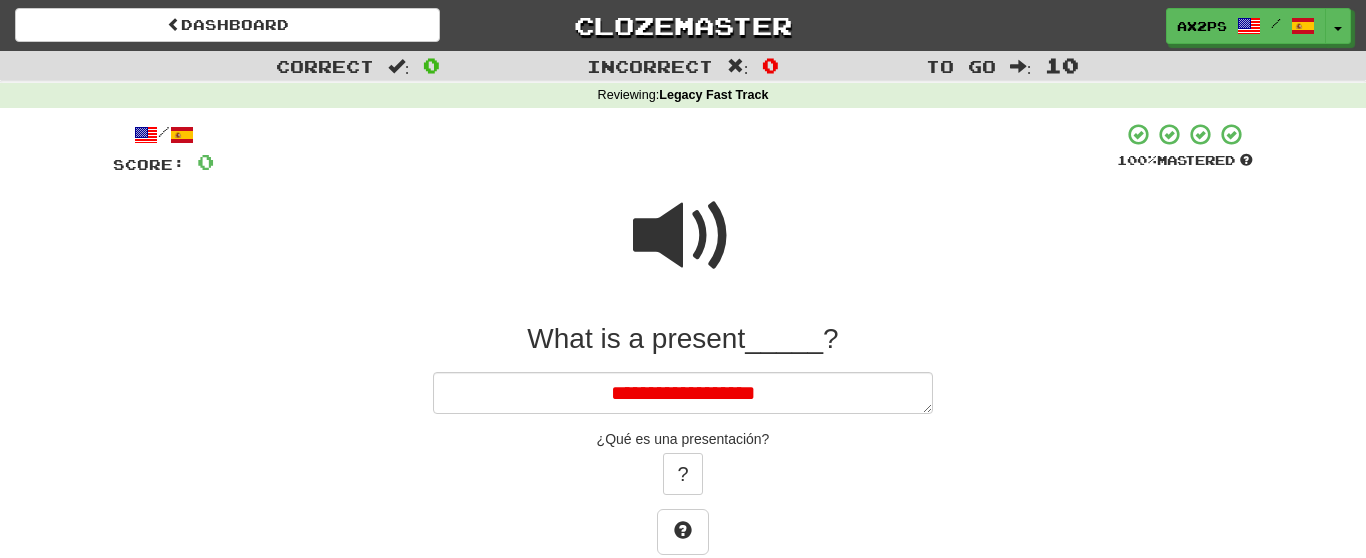 type on "*" 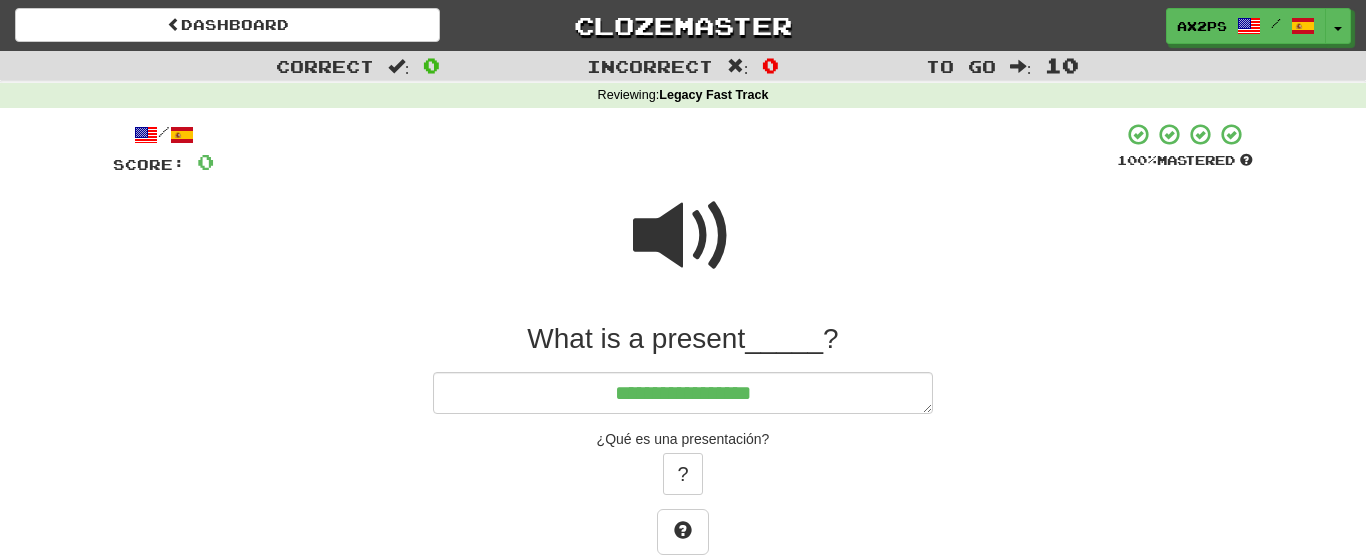 type on "**********" 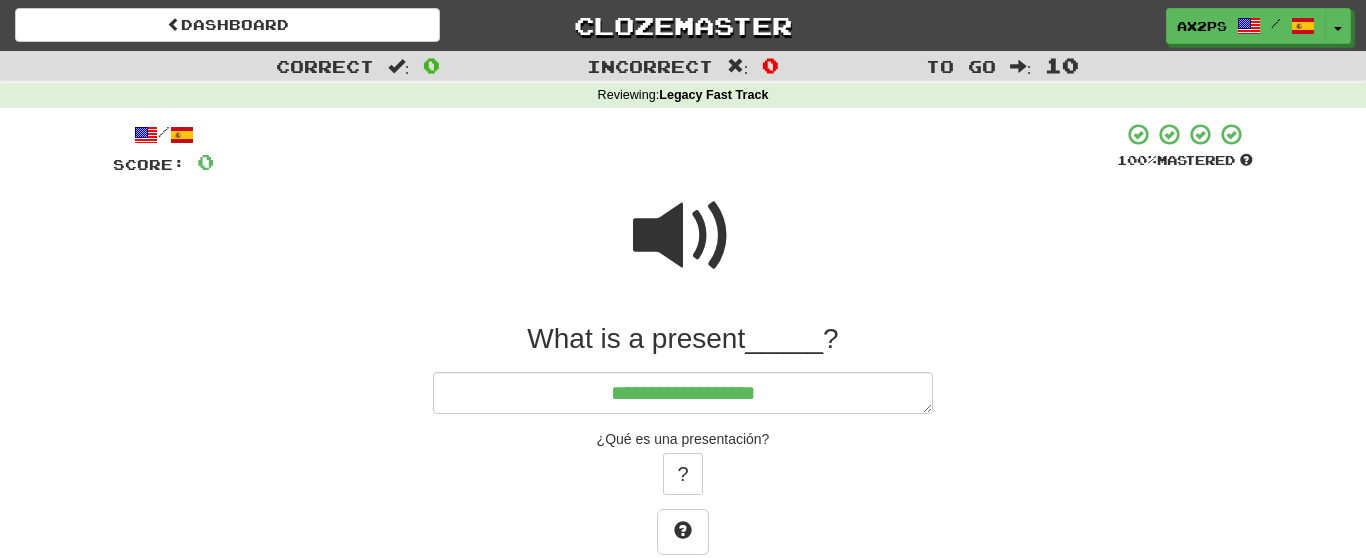 type on "*" 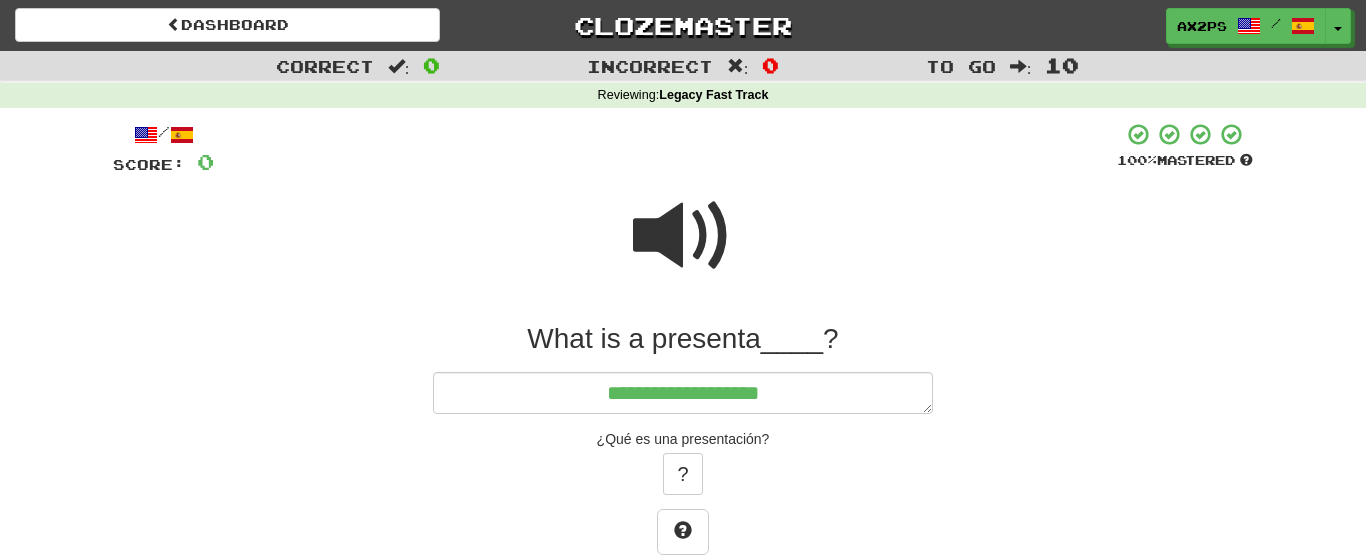 type on "**********" 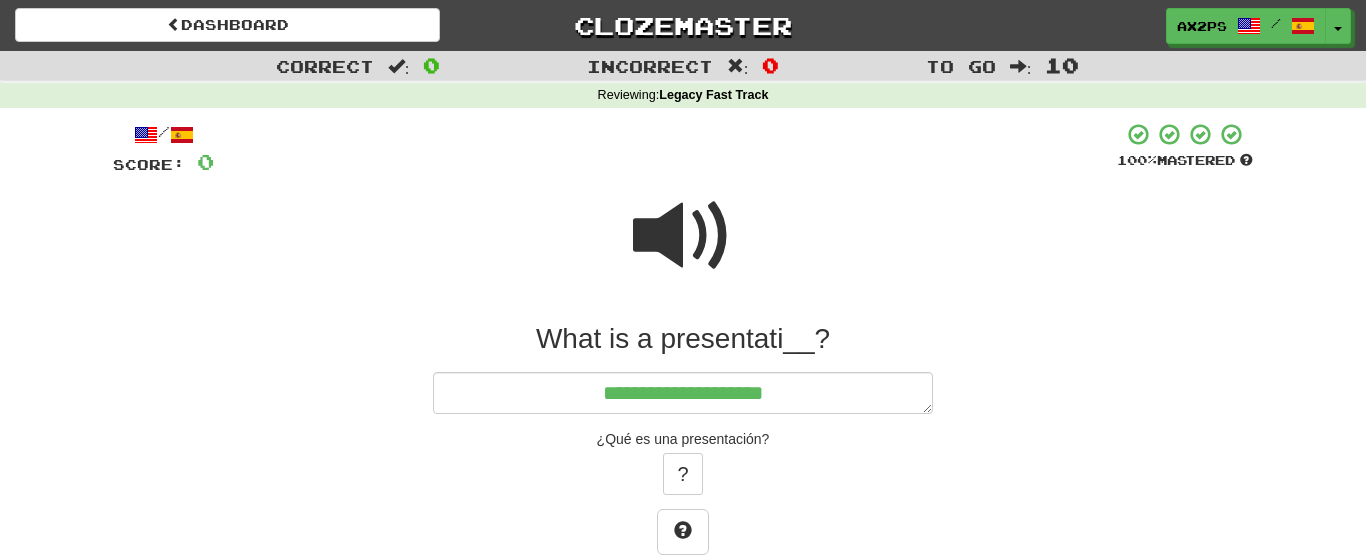 type on "*" 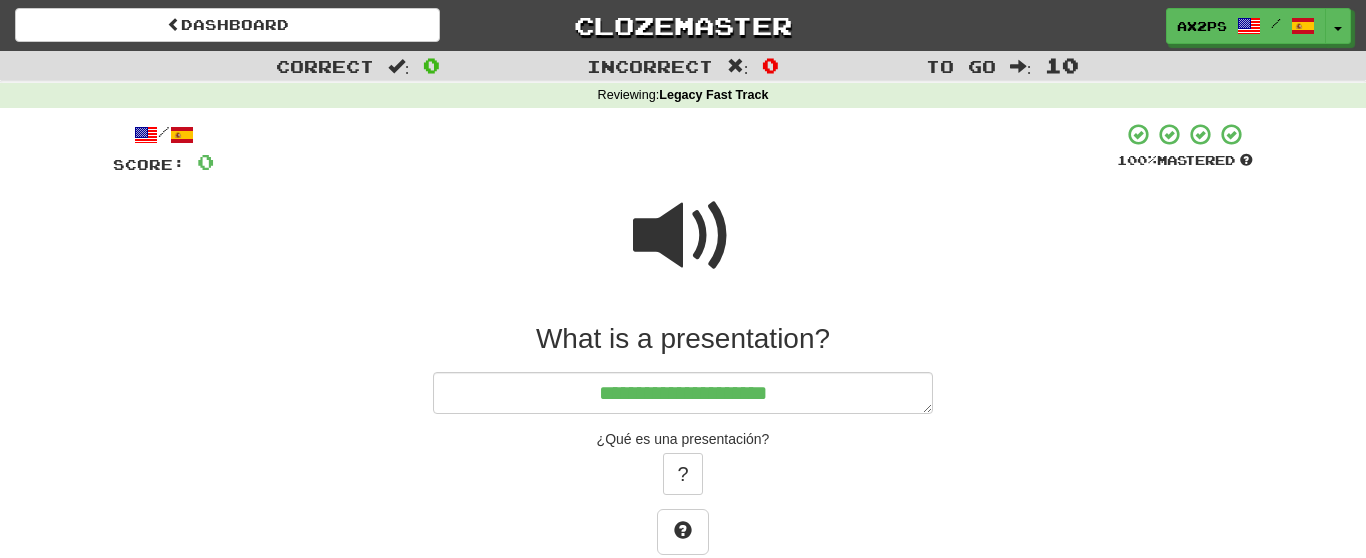 type on "*" 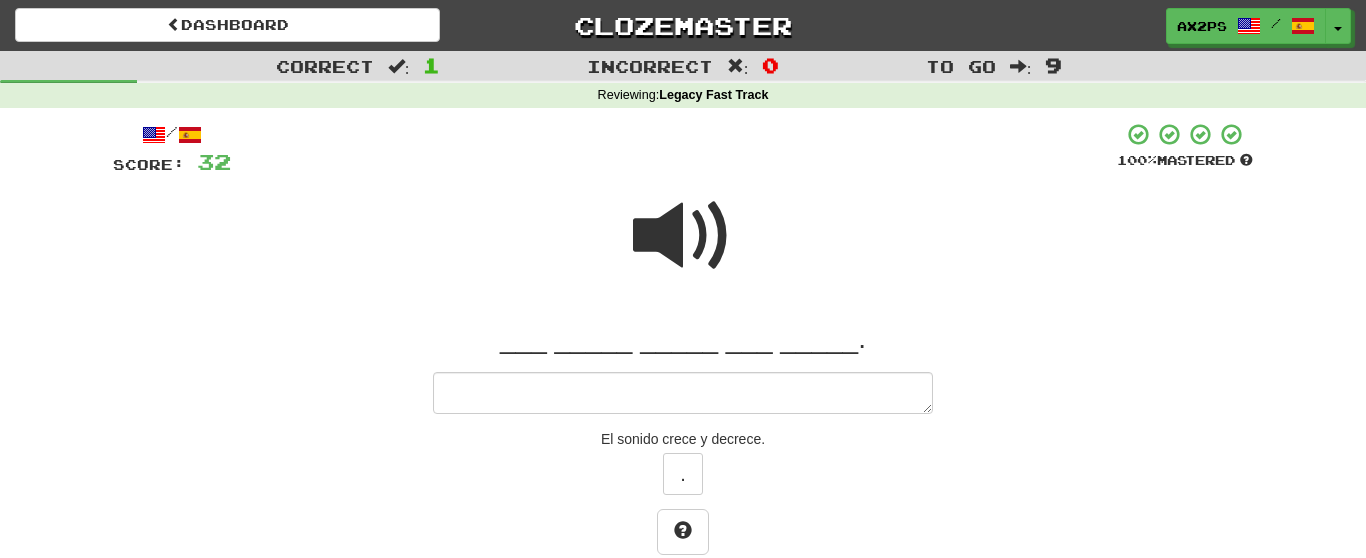type on "*" 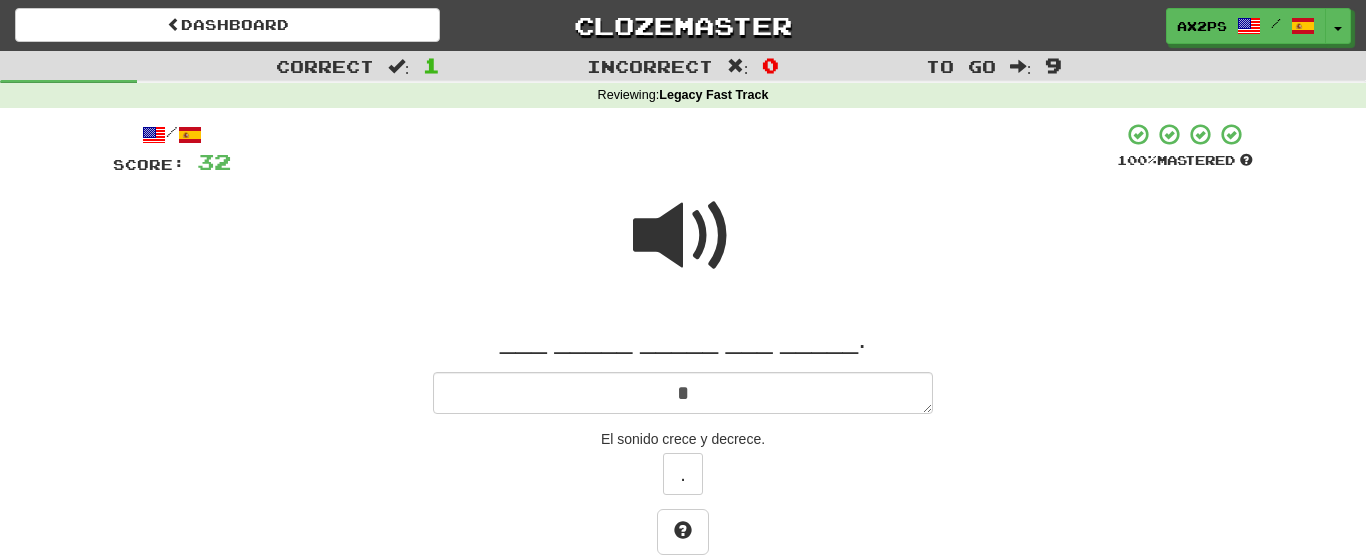 type on "*" 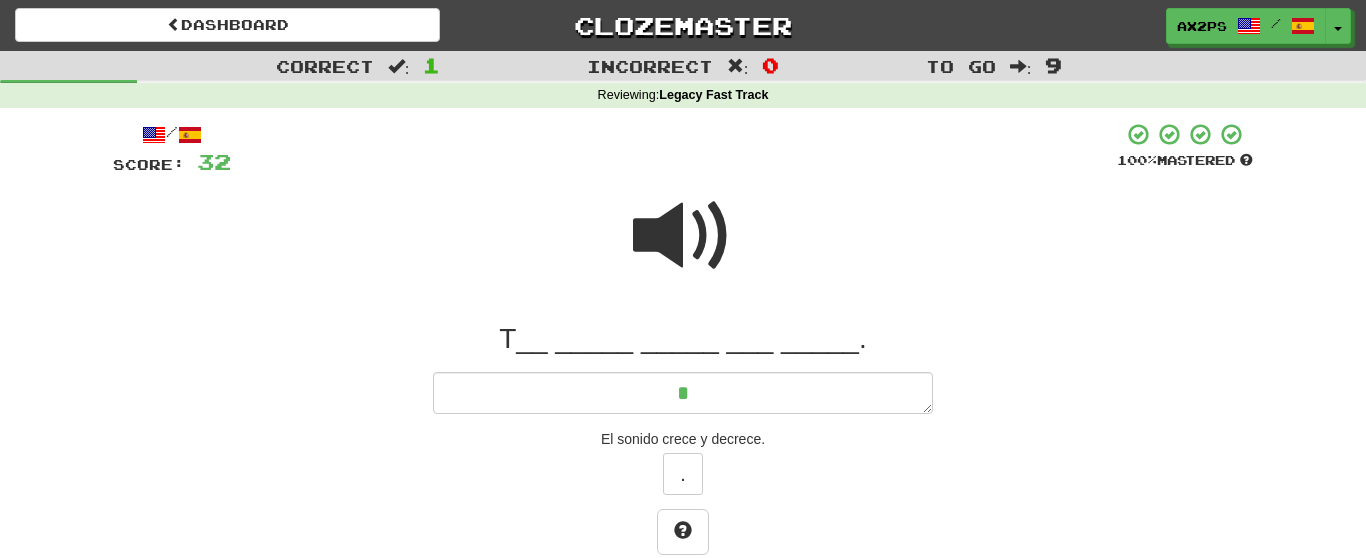 type on "**" 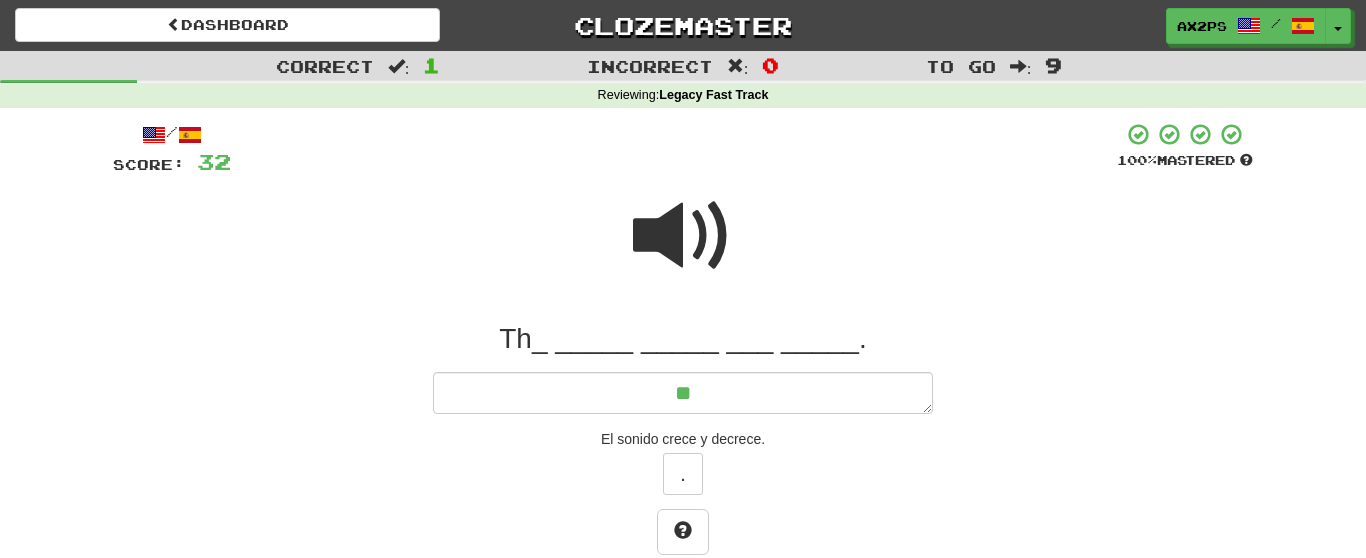 type on "*" 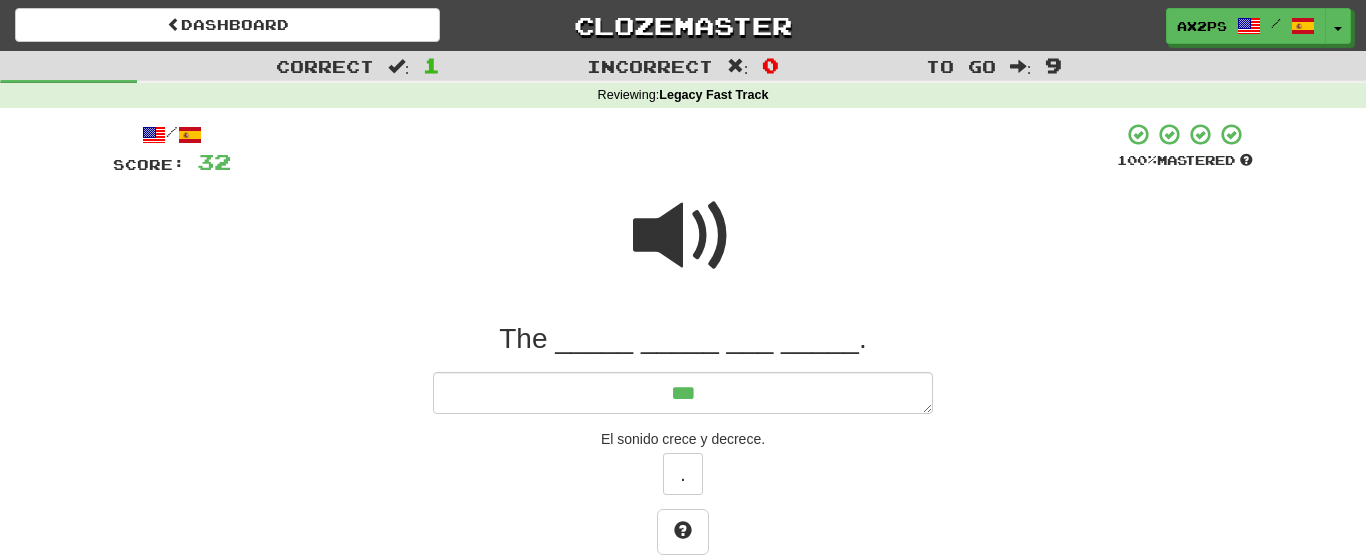 type on "*" 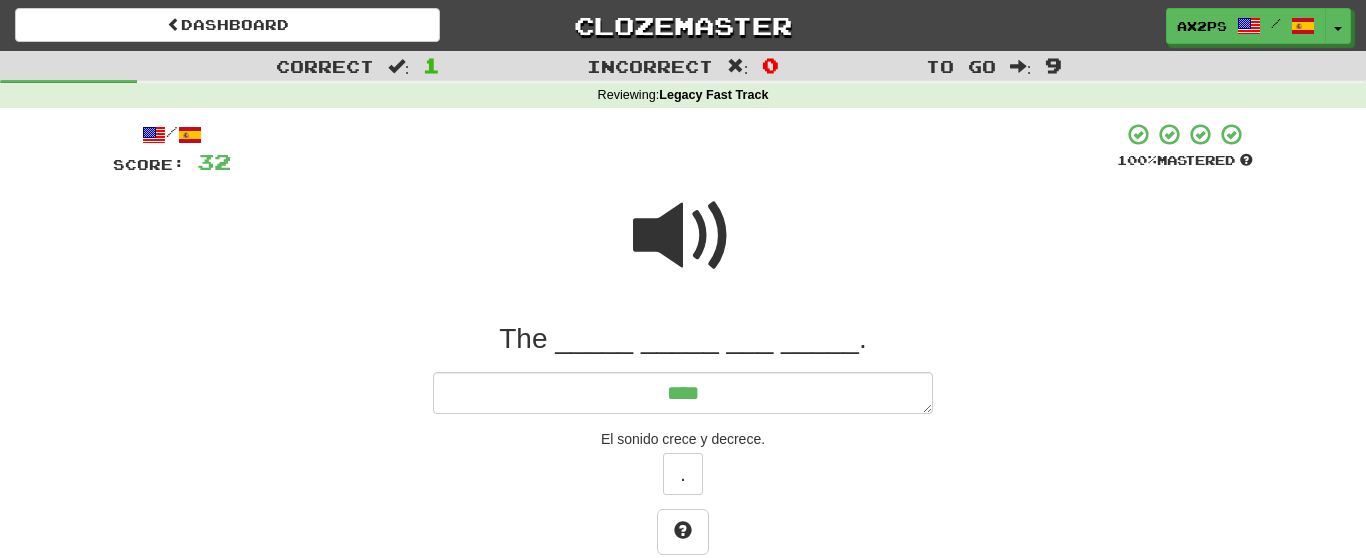type on "*" 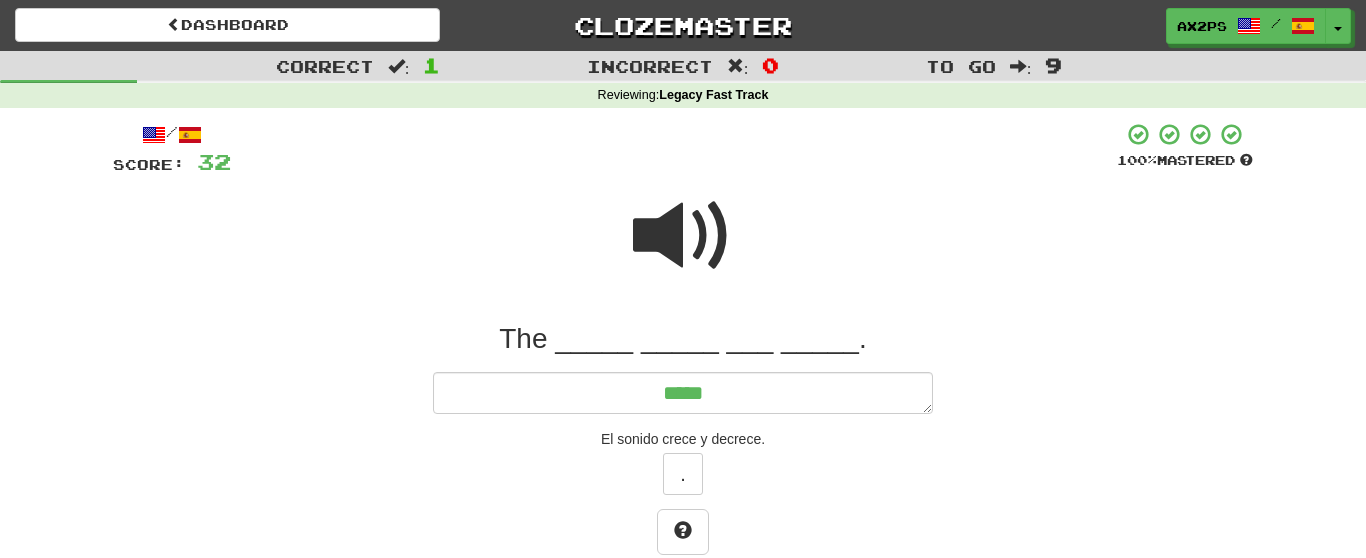 type on "******" 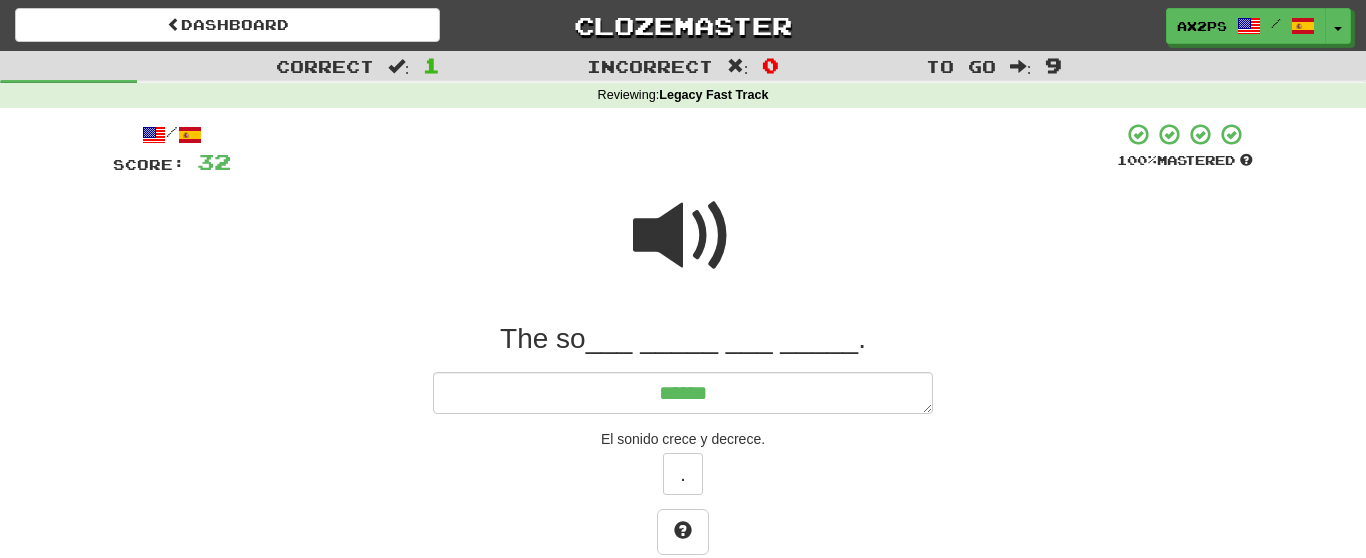 type on "*" 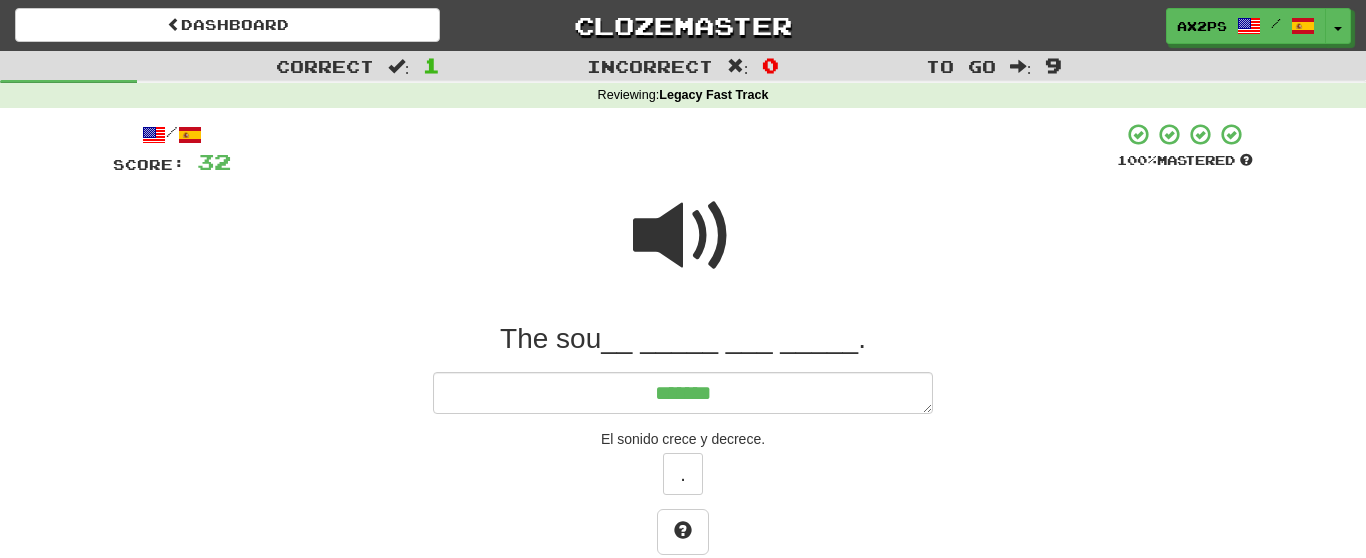 type on "*" 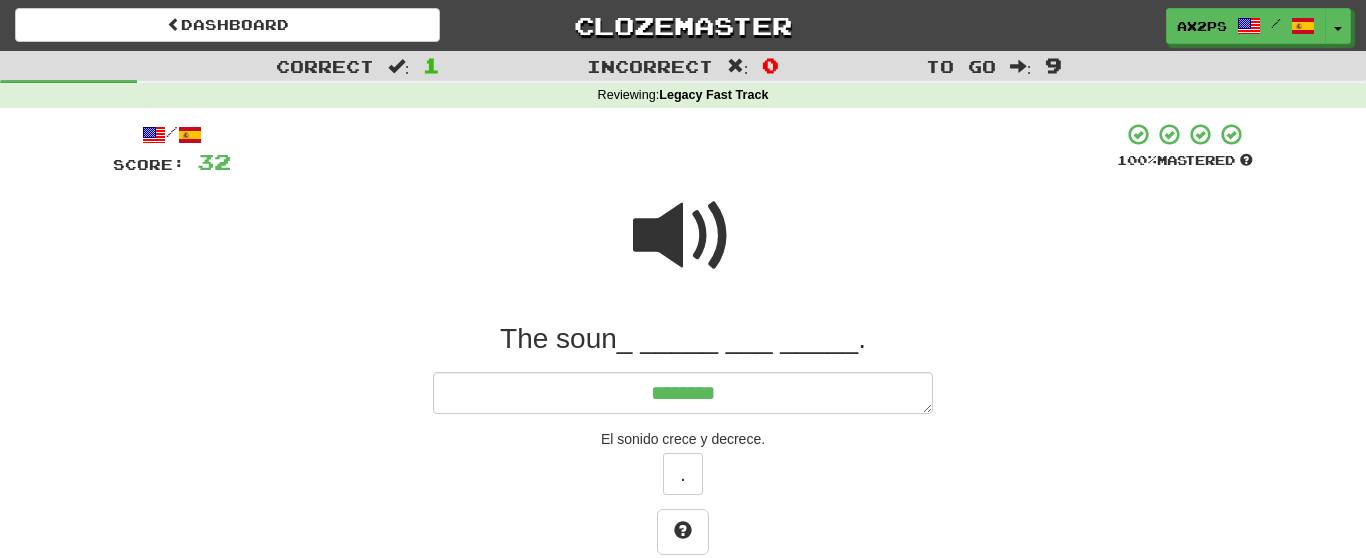 type on "*" 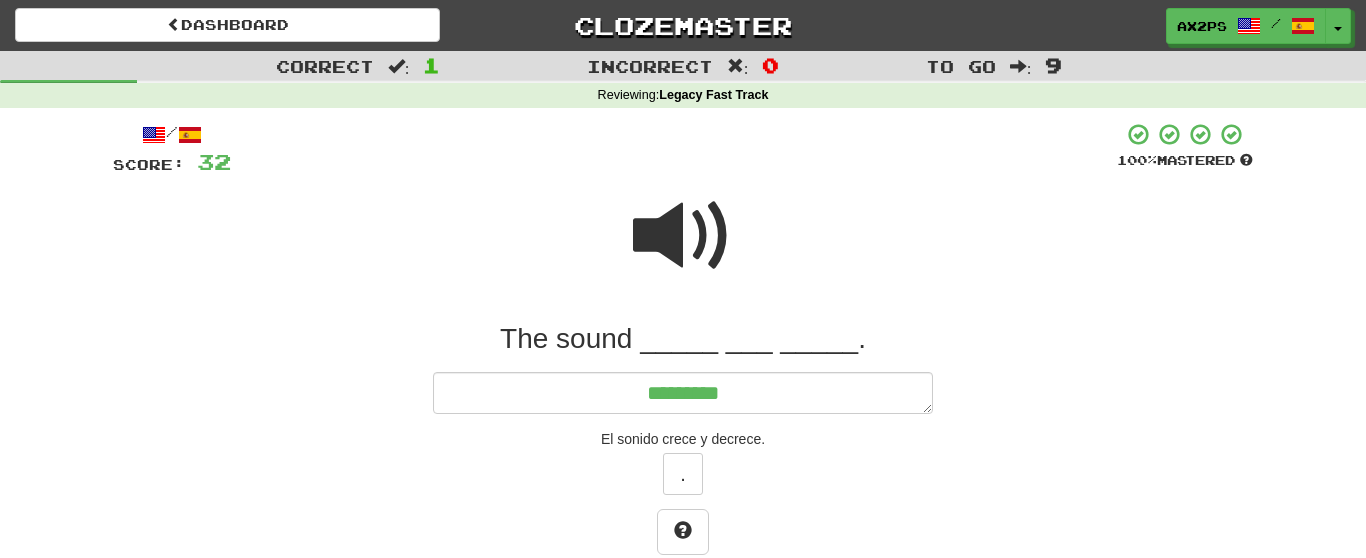 type on "*" 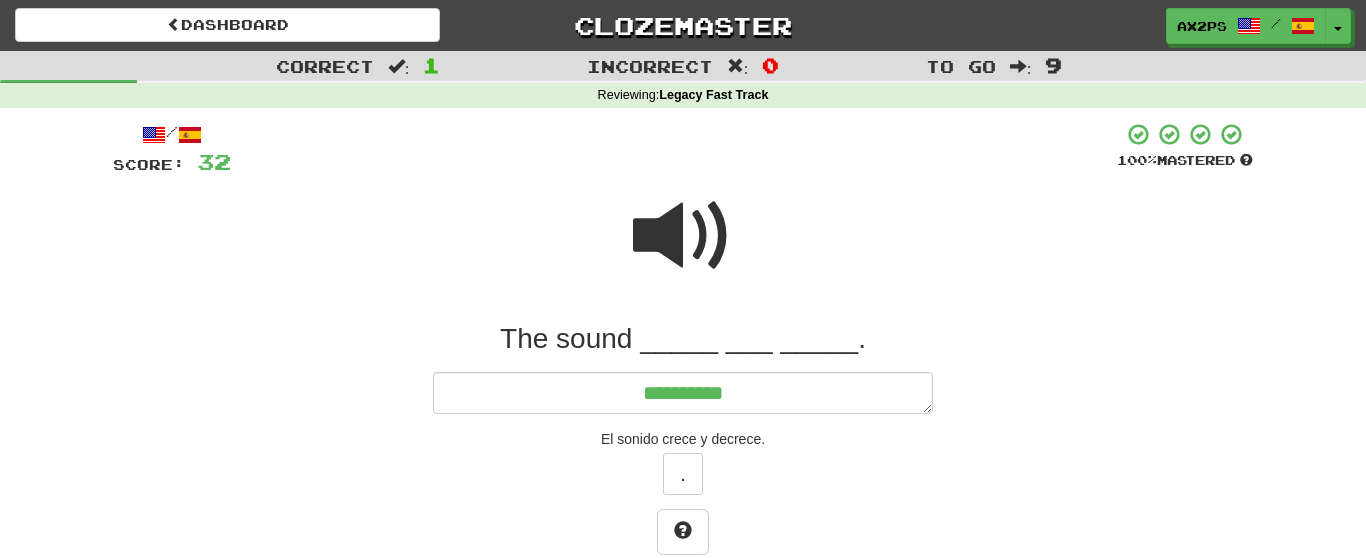 type on "*" 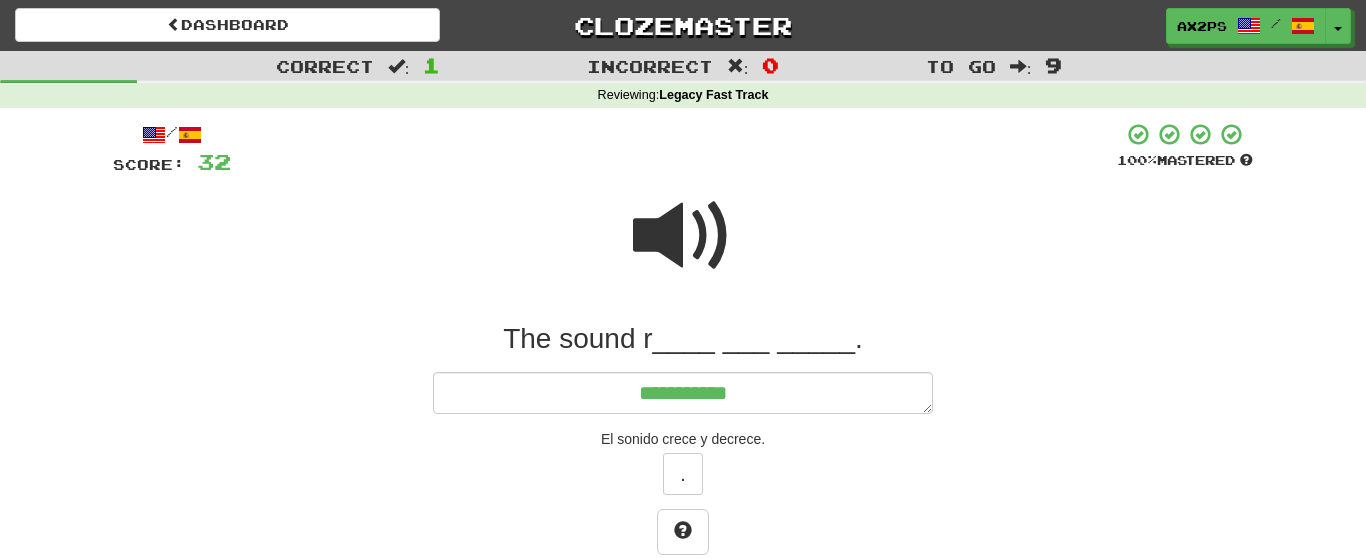 type on "*" 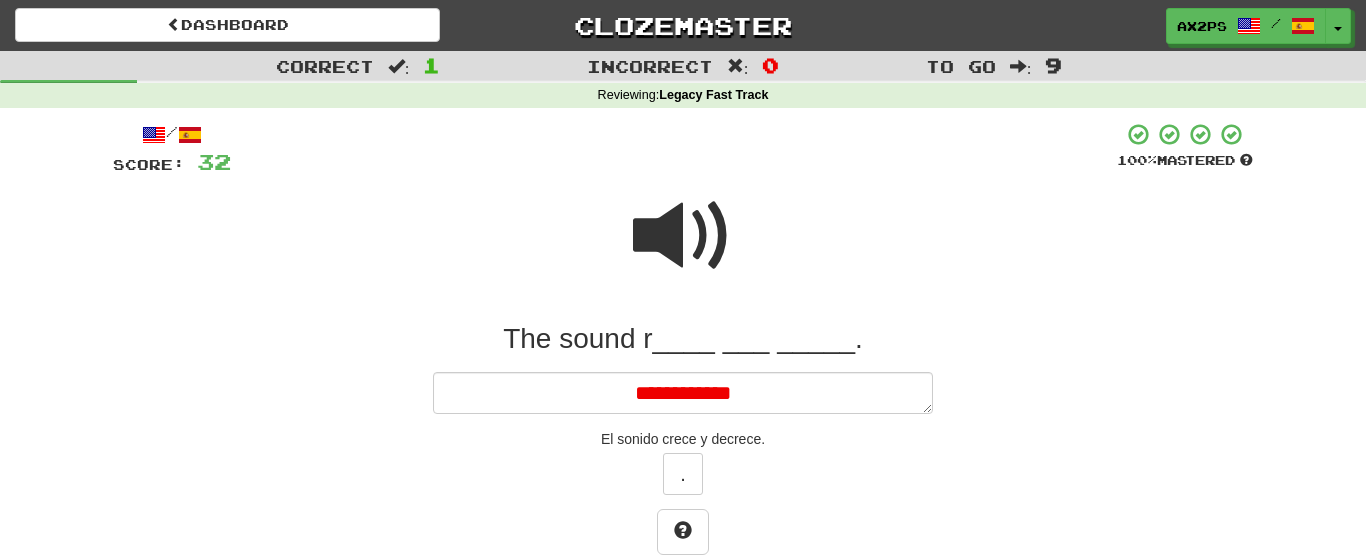 type on "*" 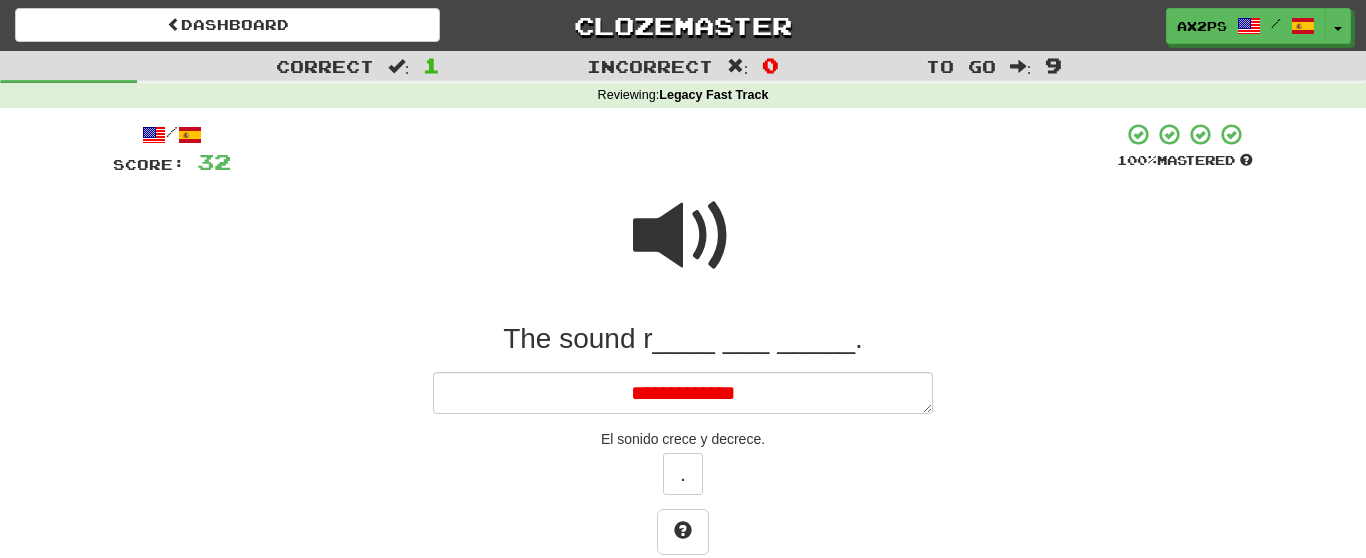 type on "*" 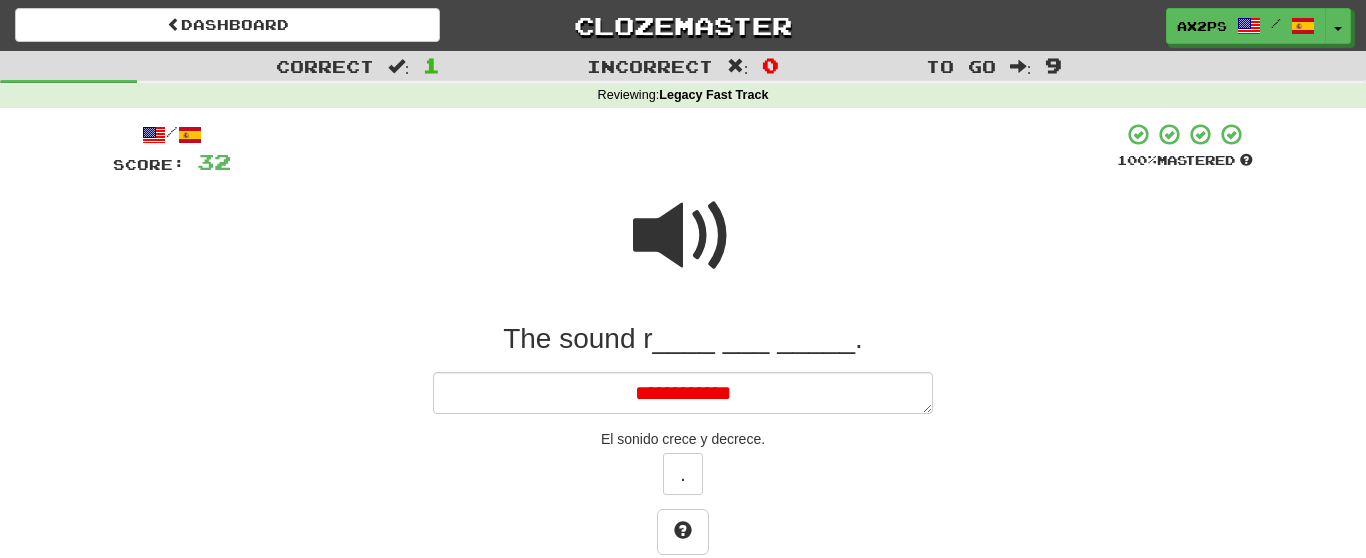 type on "*" 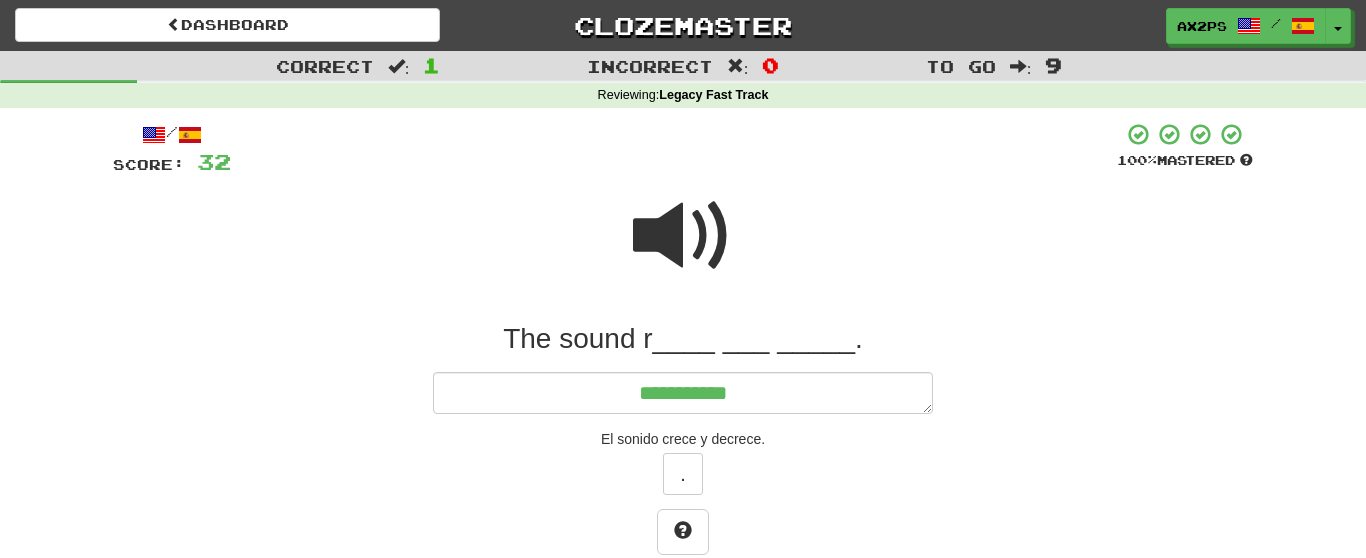 type on "*" 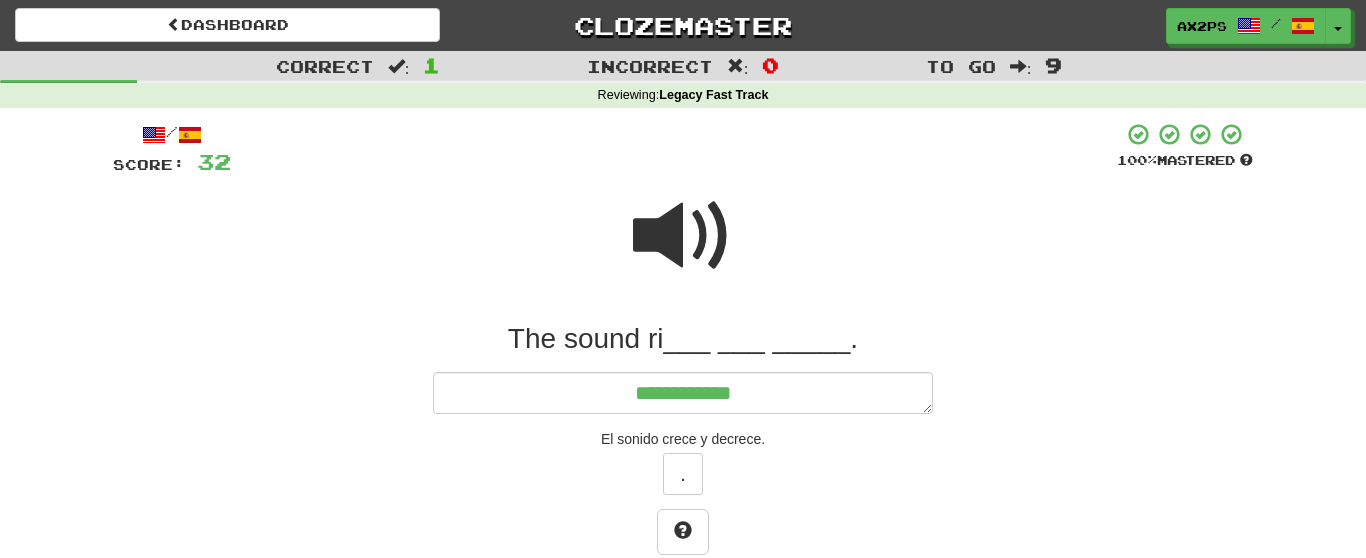 type on "*" 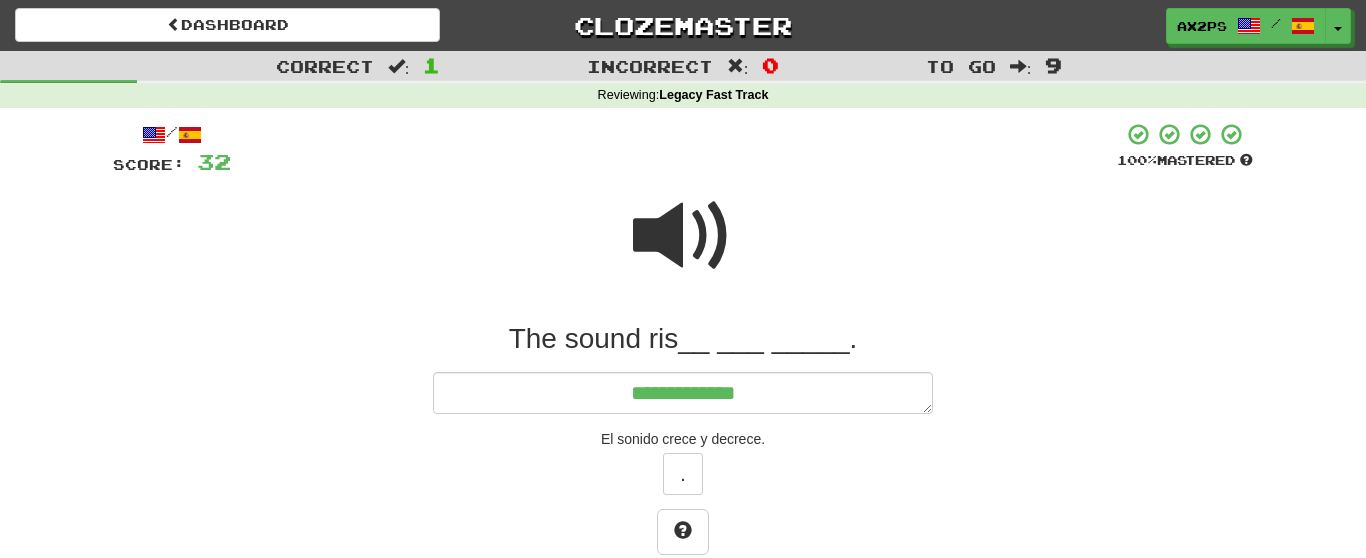 type on "*" 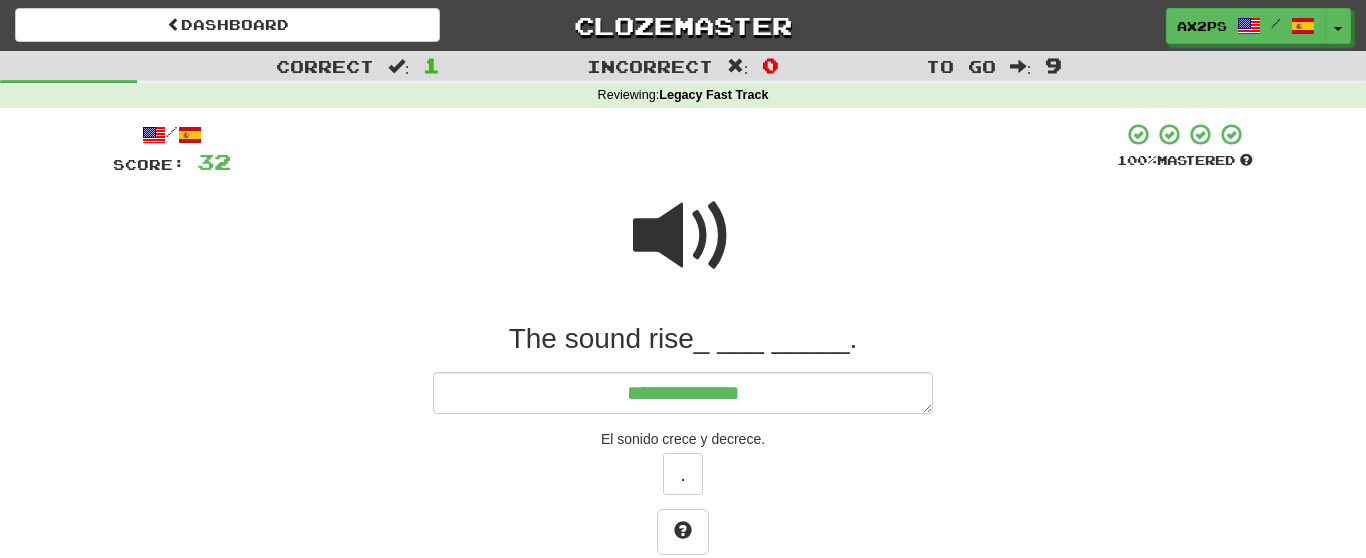 type on "*" 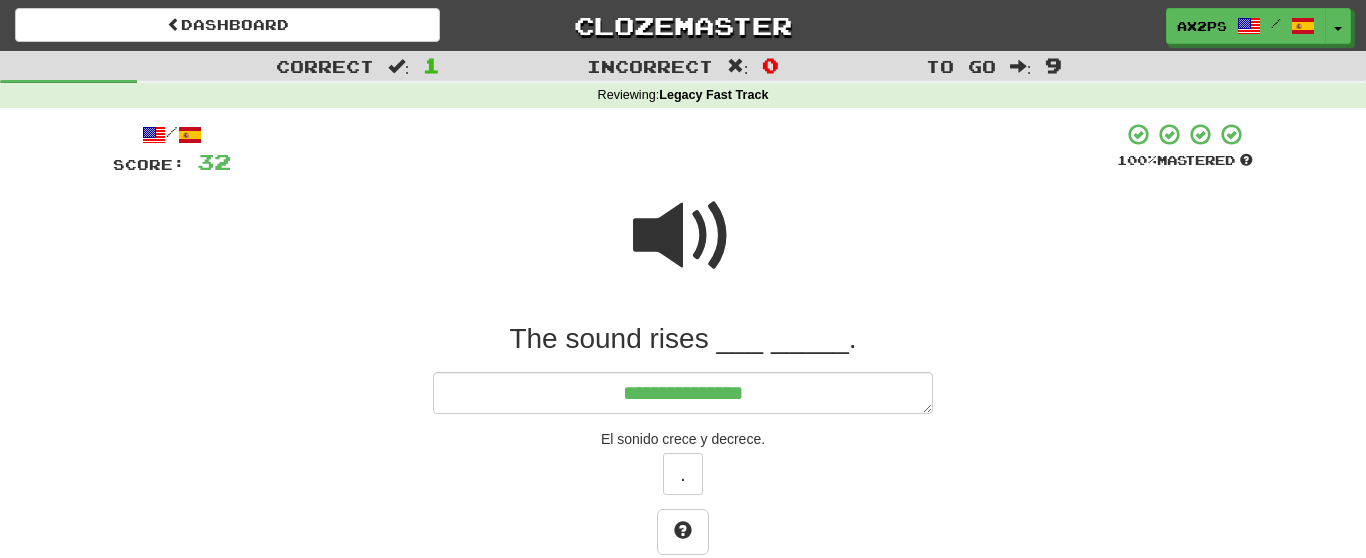 type on "*" 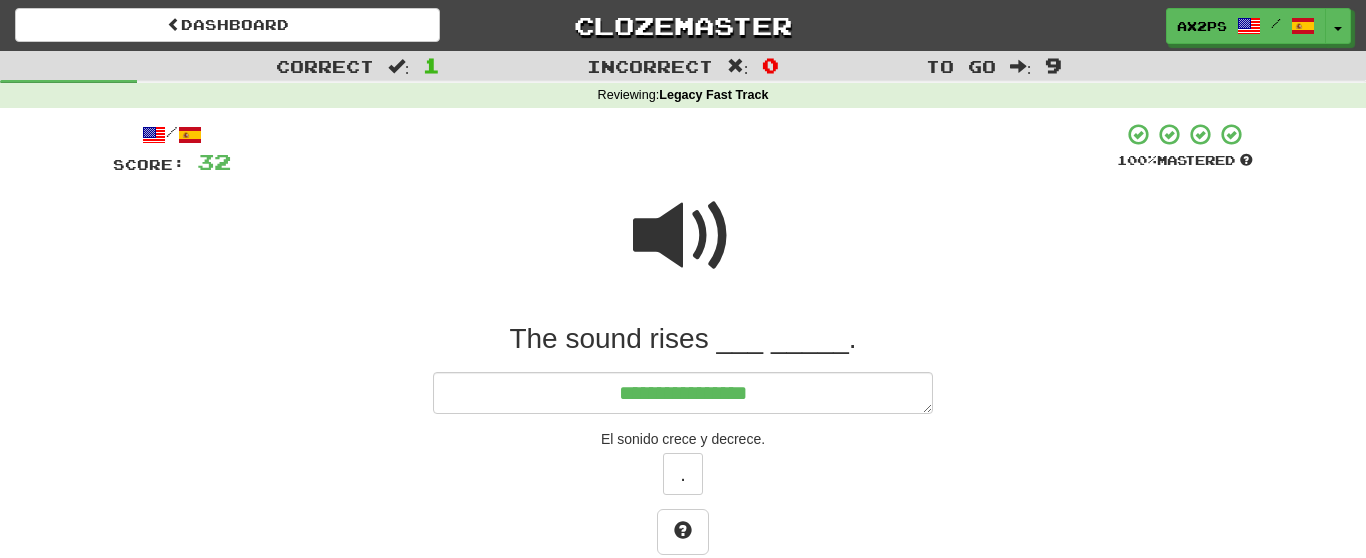 type on "*" 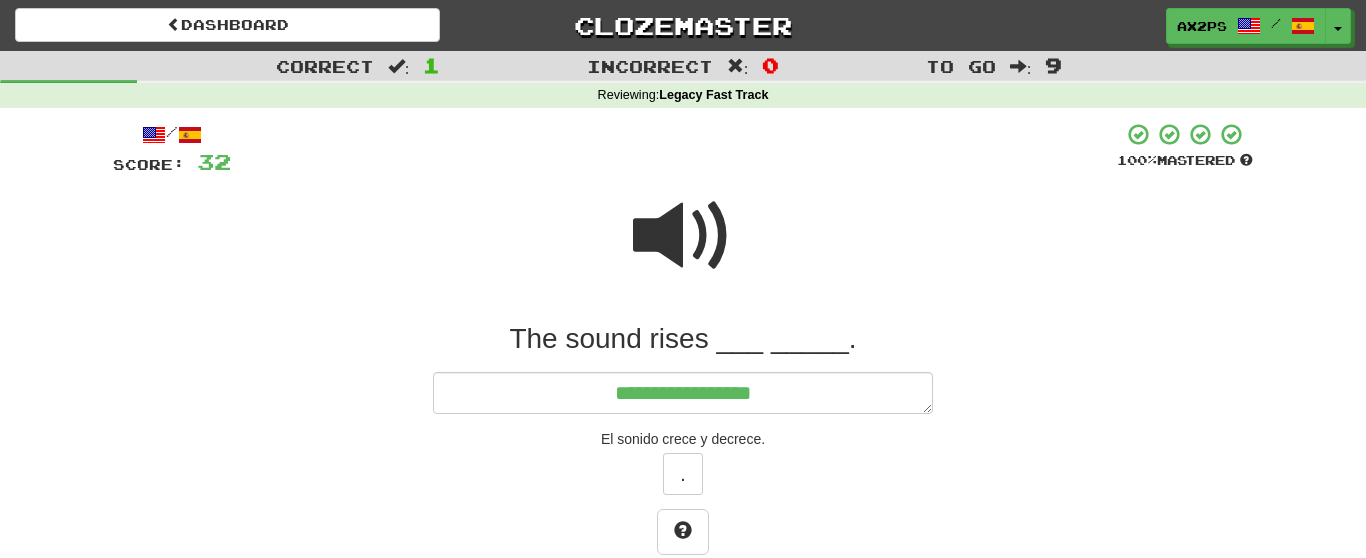 type on "**********" 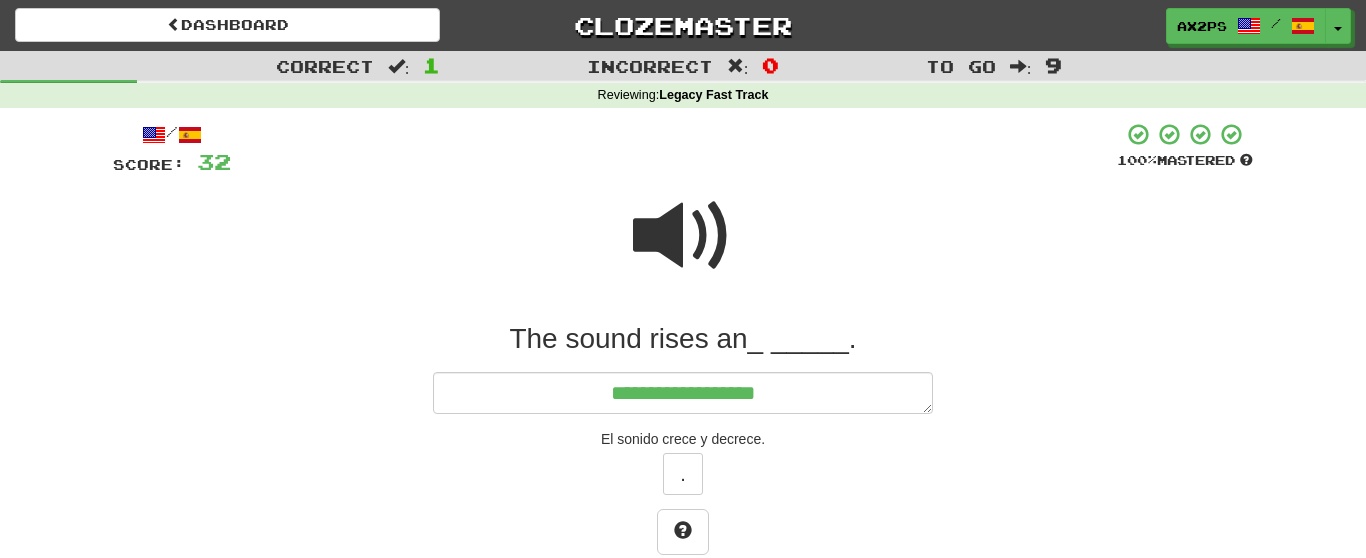type on "*" 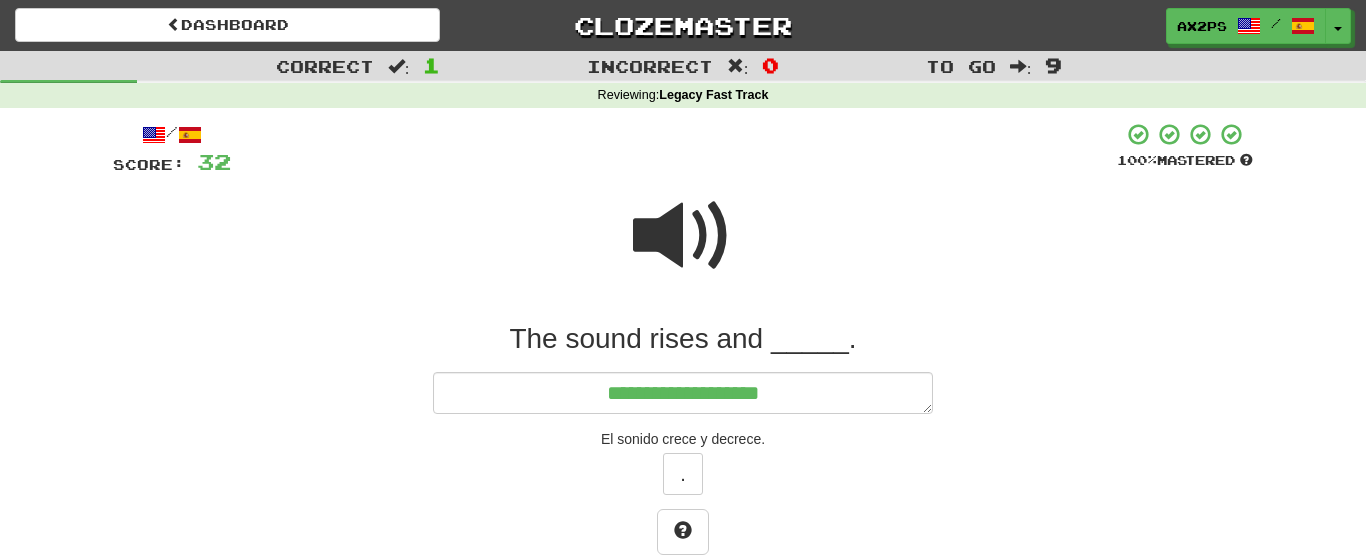 type on "*" 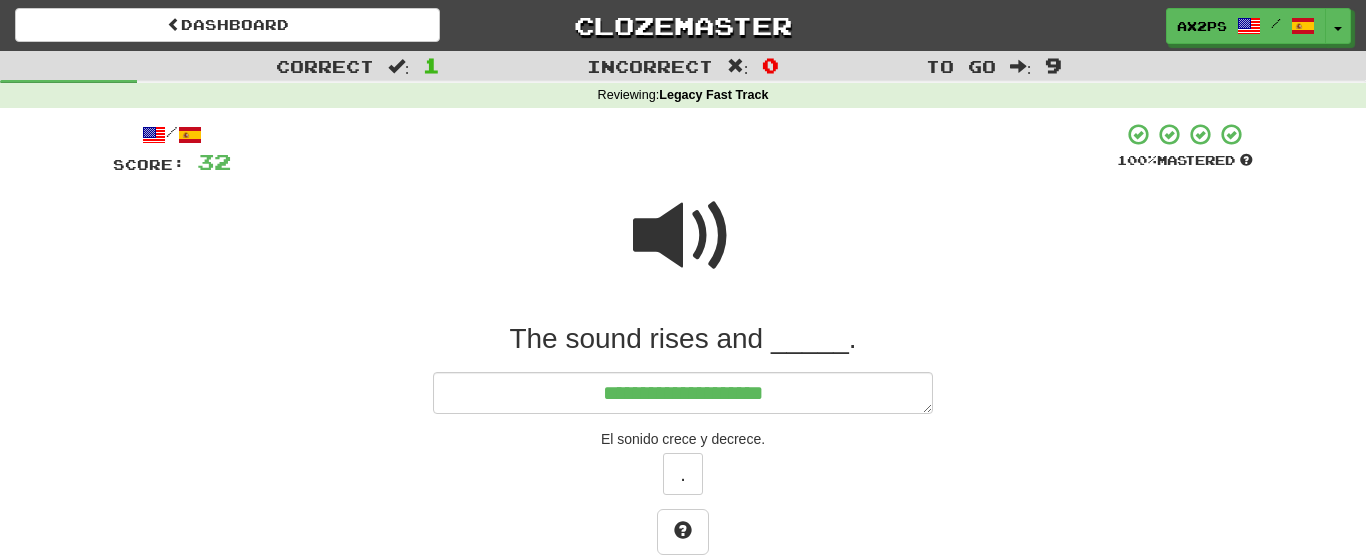 type on "*" 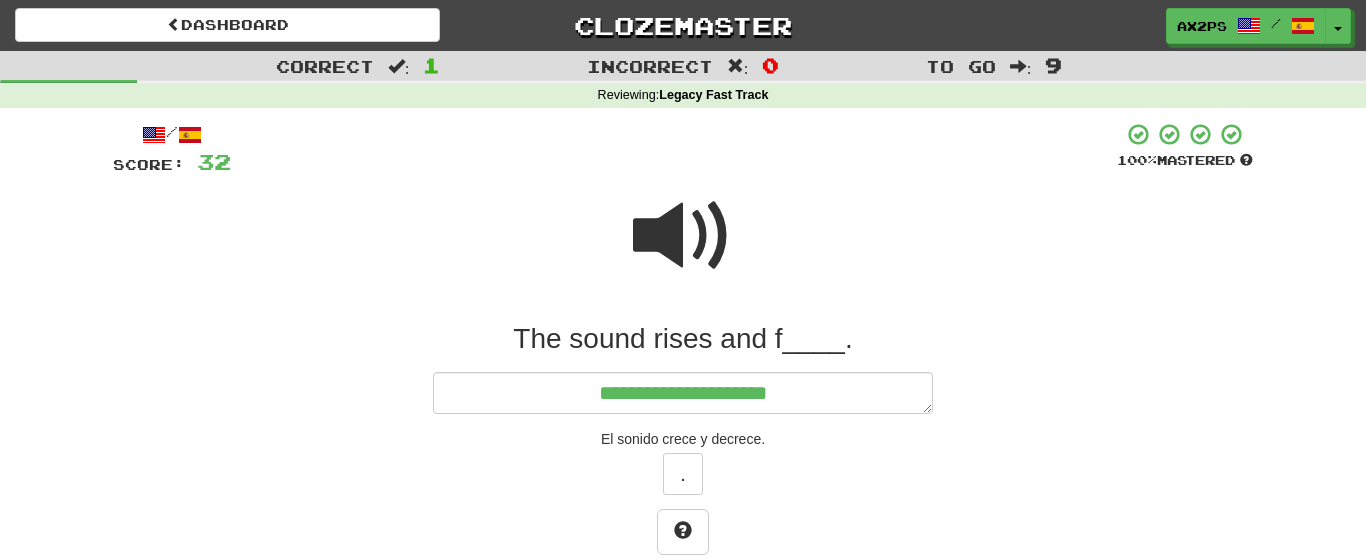 type on "*" 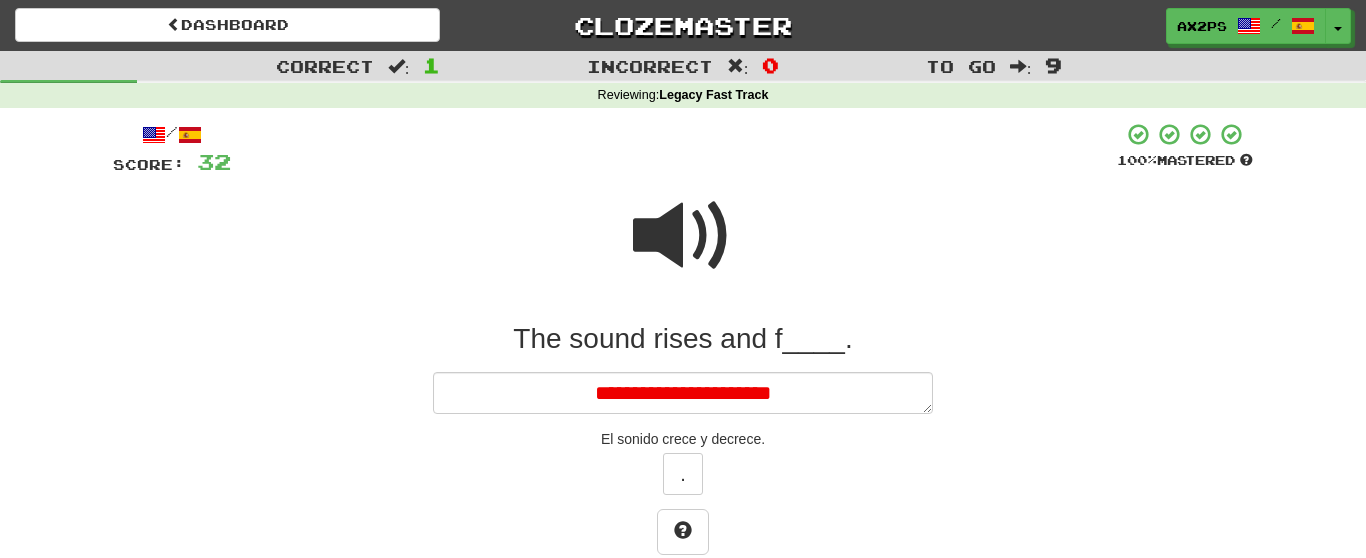 type on "*" 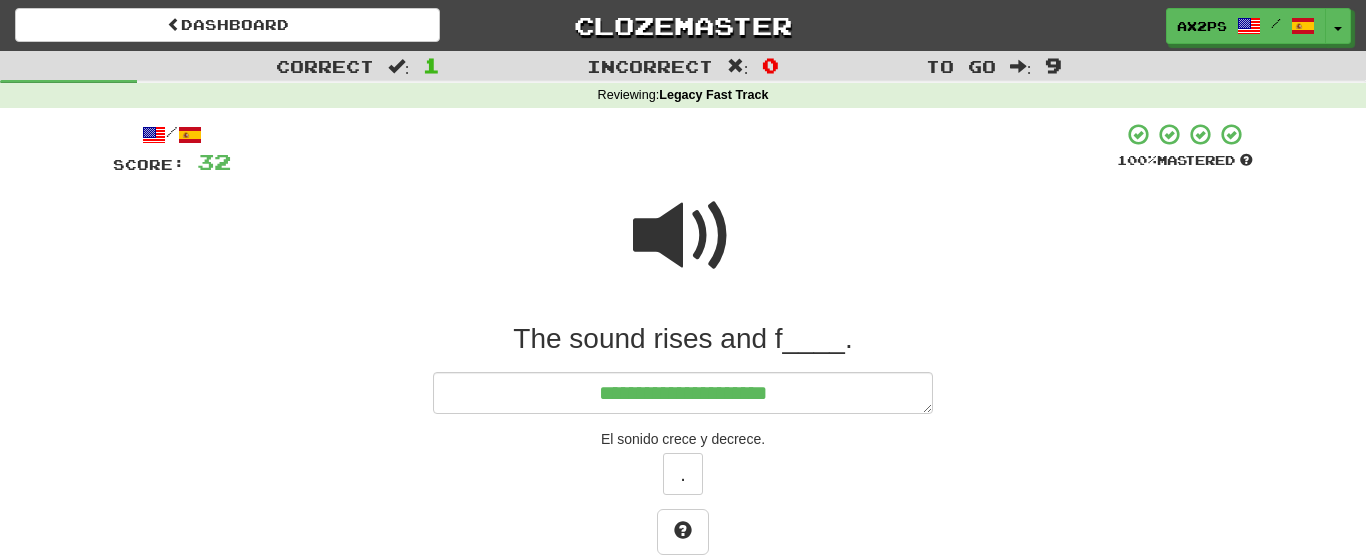 type on "*" 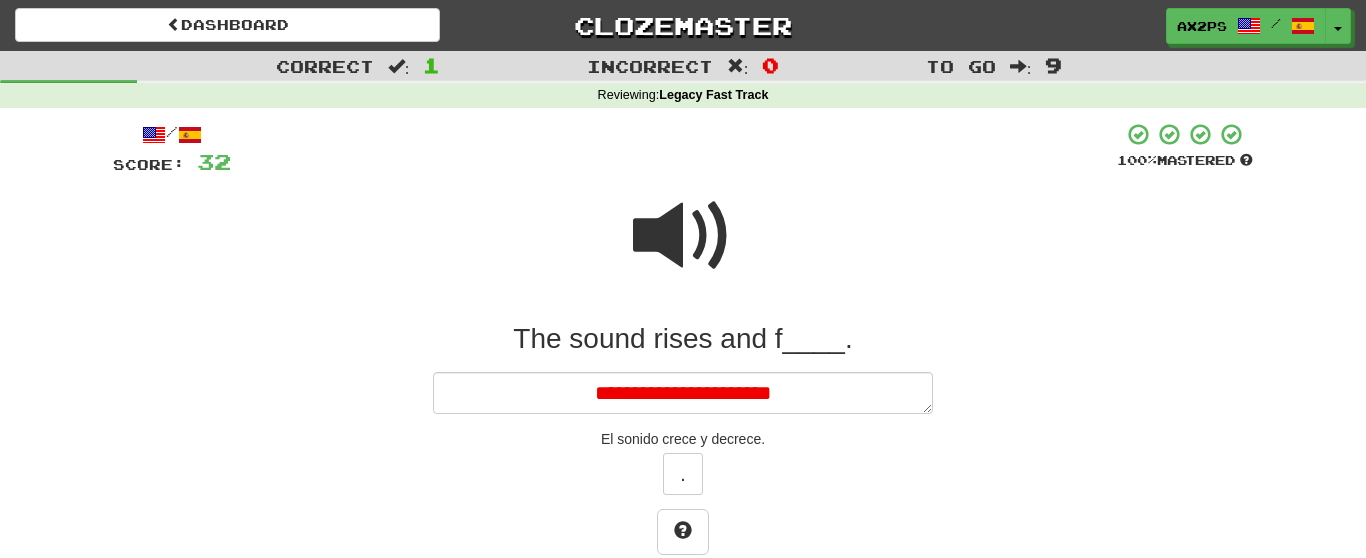 type on "*" 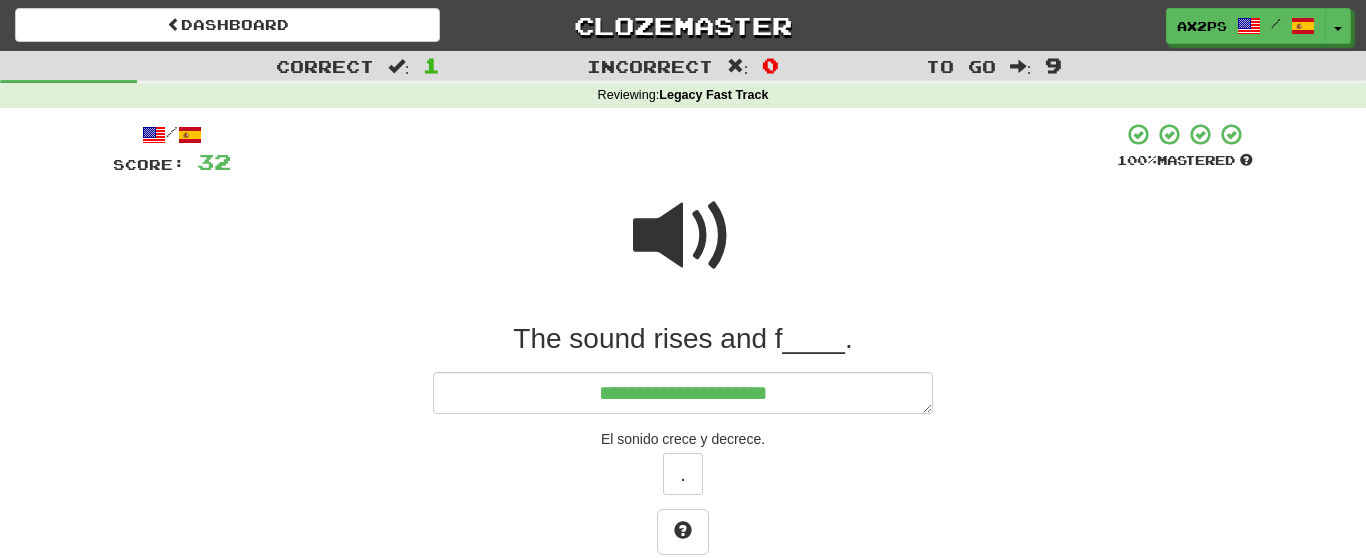 type on "**********" 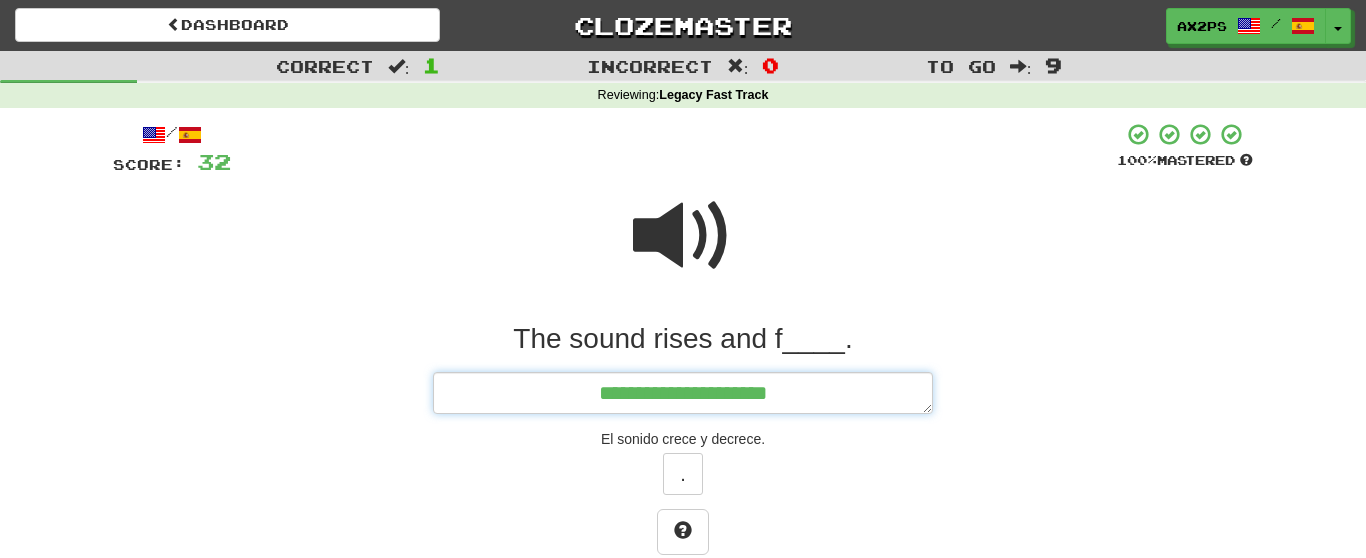 click on "**********" at bounding box center (683, 393) 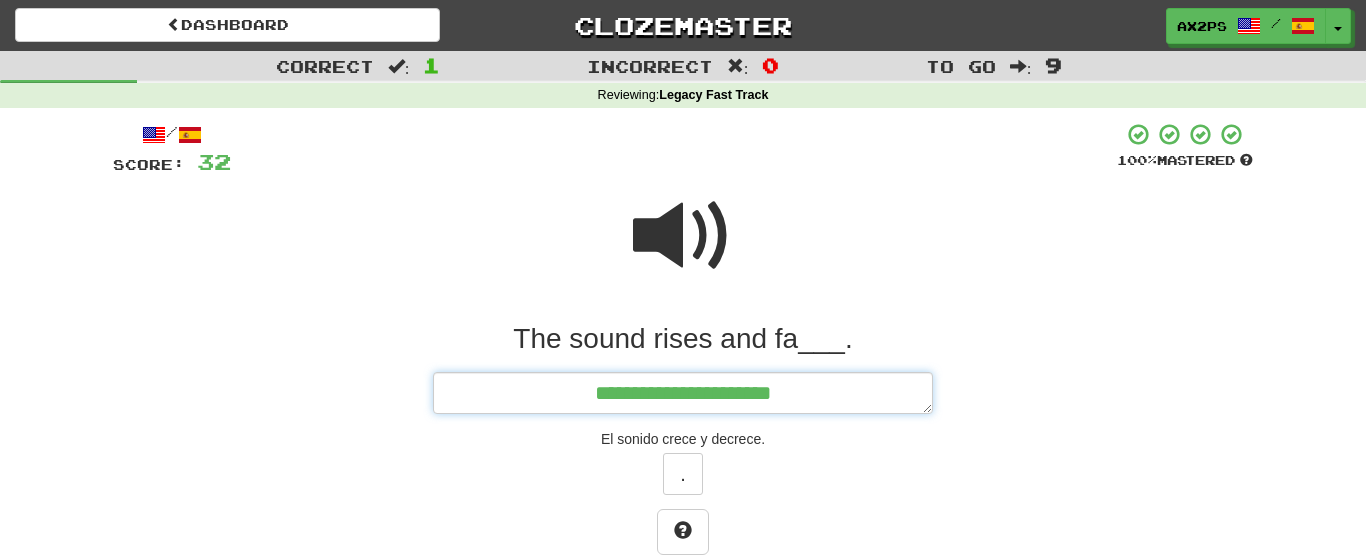 type on "*" 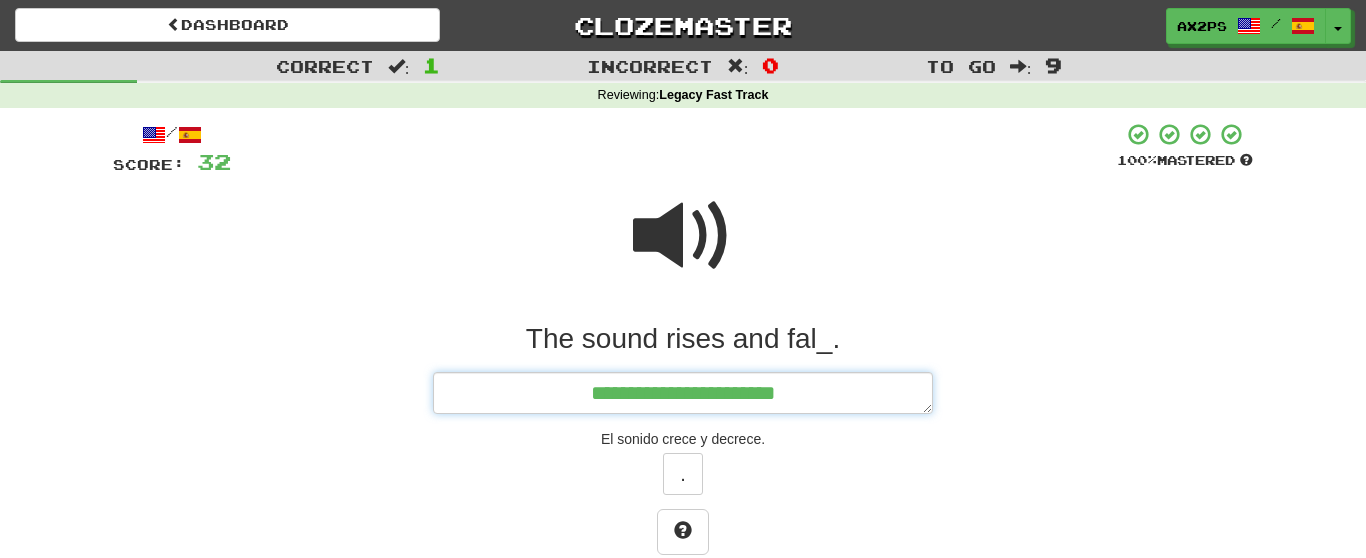 type on "*" 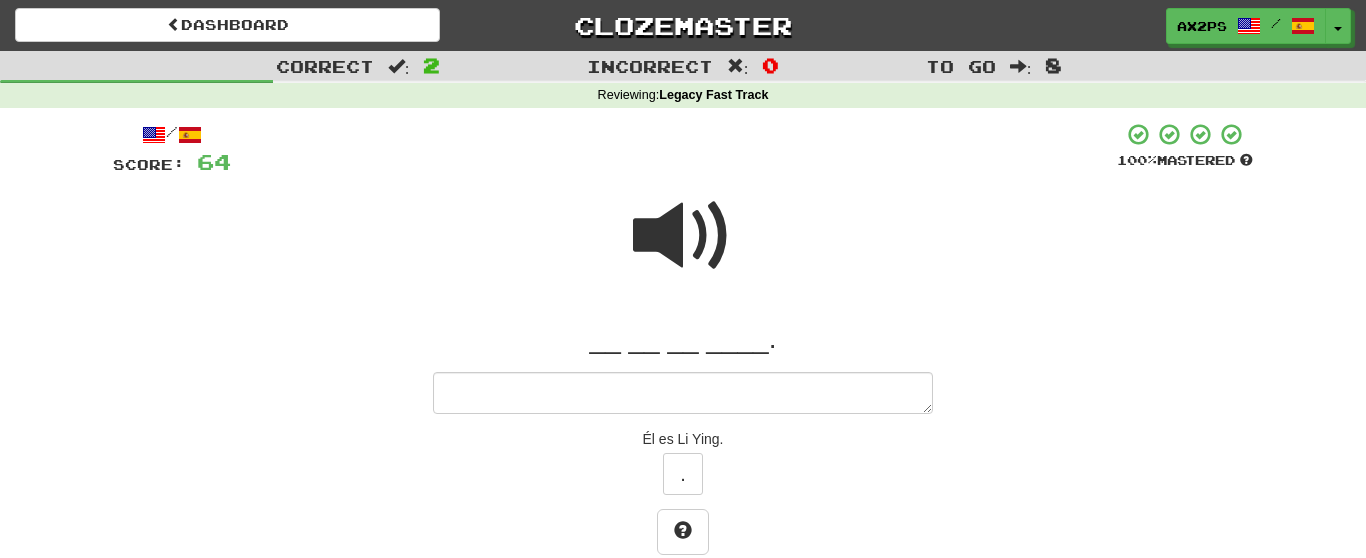 type on "*" 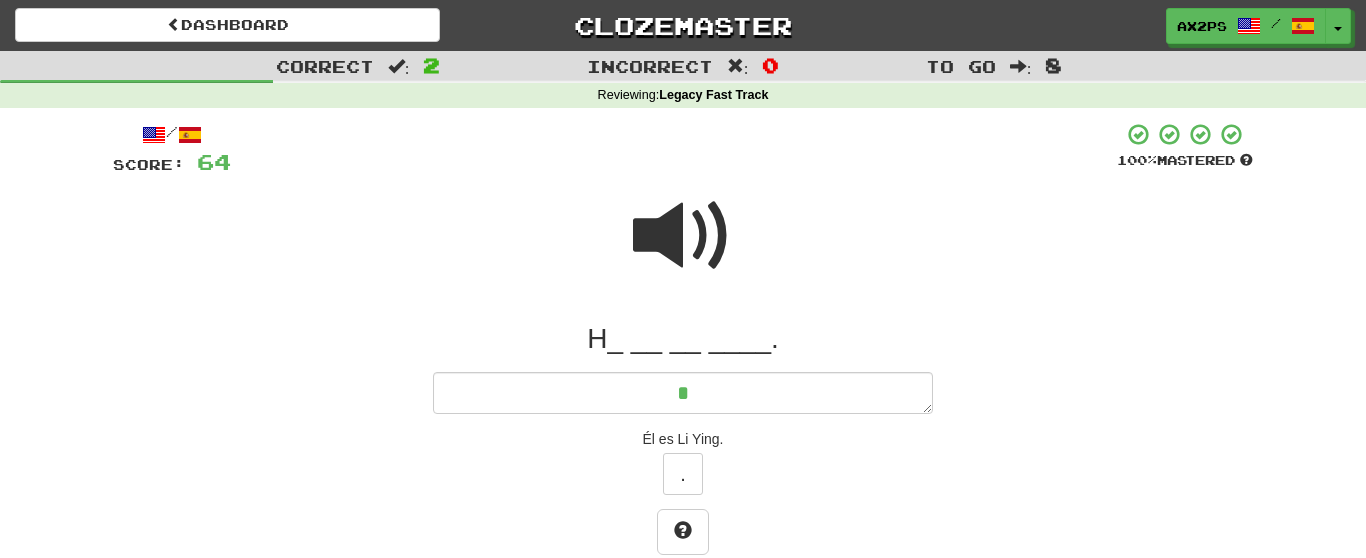 type on "*" 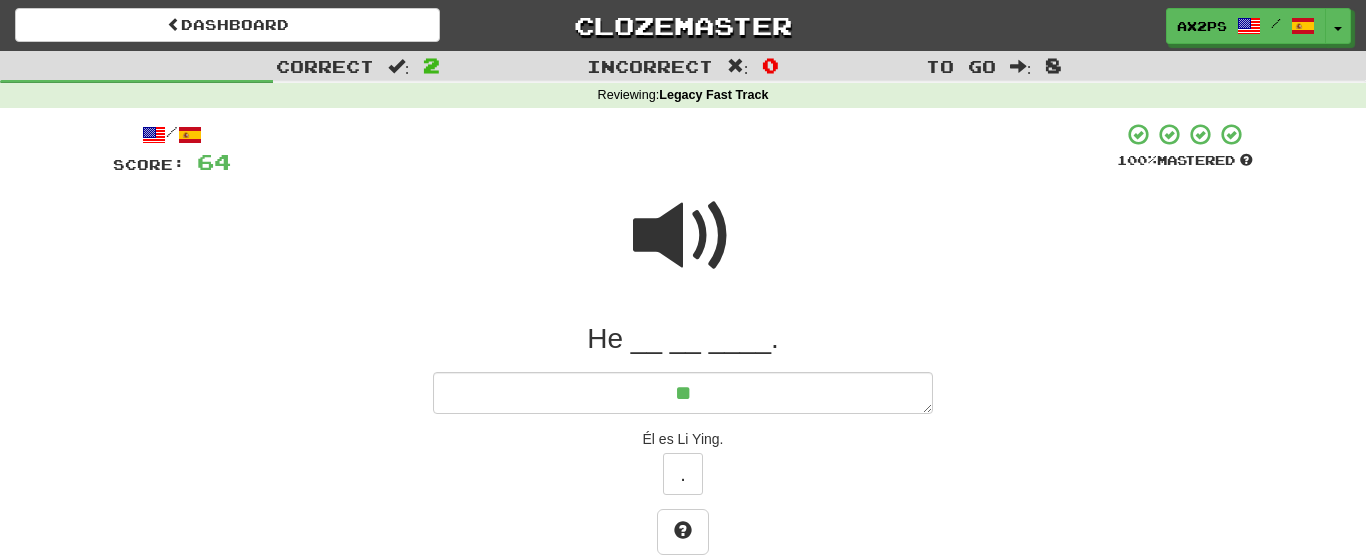 type on "*" 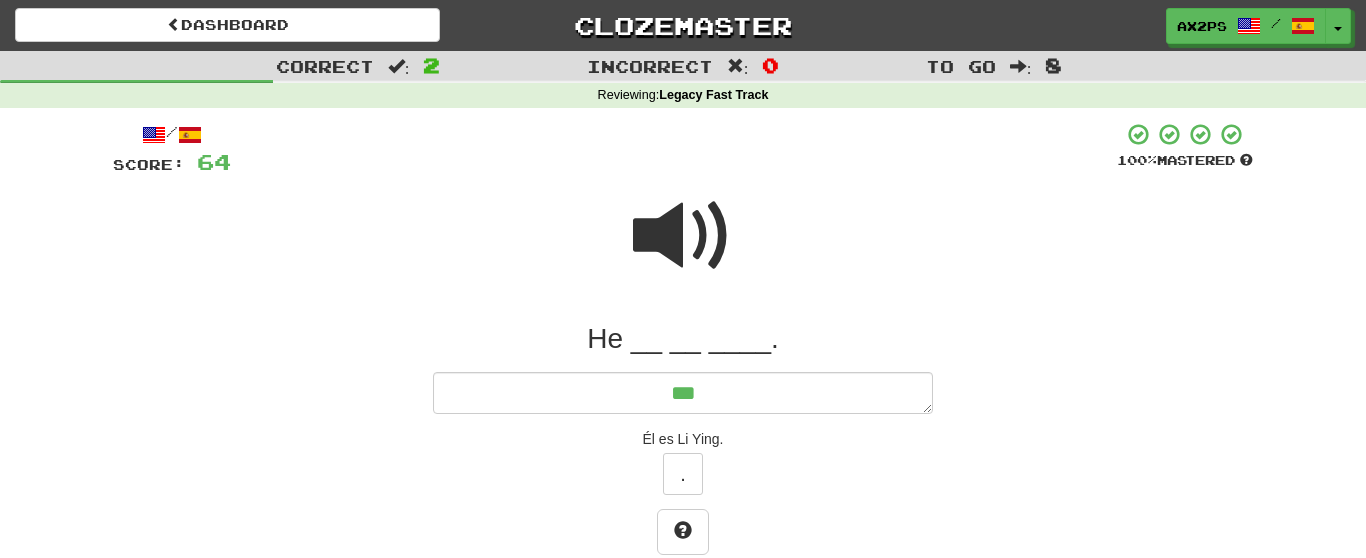 type on "*" 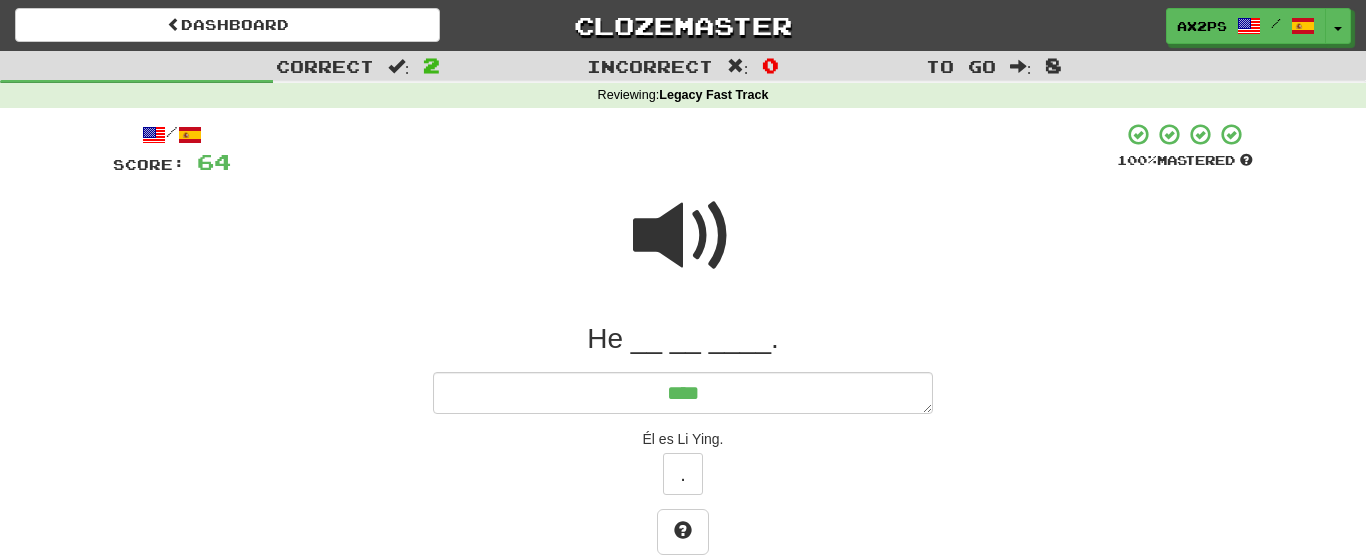 type on "*" 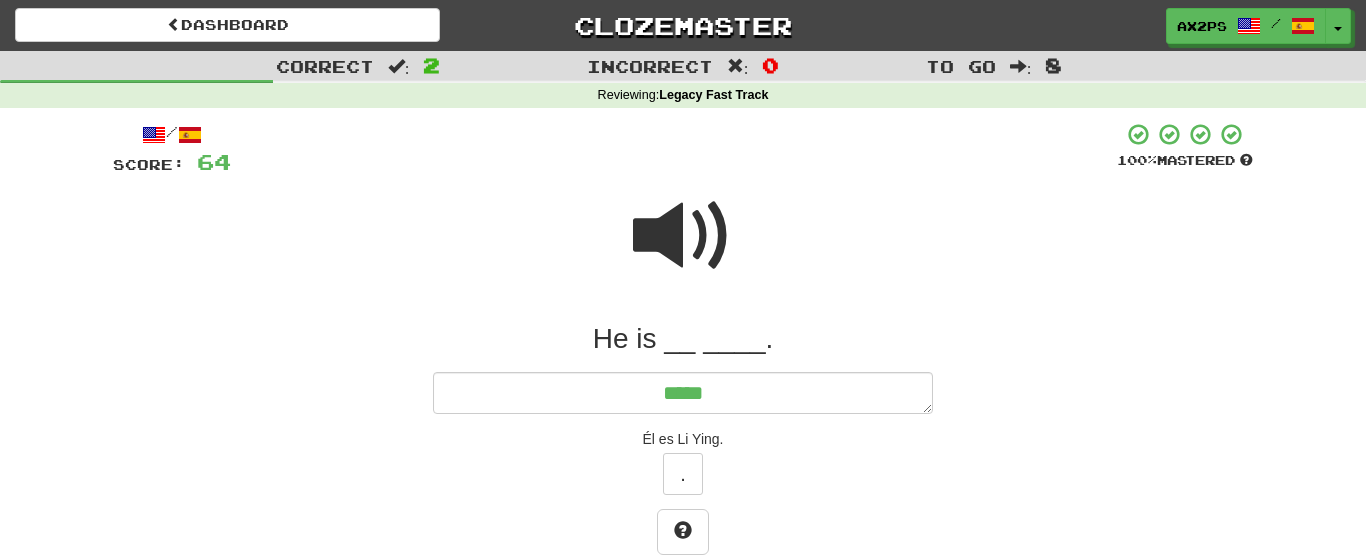 type on "*" 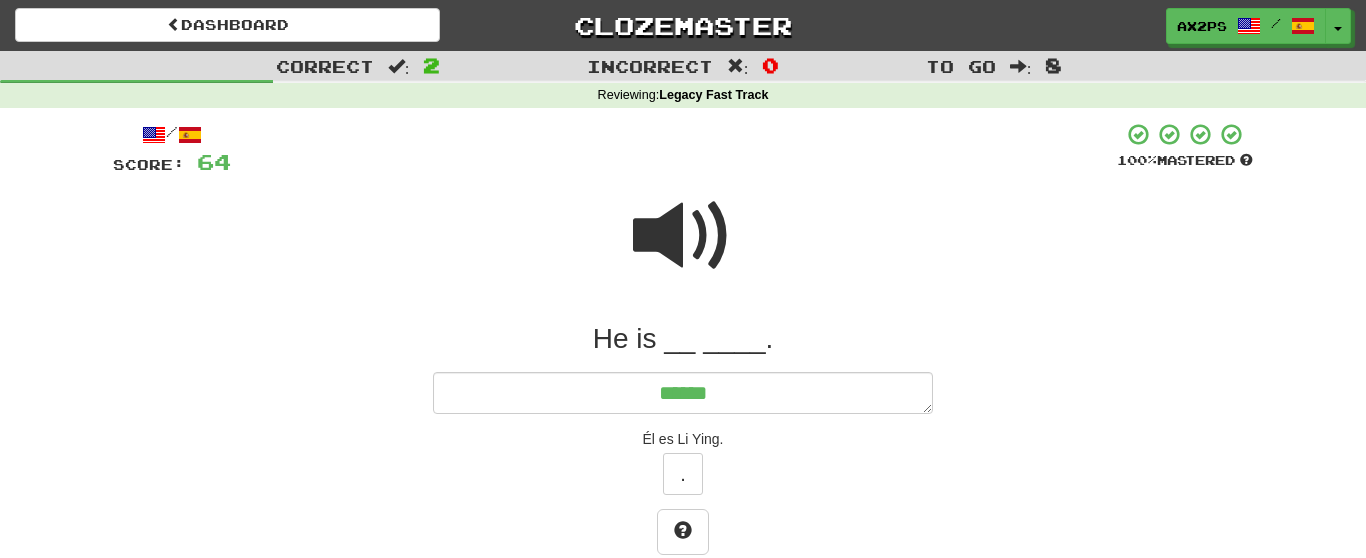 type on "*" 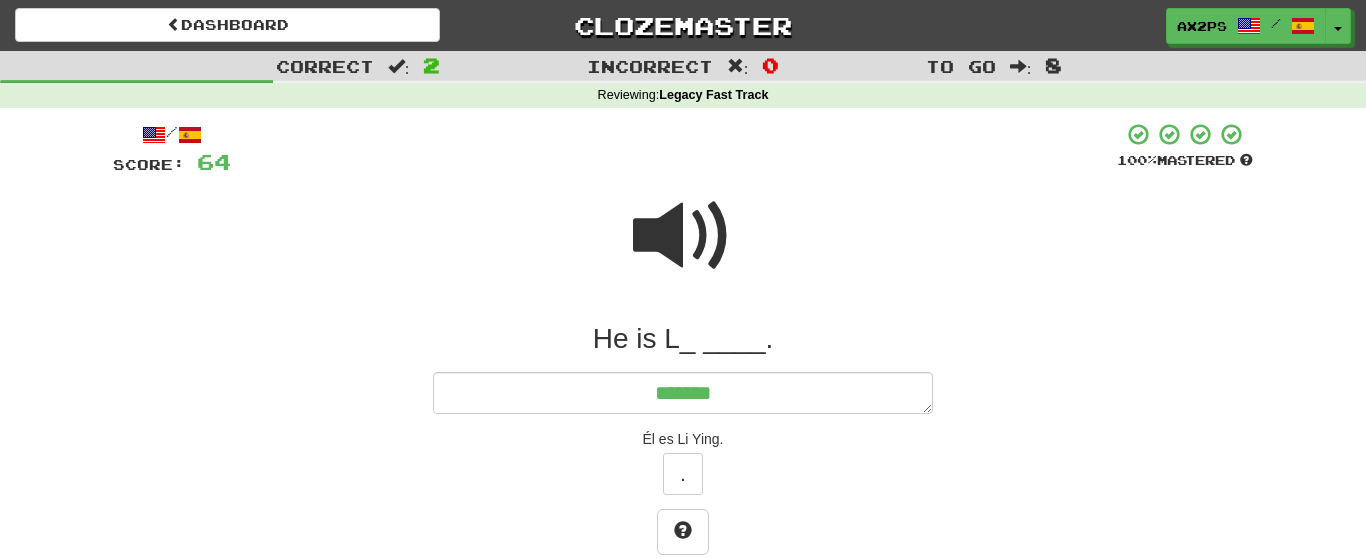type on "*" 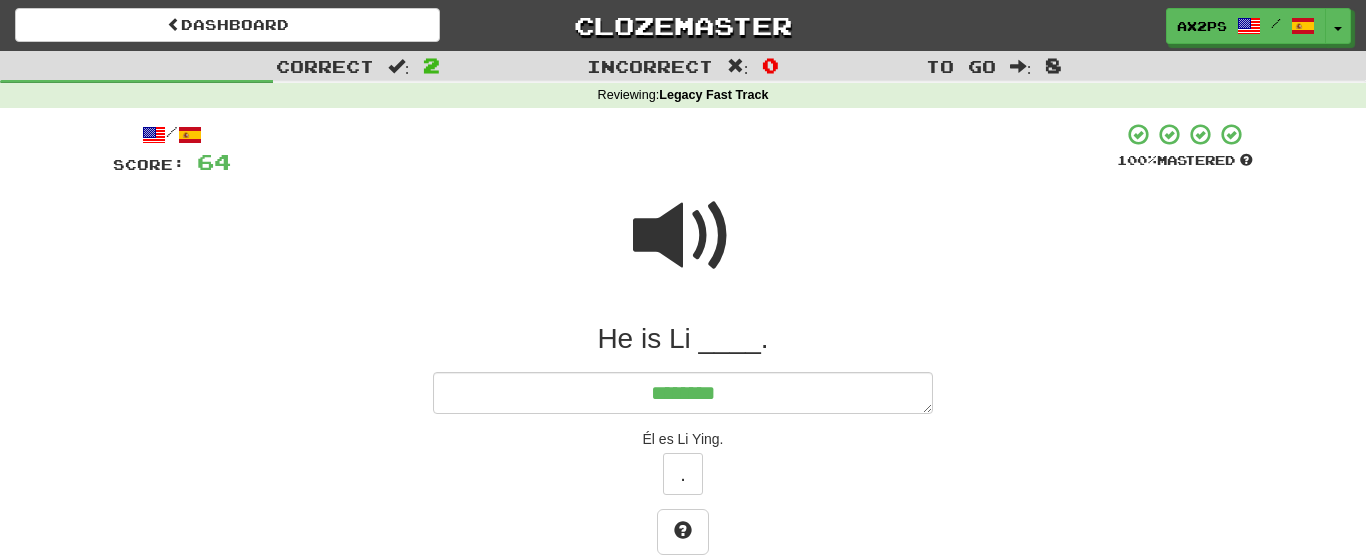 type on "*" 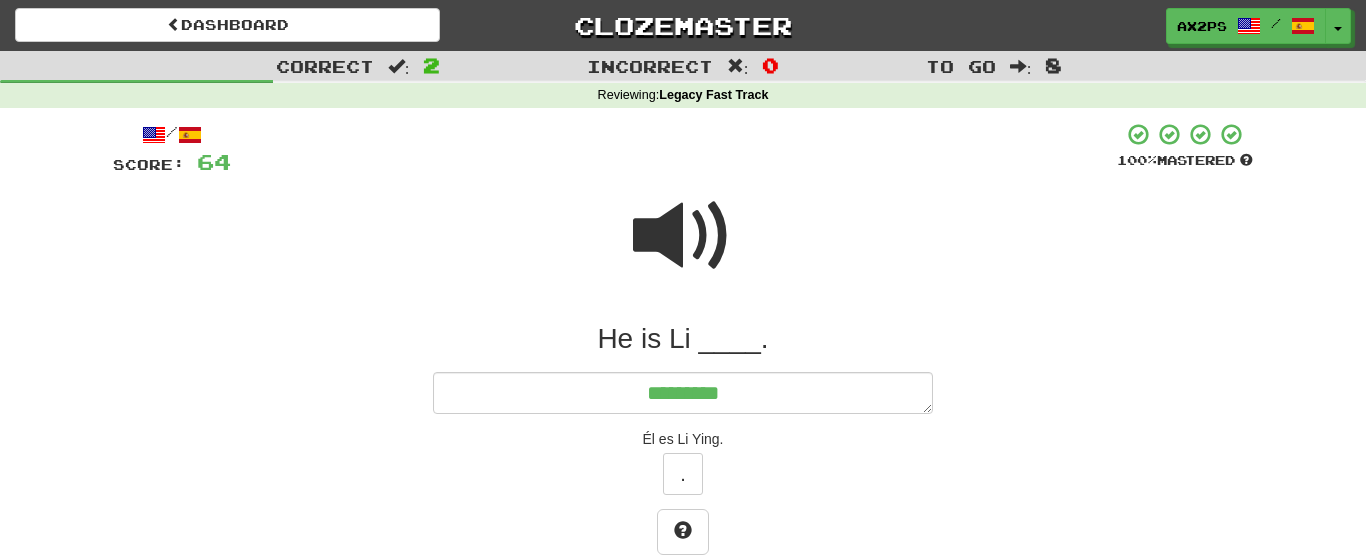 type on "*" 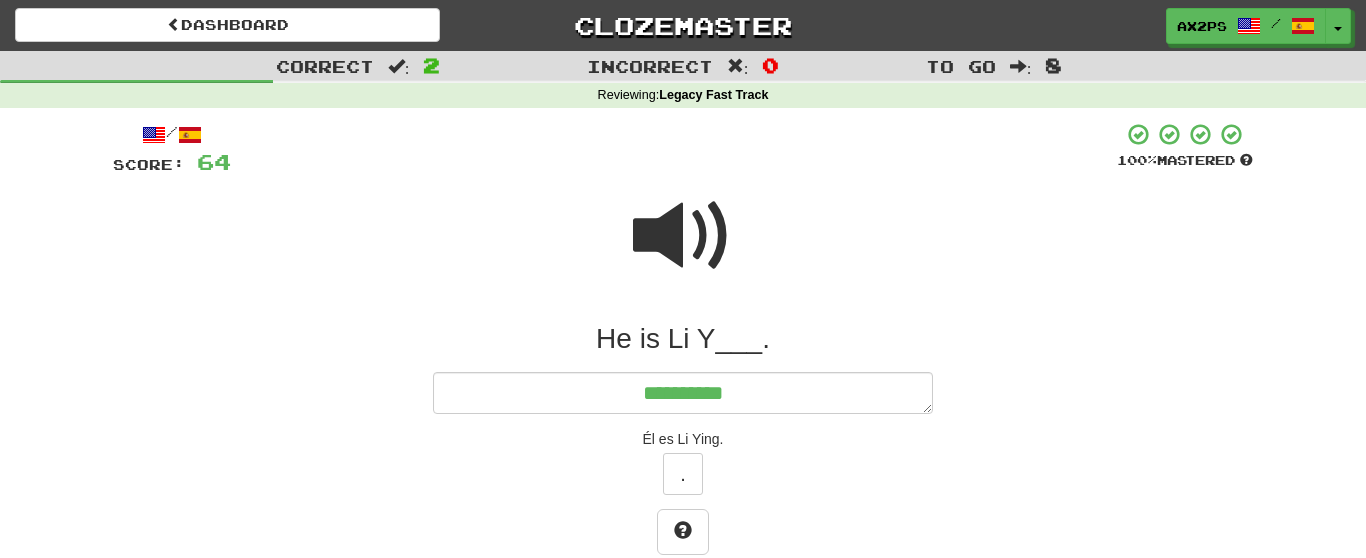 type on "*" 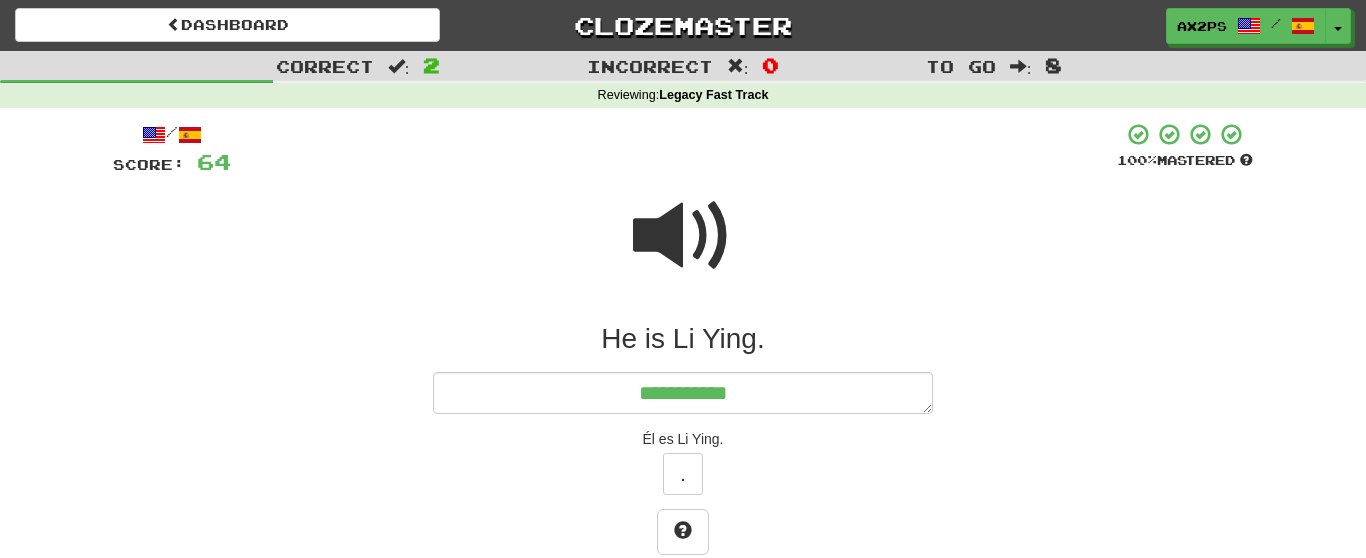 type on "*" 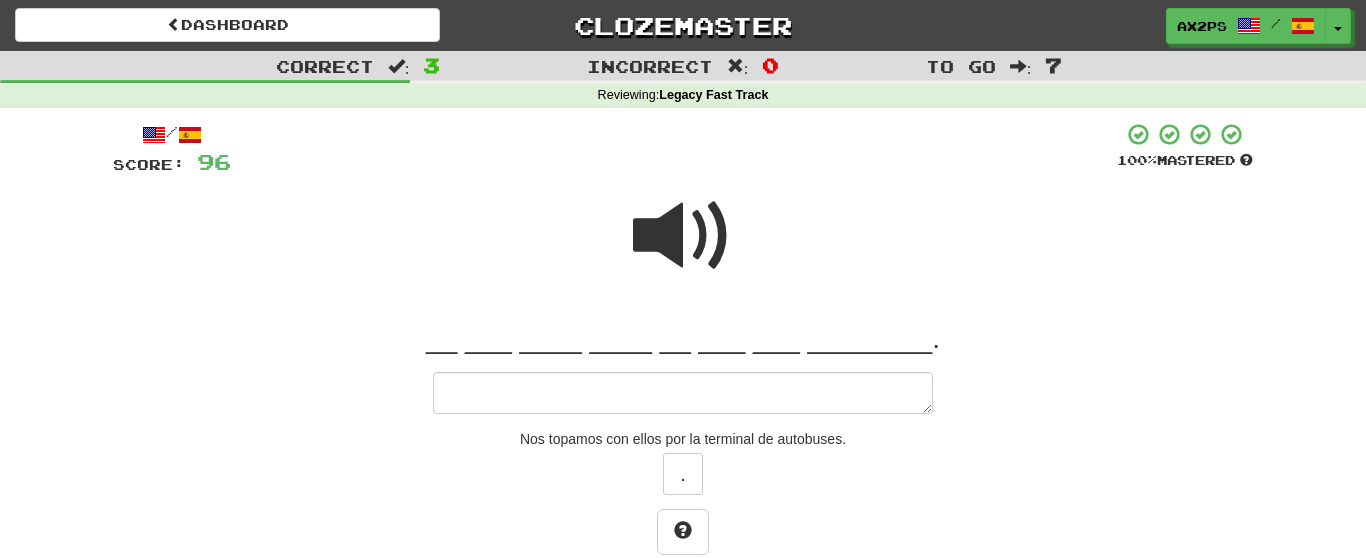 type on "*" 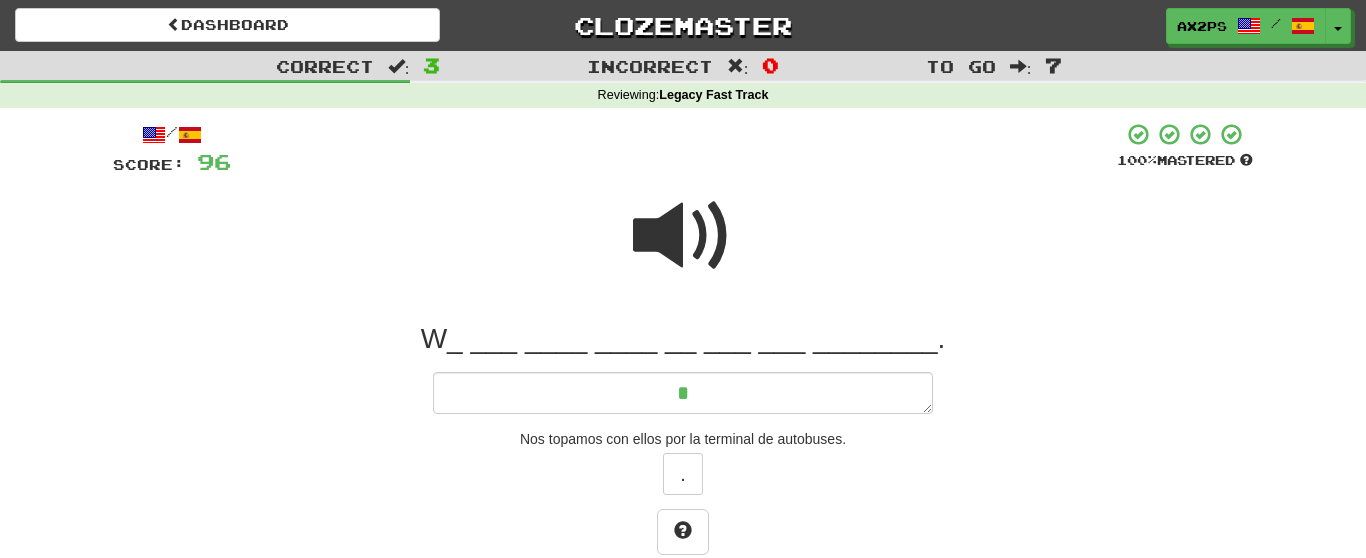 type on "*" 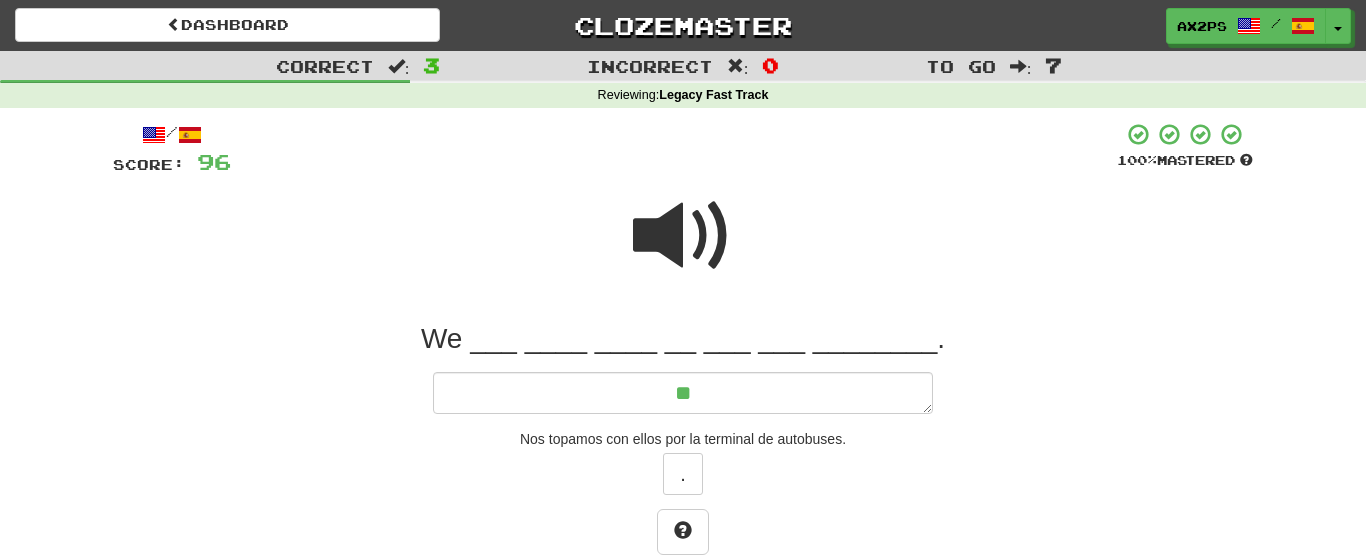 type on "*" 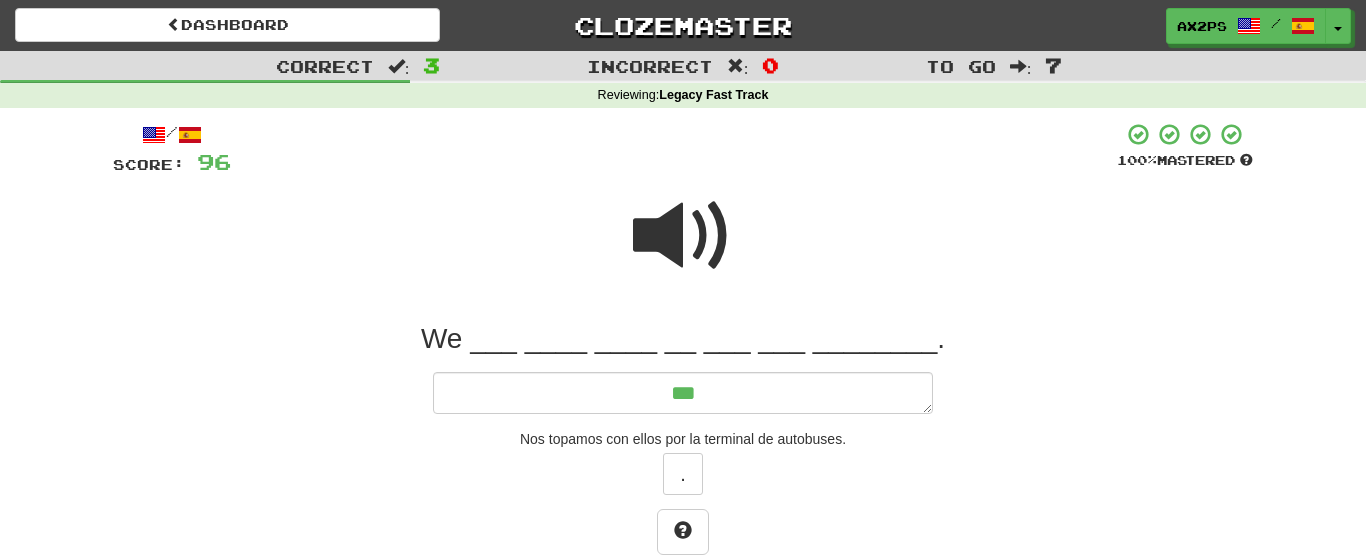 type on "*" 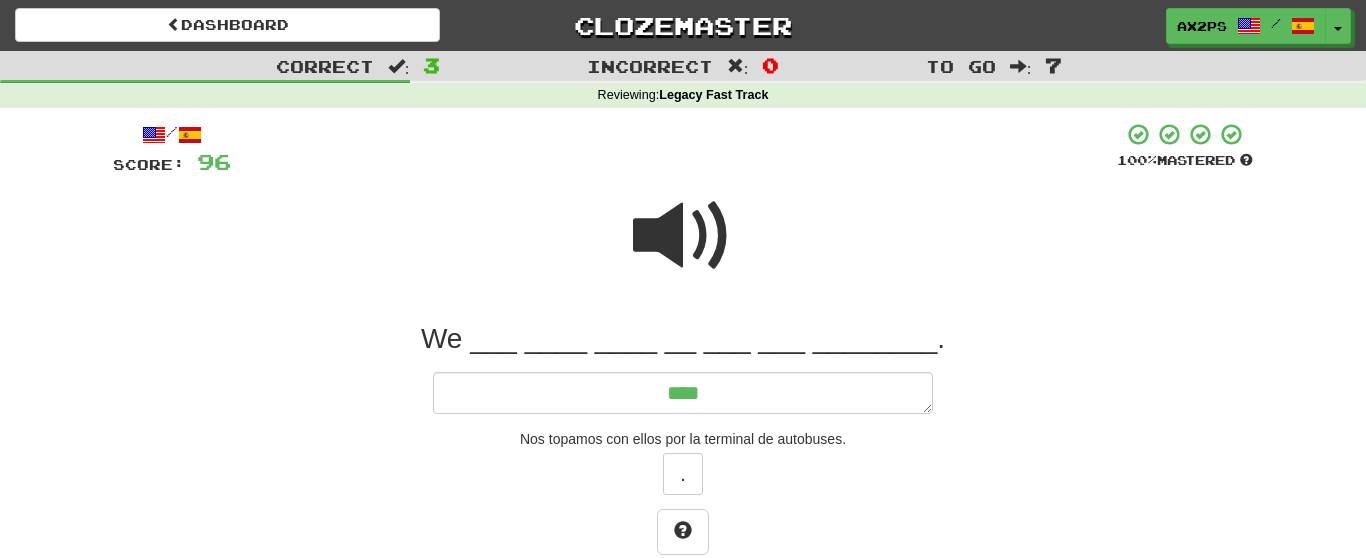 type on "*****" 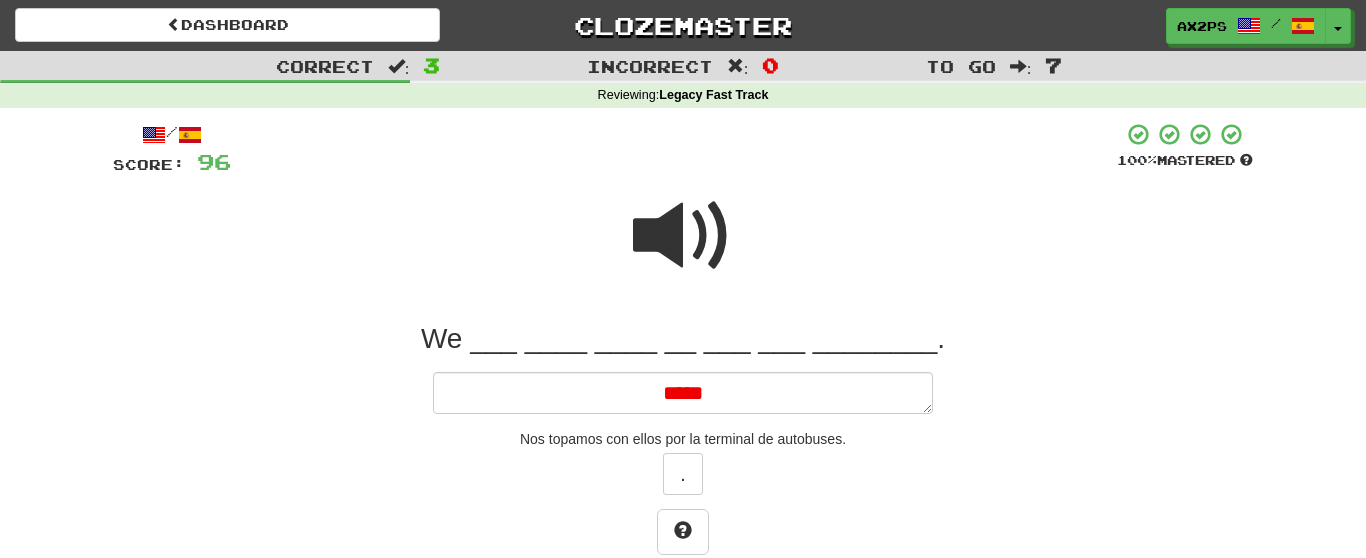 type on "*" 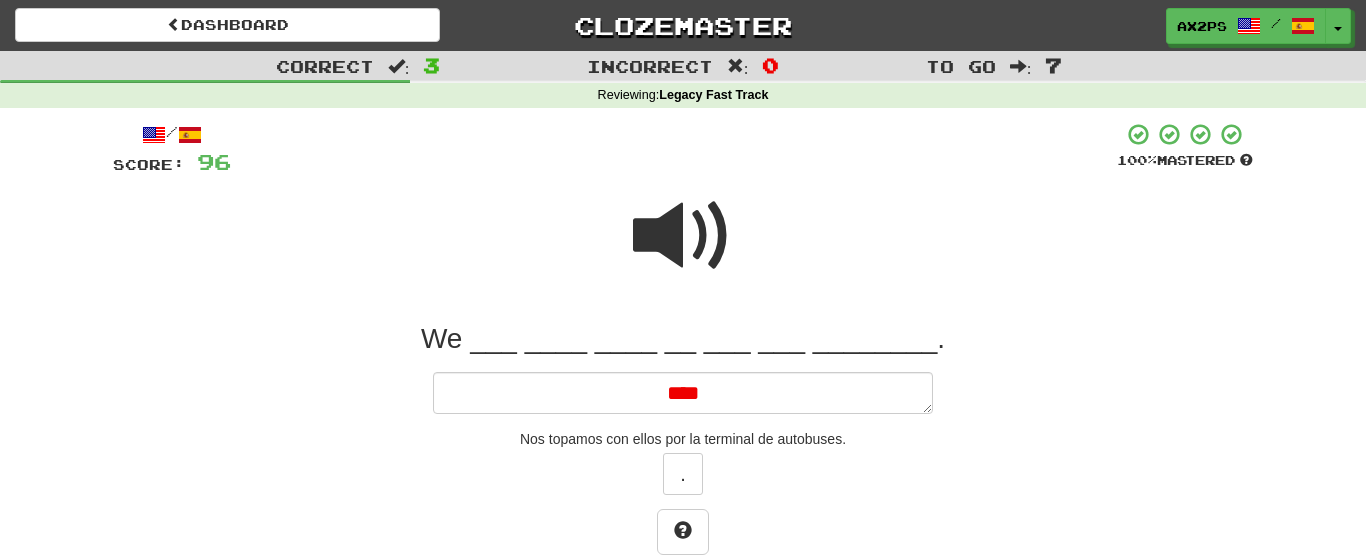 type on "*" 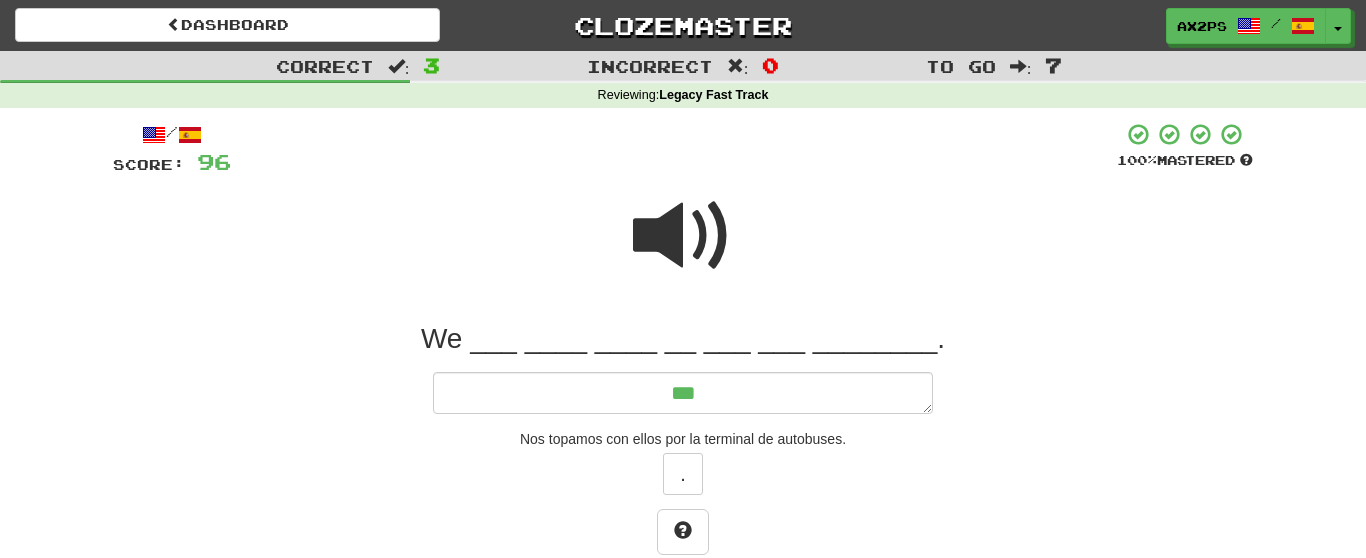 type on "**" 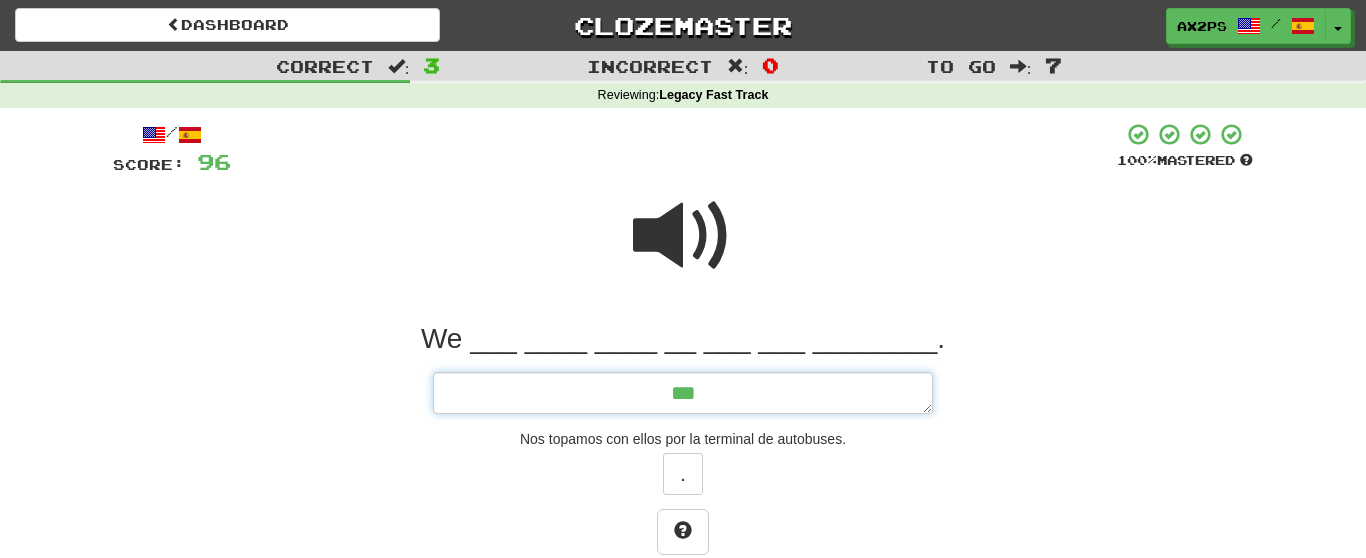 click on "**" at bounding box center [683, 393] 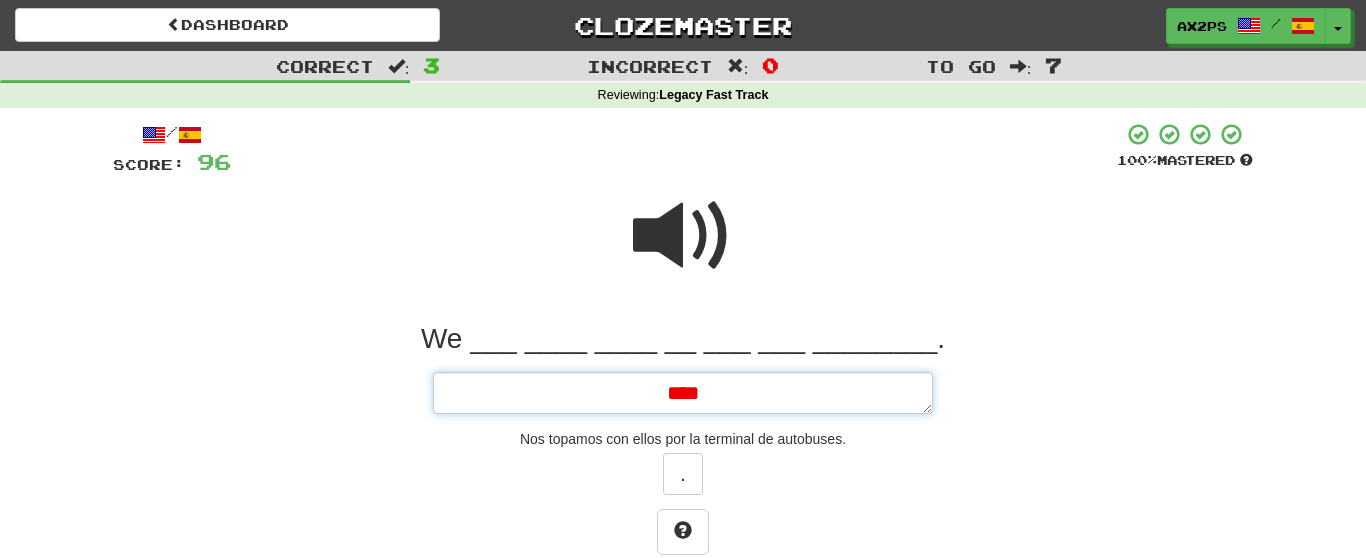 type on "*" 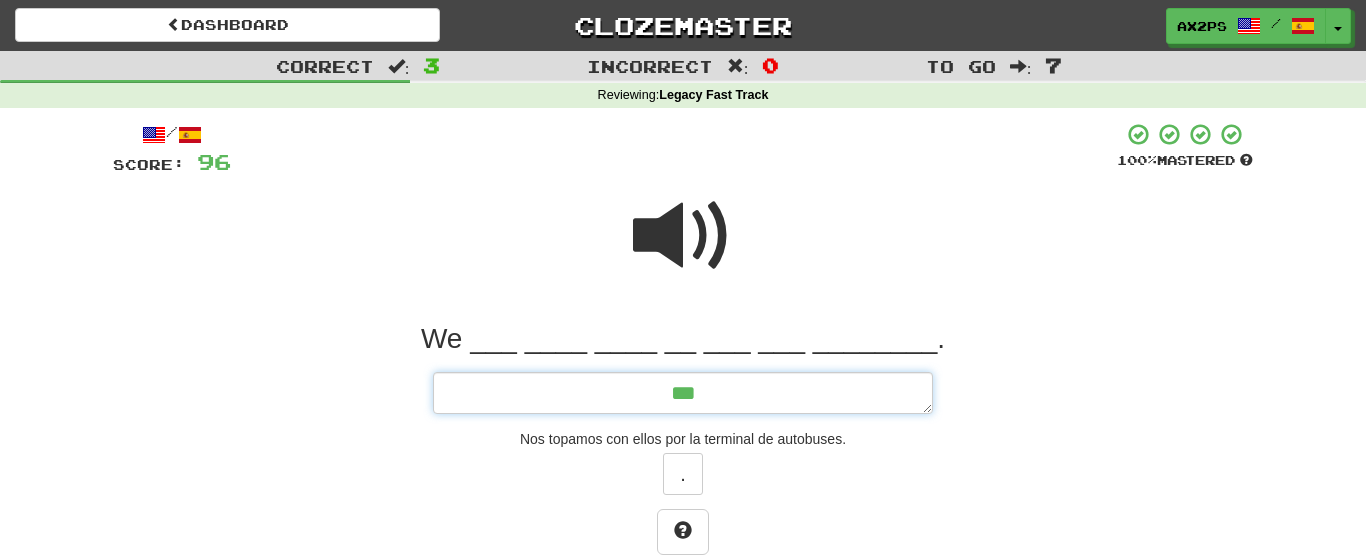 type on "*" 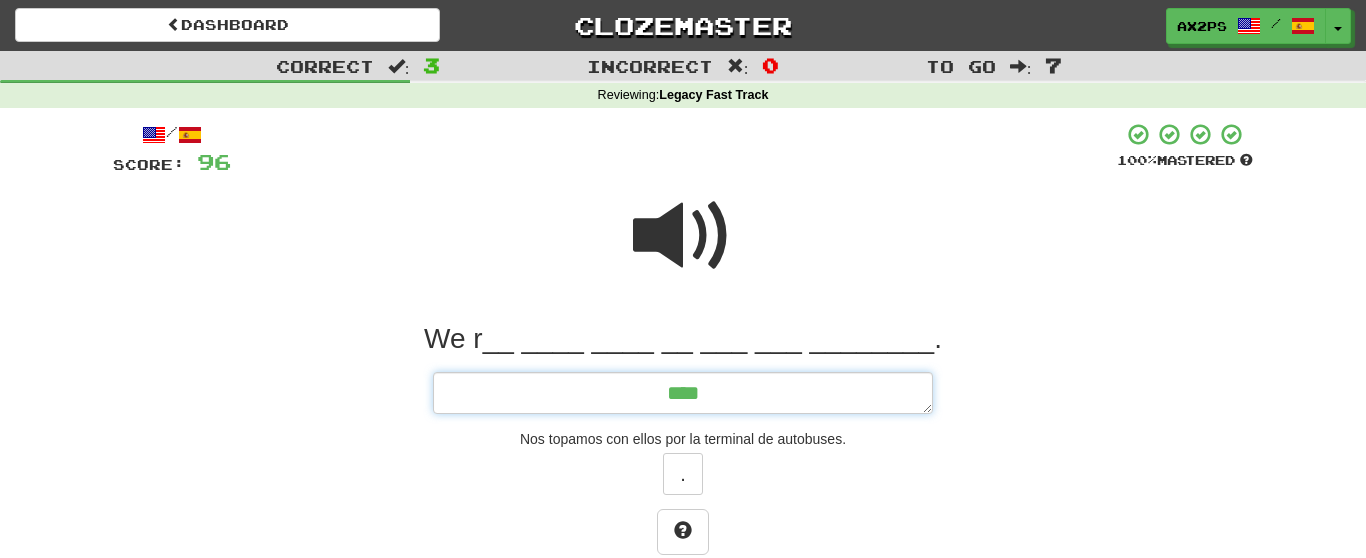 type on "*" 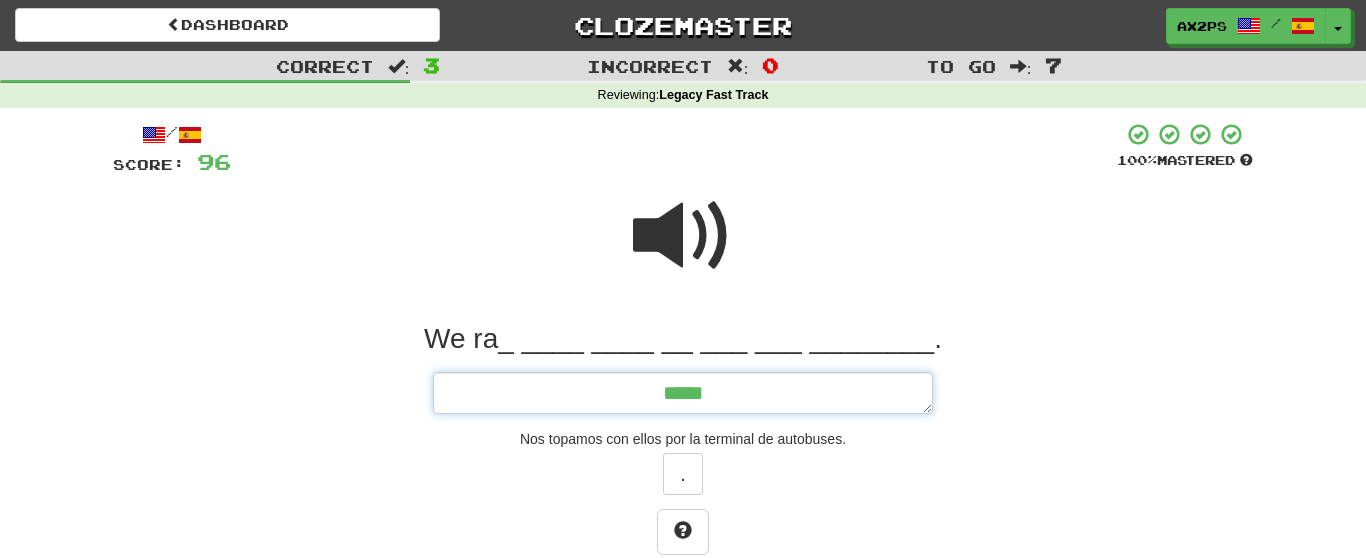 type on "*" 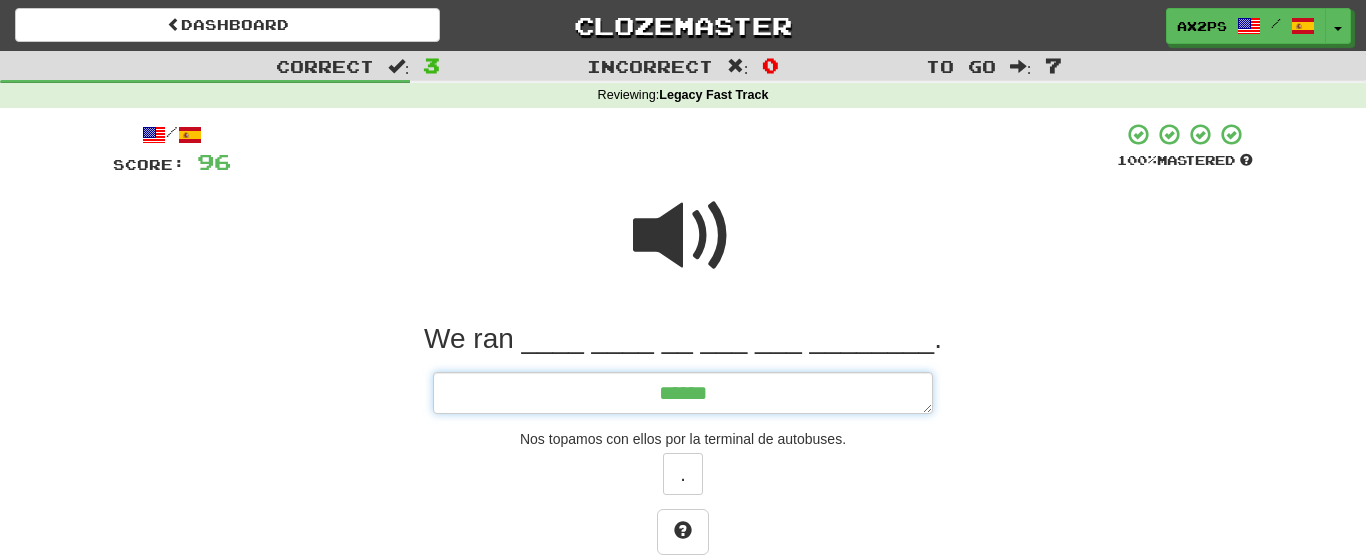 type on "*" 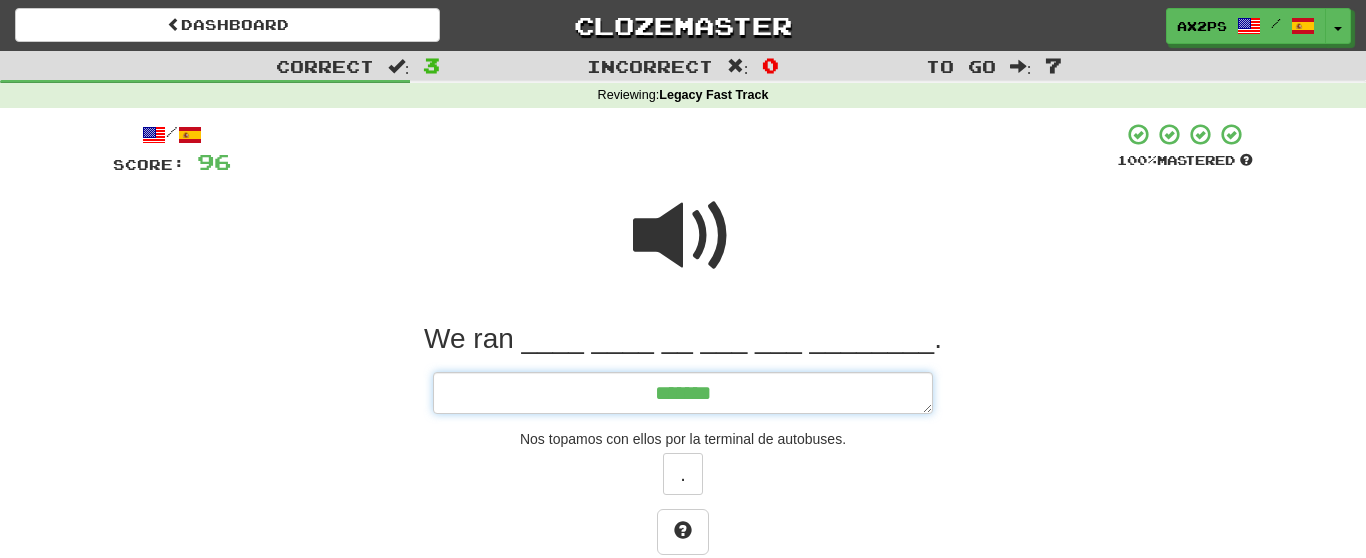 type on "*" 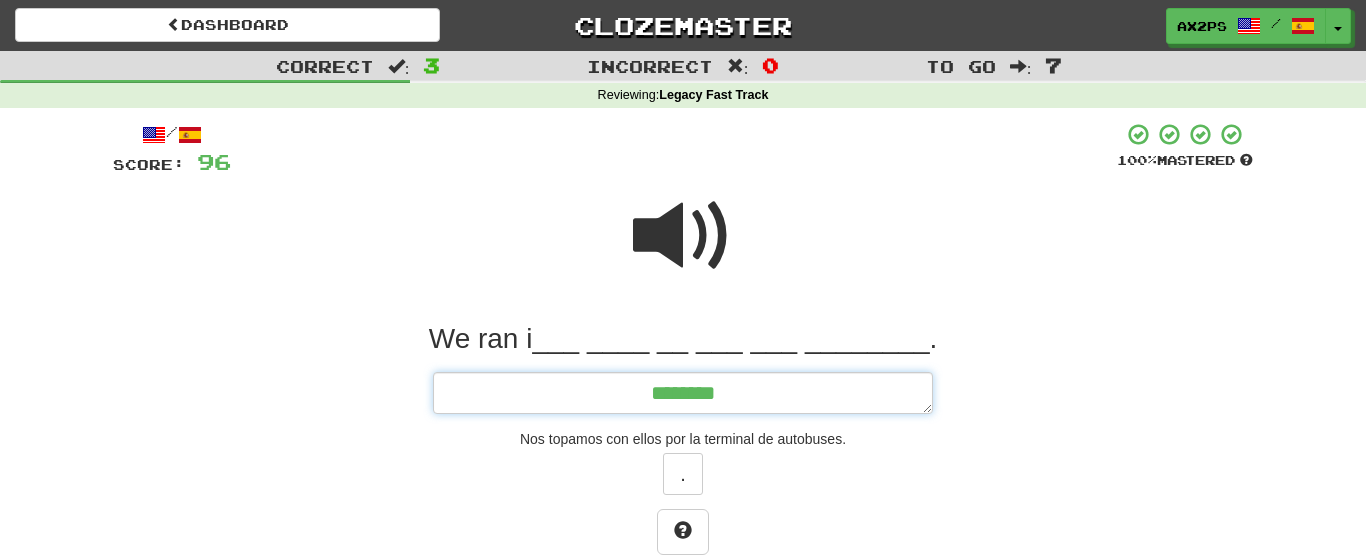 type on "*" 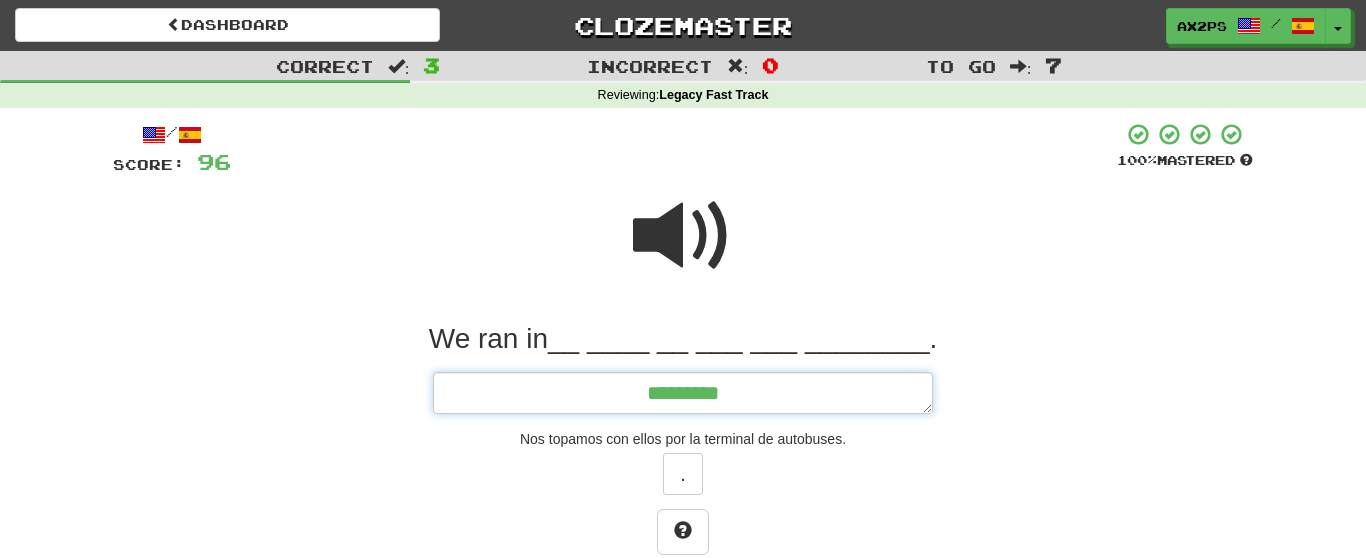 type on "*" 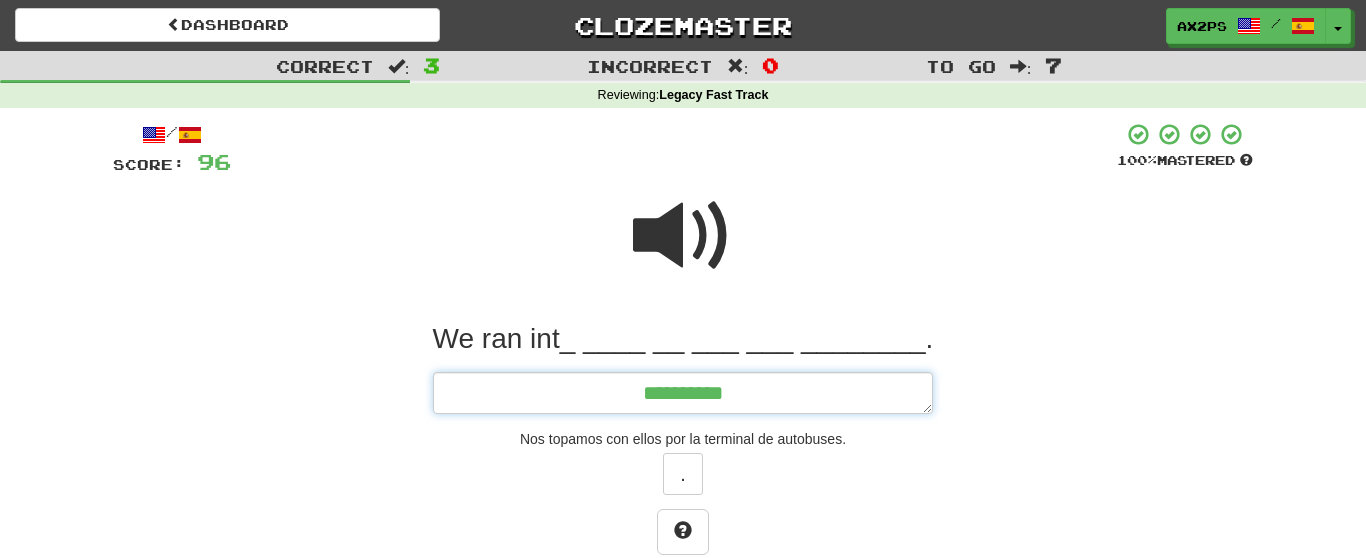type on "*" 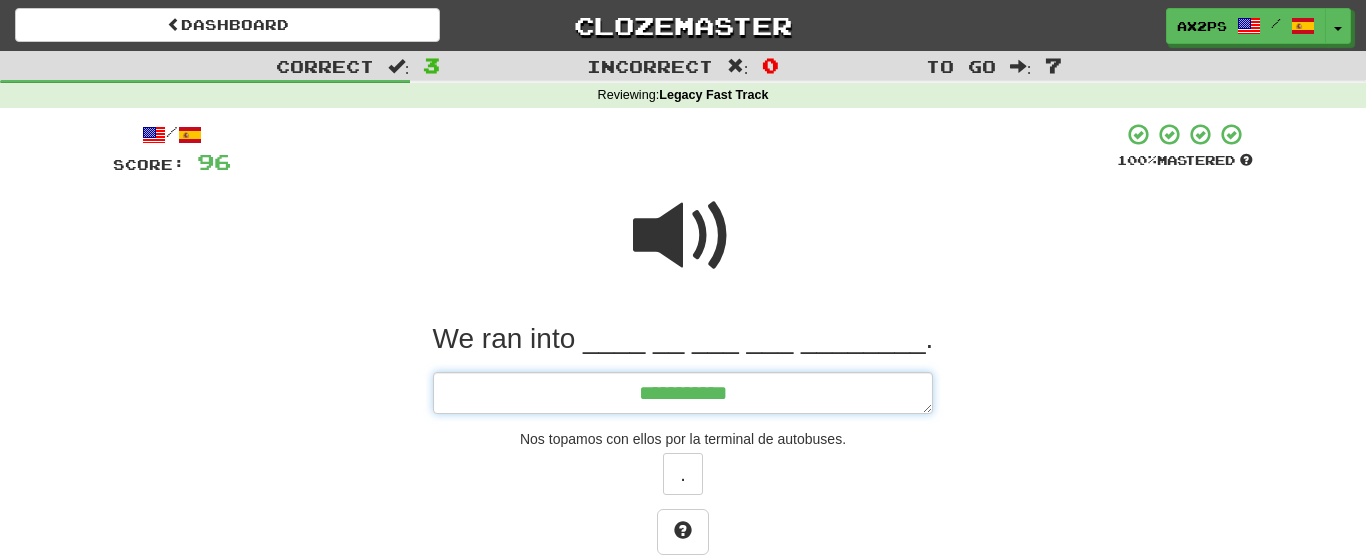type on "*" 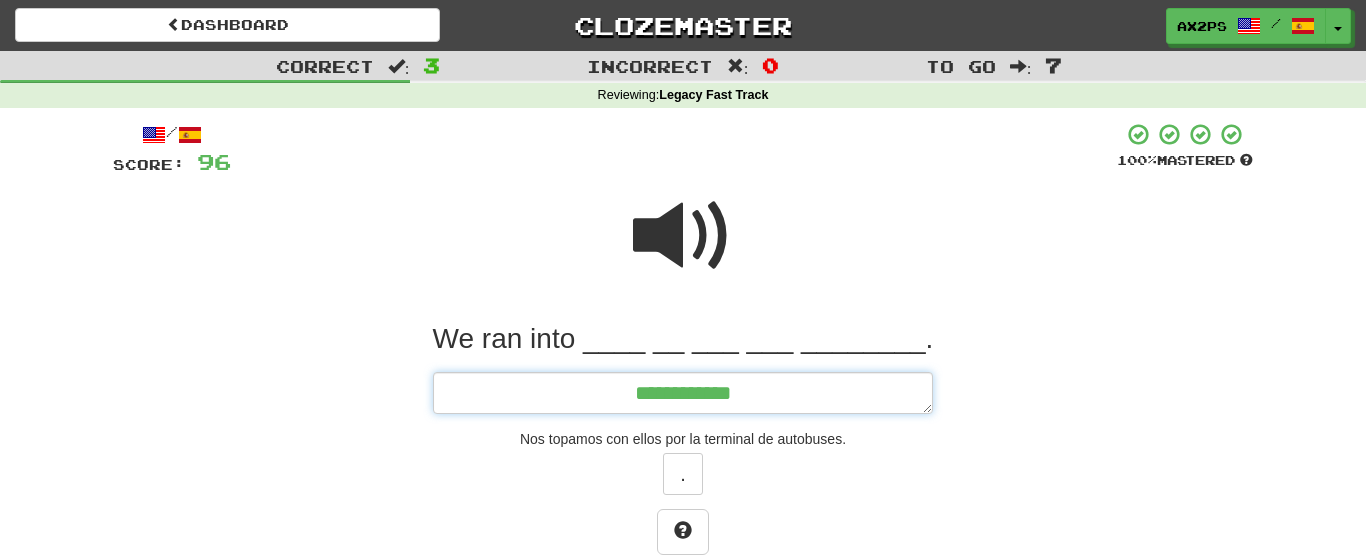 type on "*" 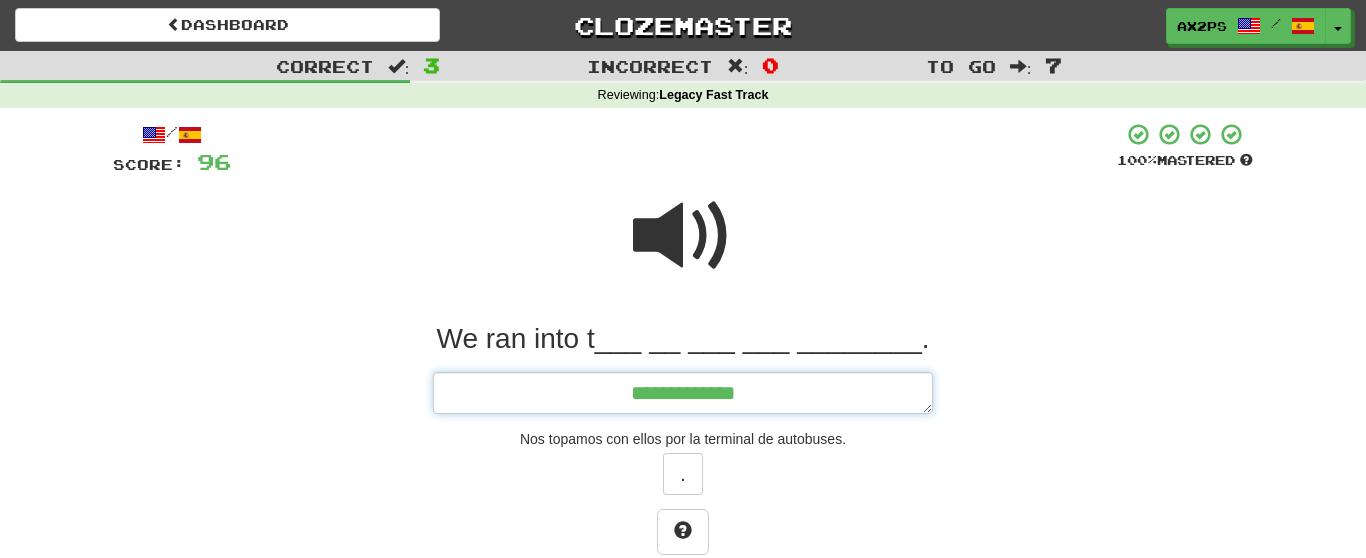 type on "*" 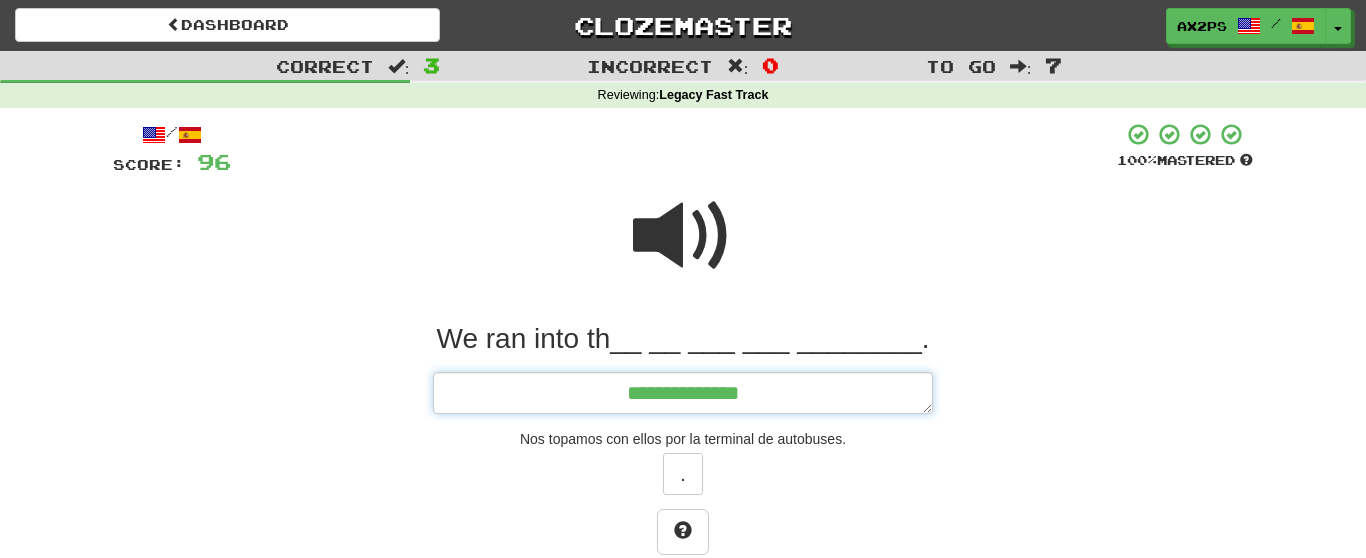 type on "*" 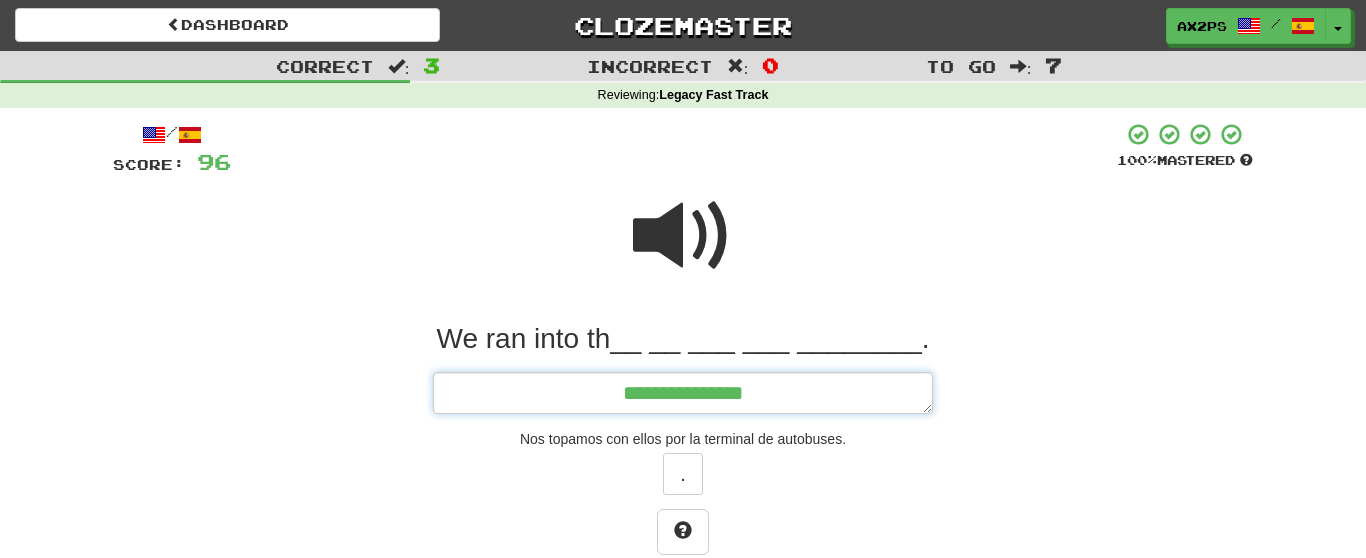 type on "*" 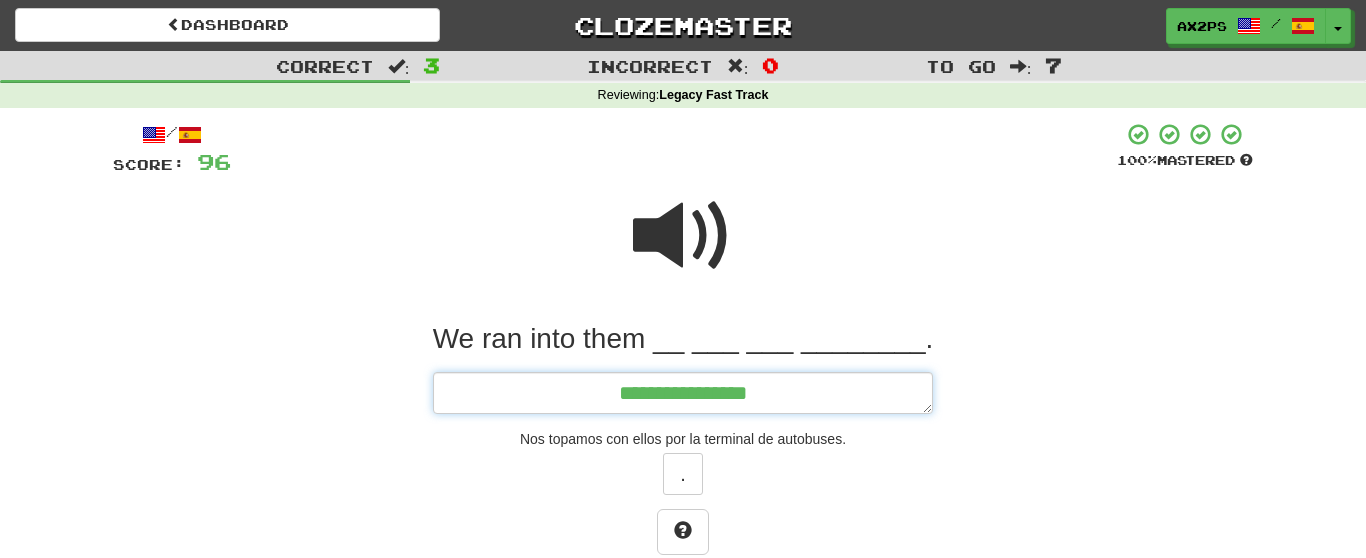 type on "*" 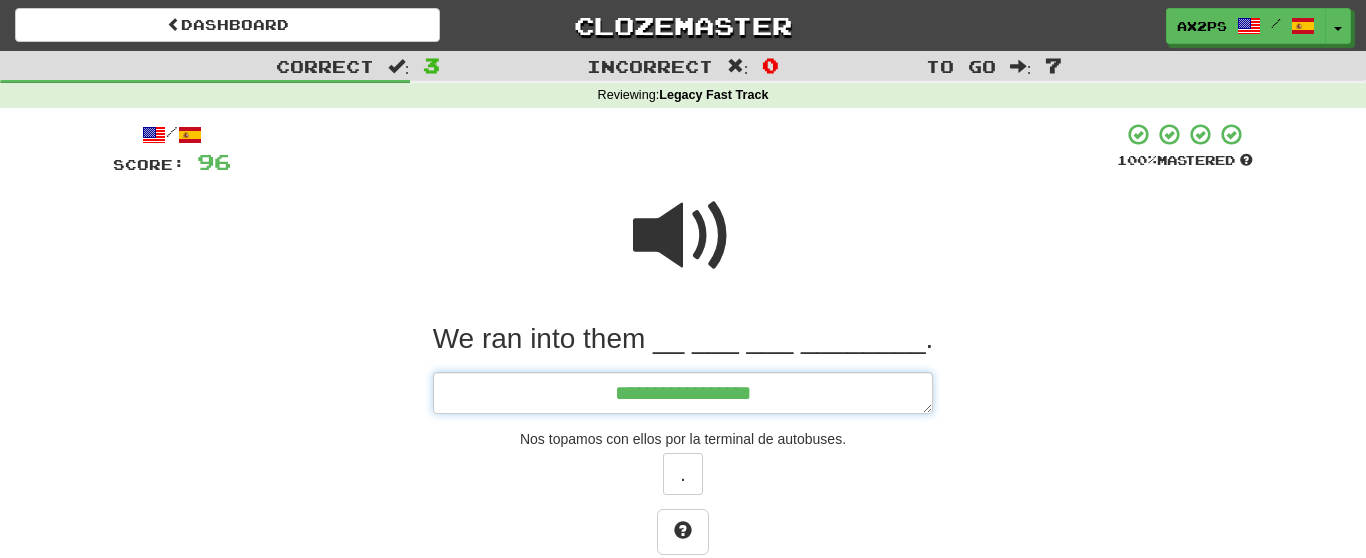 type on "**********" 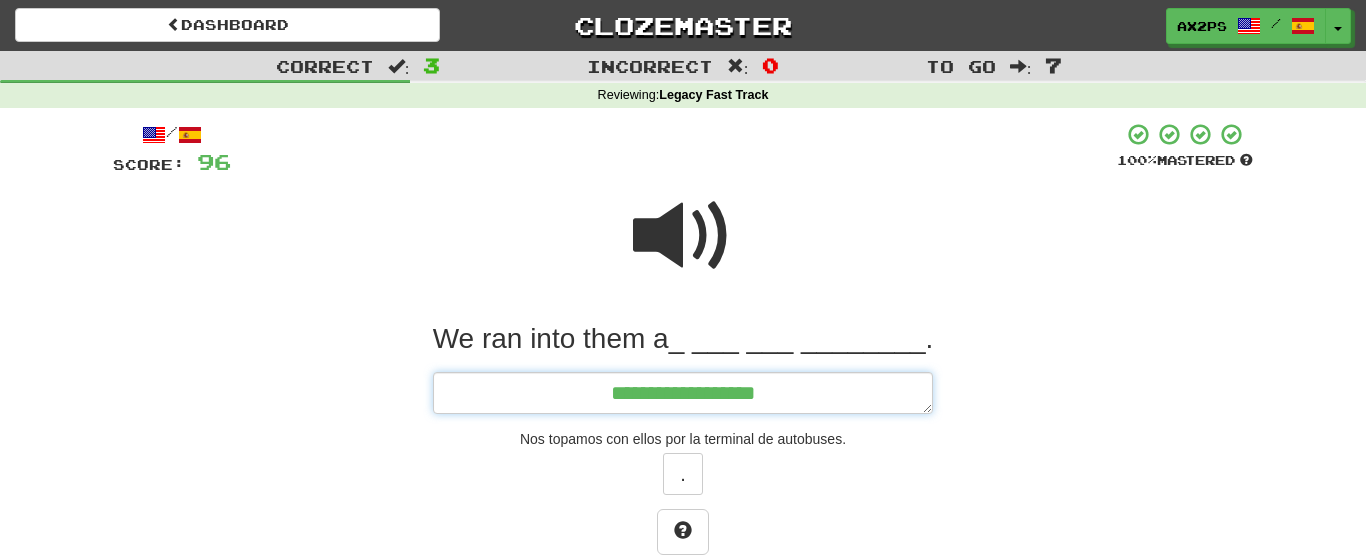 type on "*" 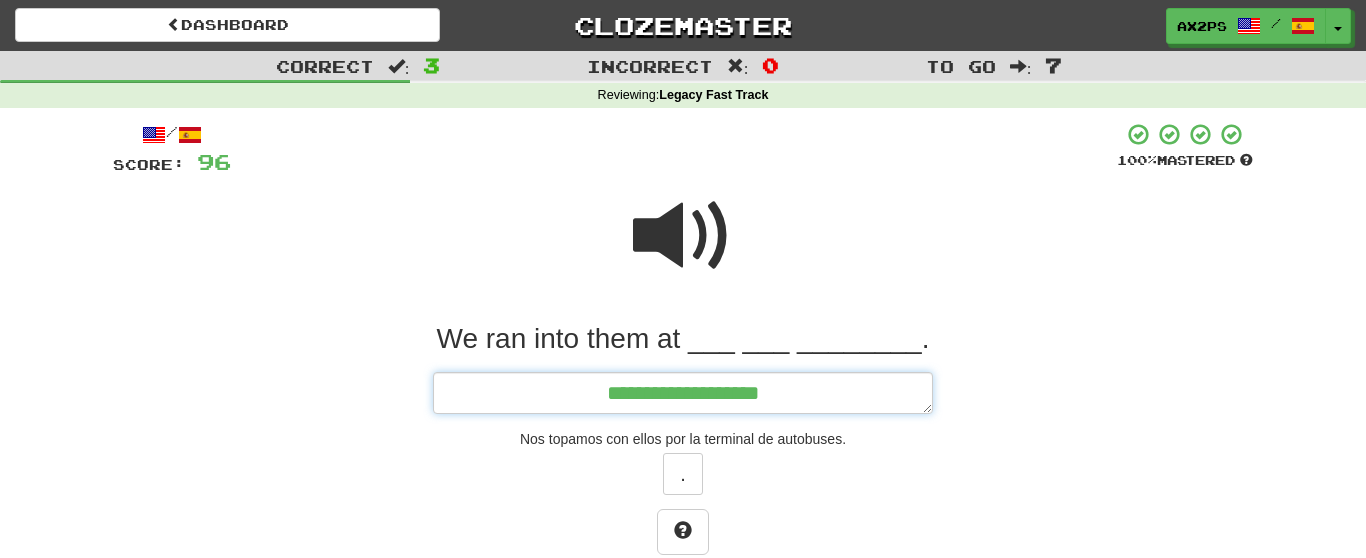 type on "*" 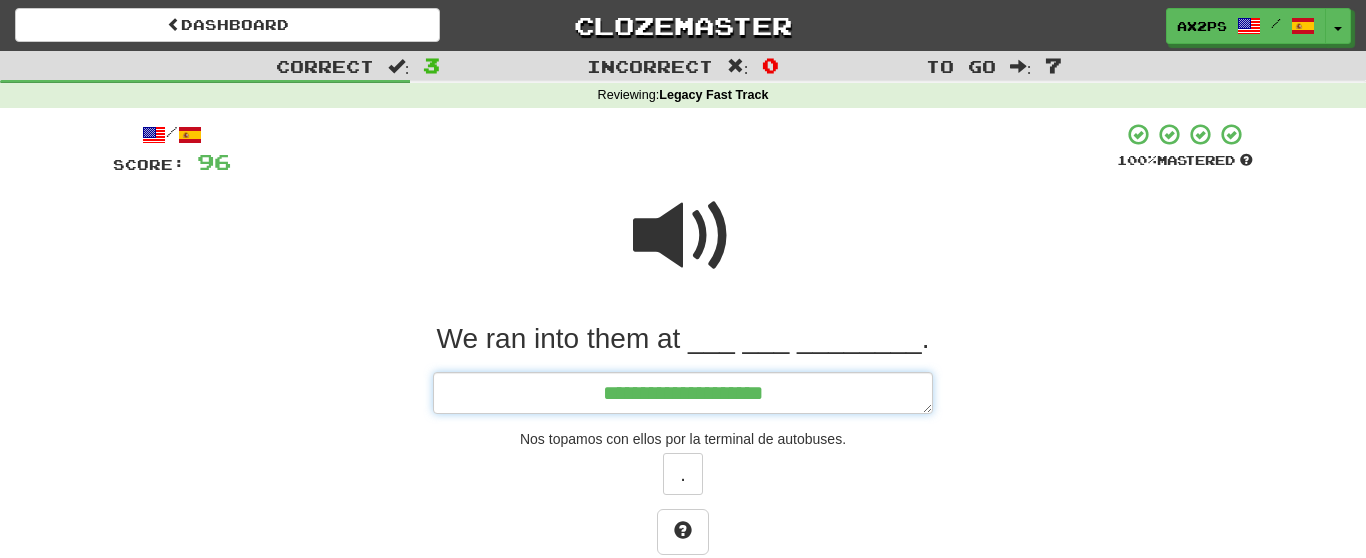 type on "**********" 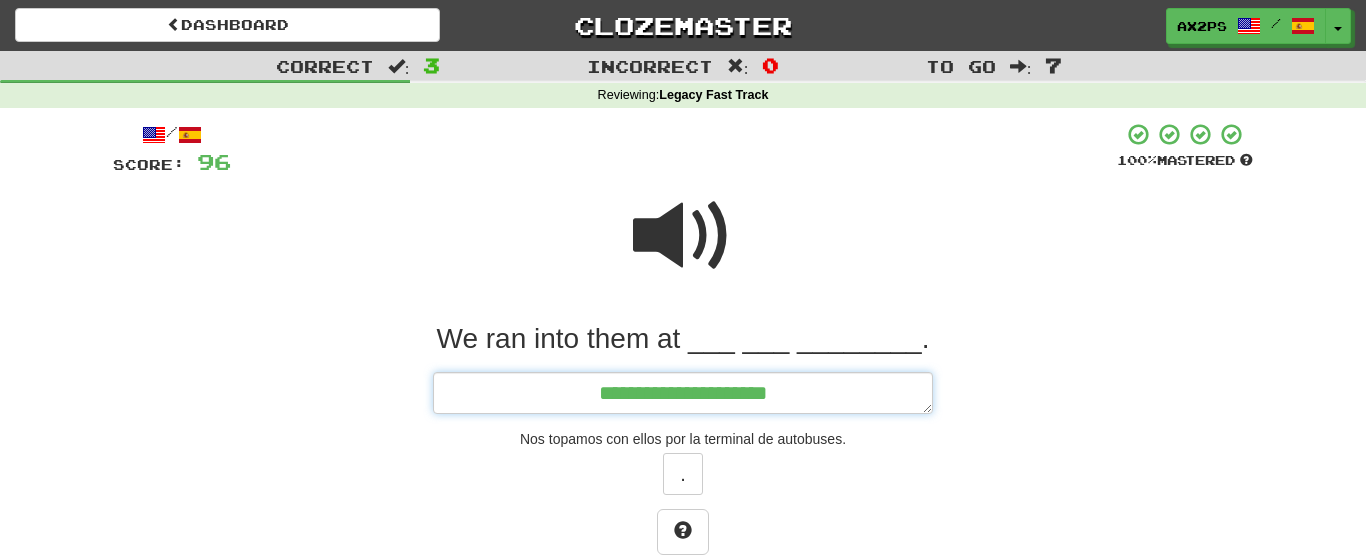 type on "*" 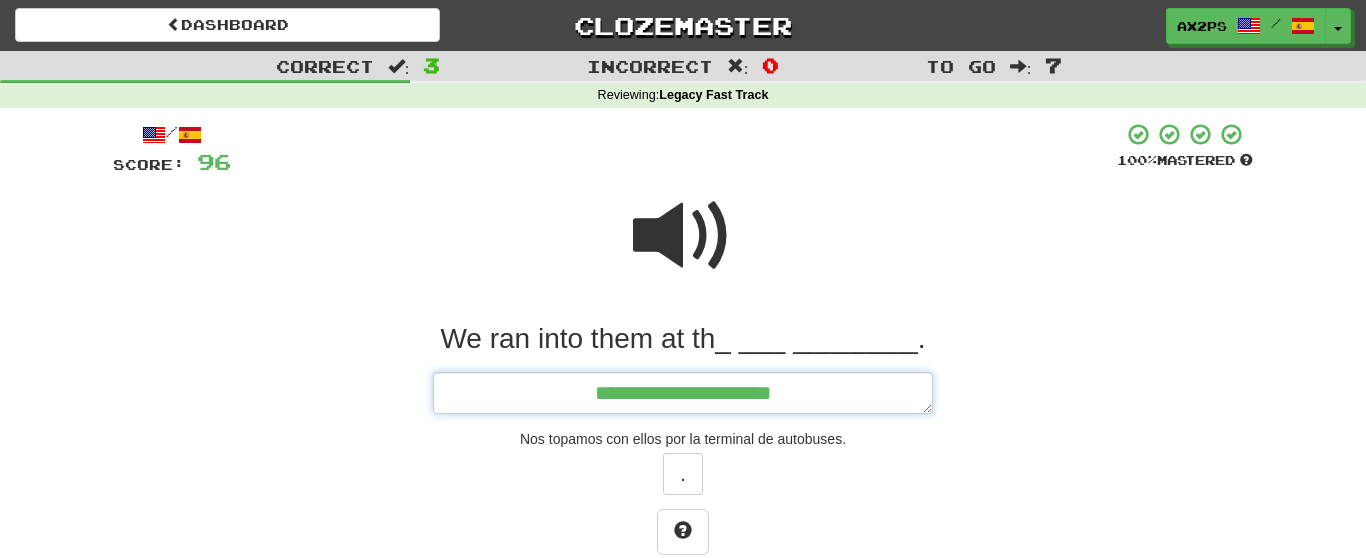 type on "*" 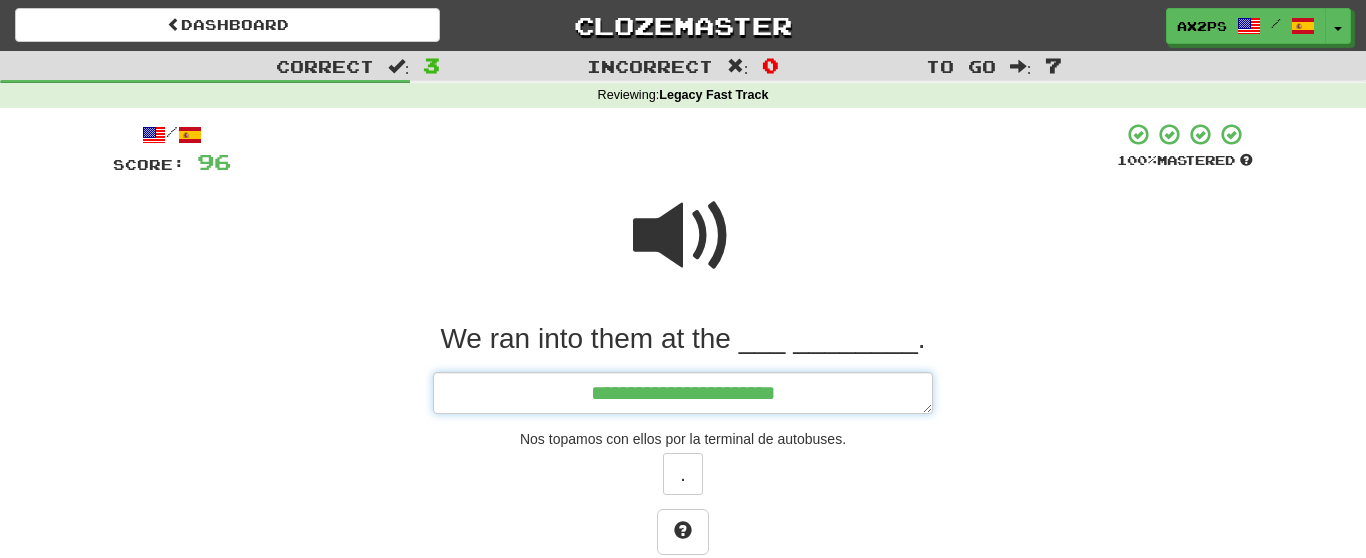 type on "*" 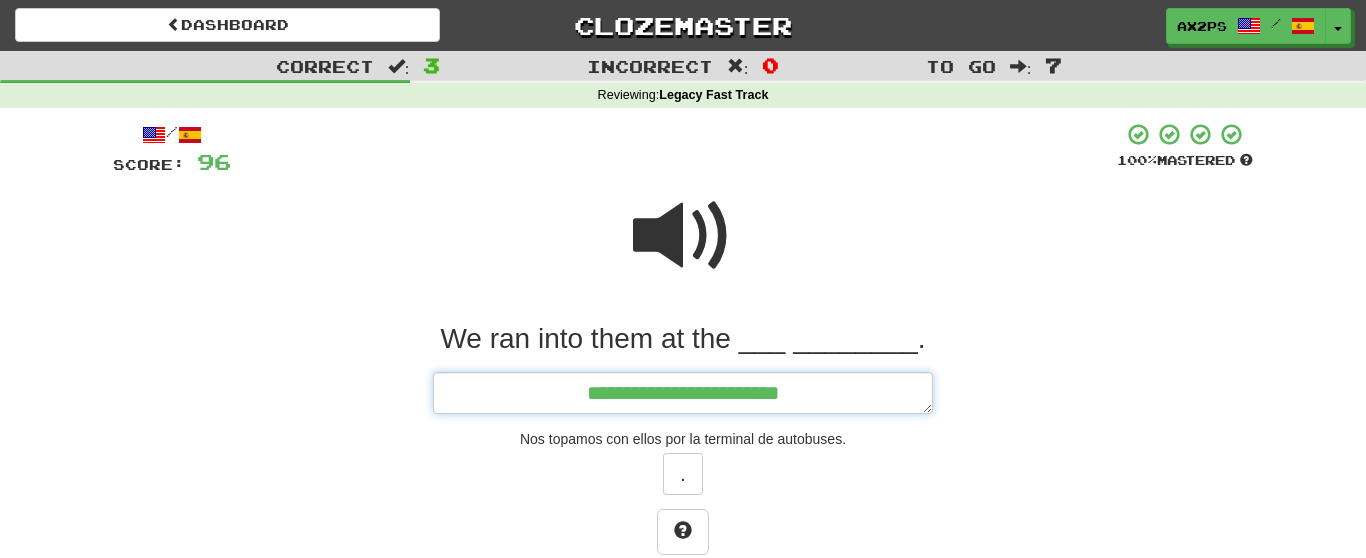 type on "*" 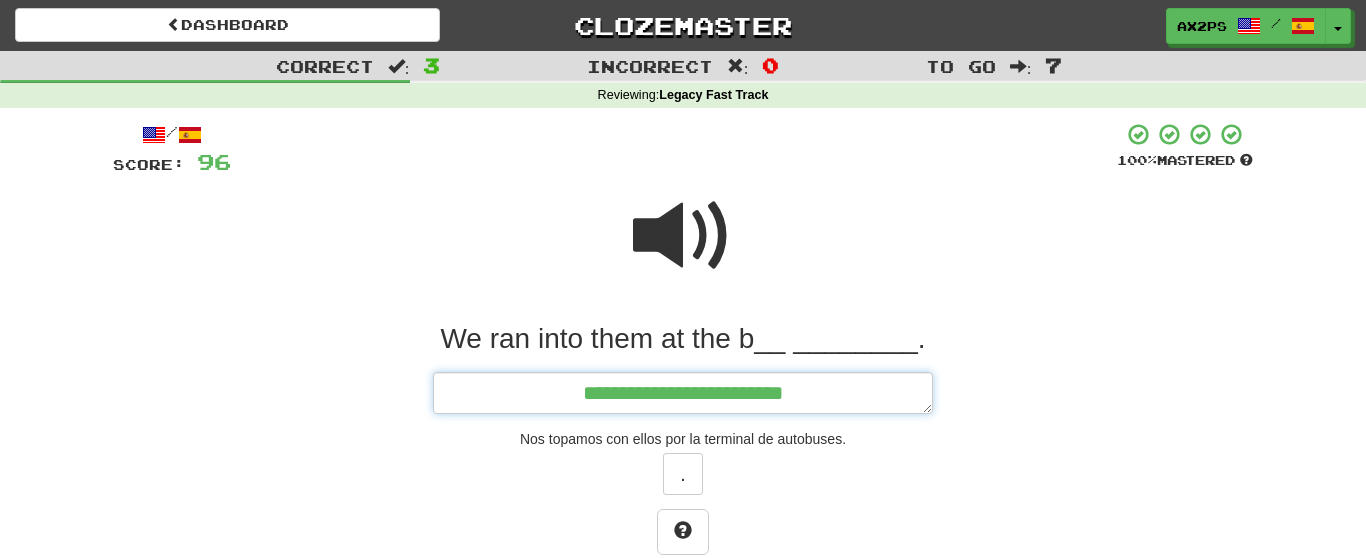 type on "*" 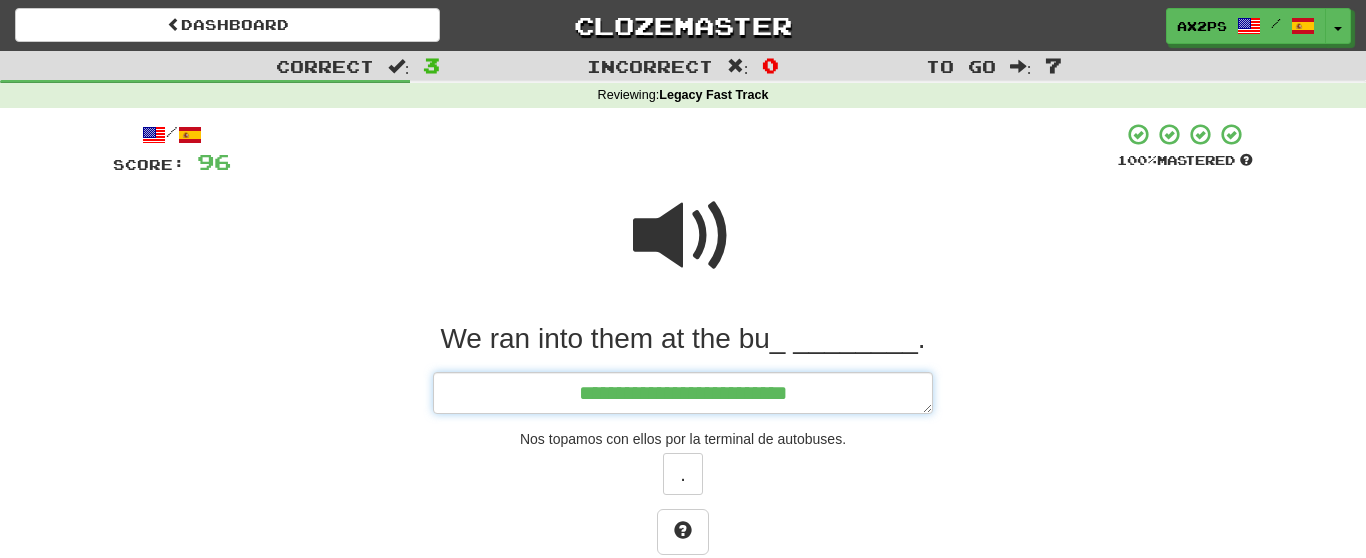 type on "*" 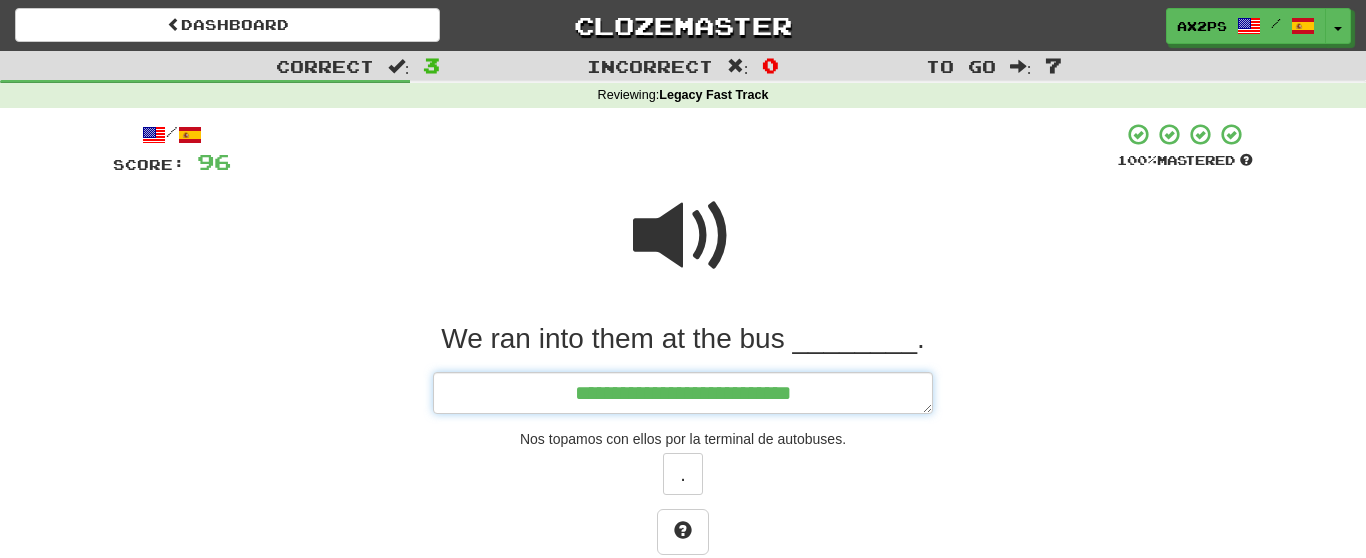 type on "**********" 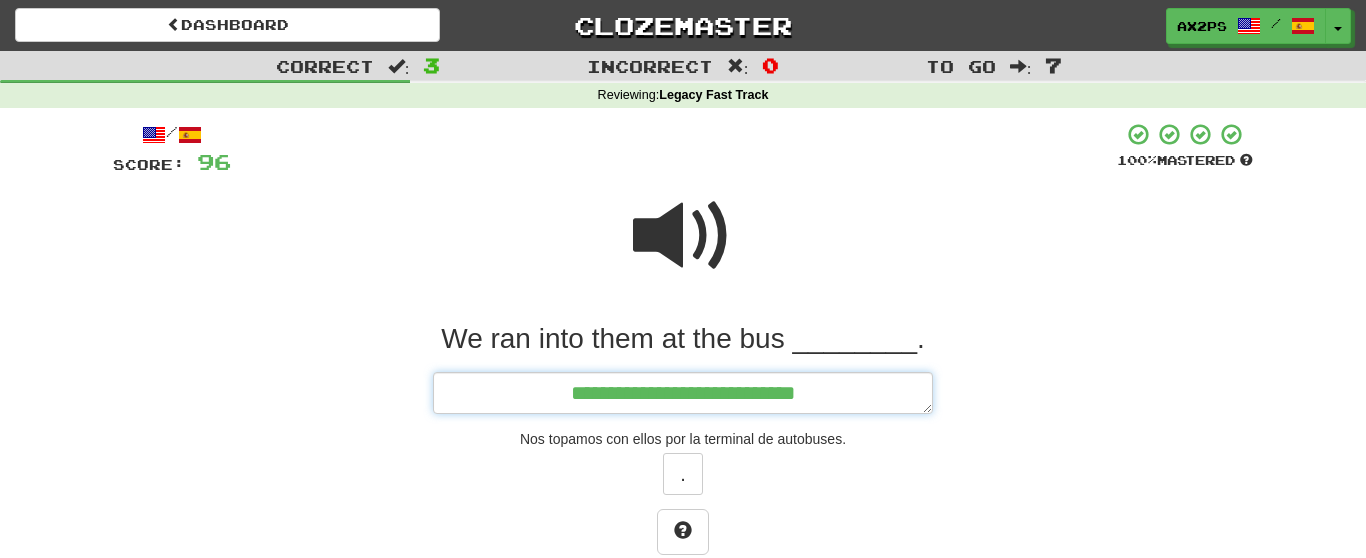 type on "*" 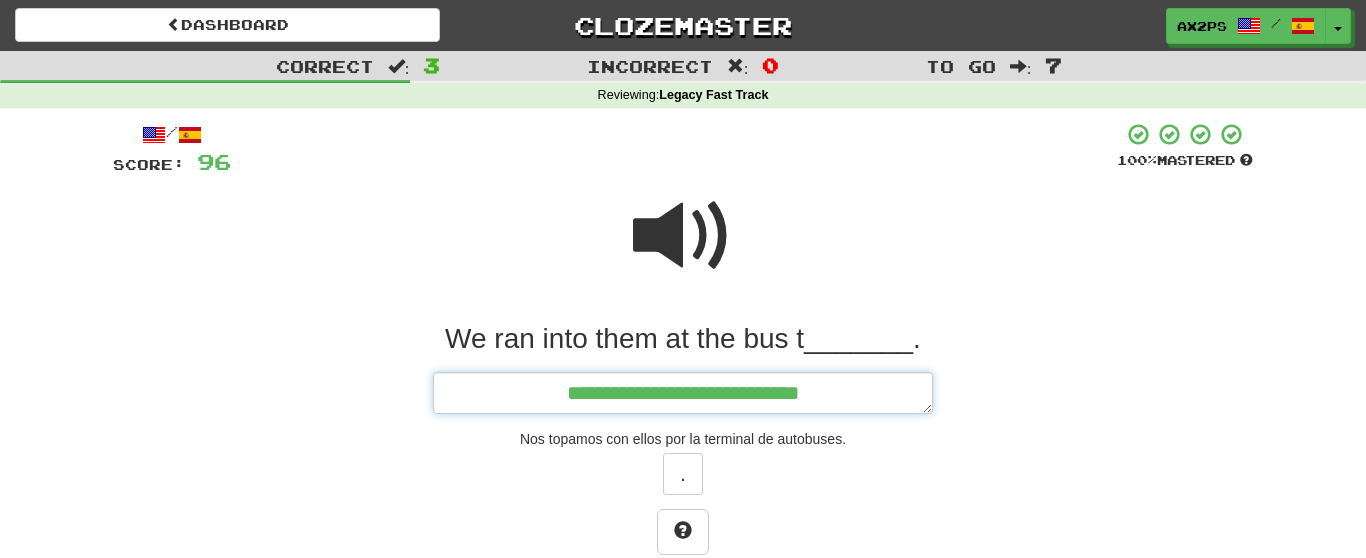 type on "*" 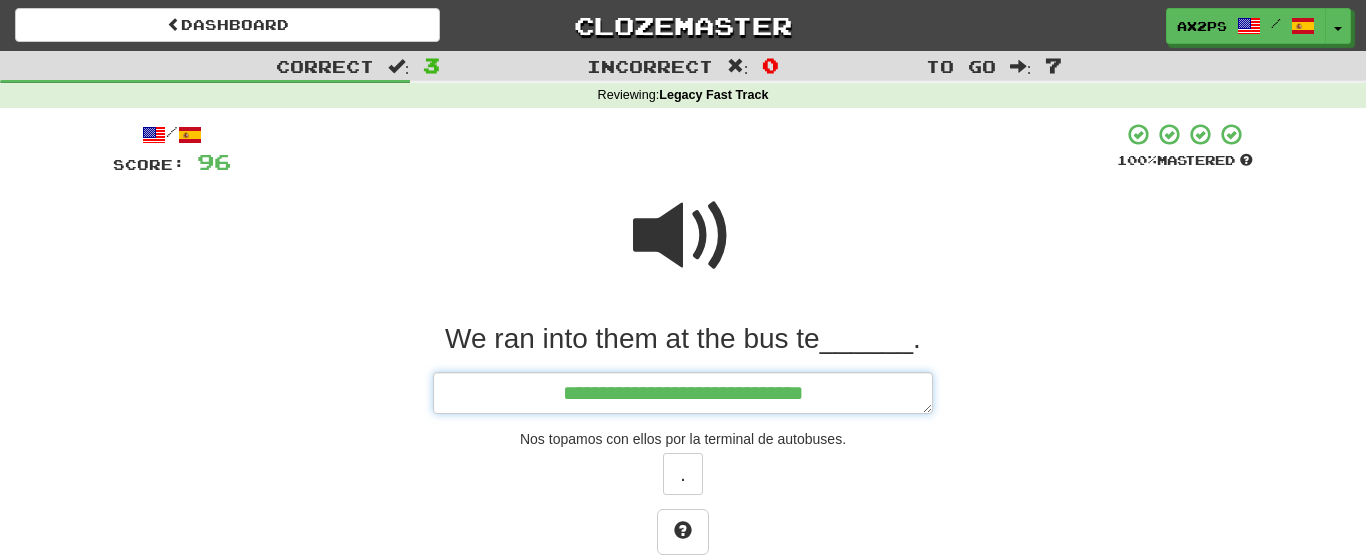 type on "*" 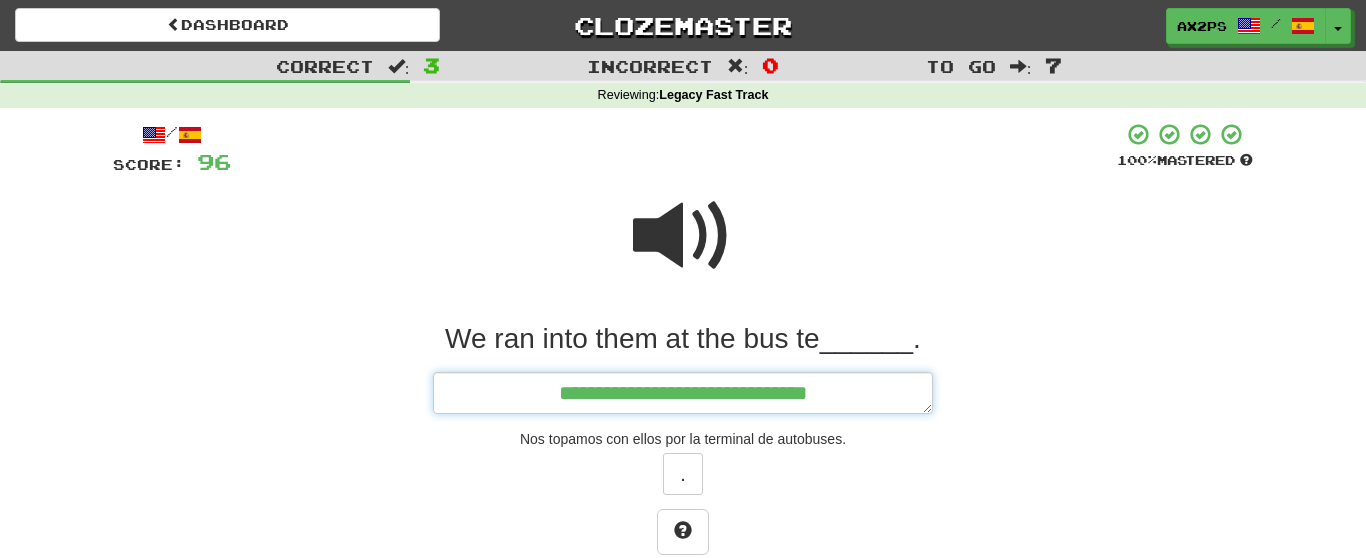 type on "*" 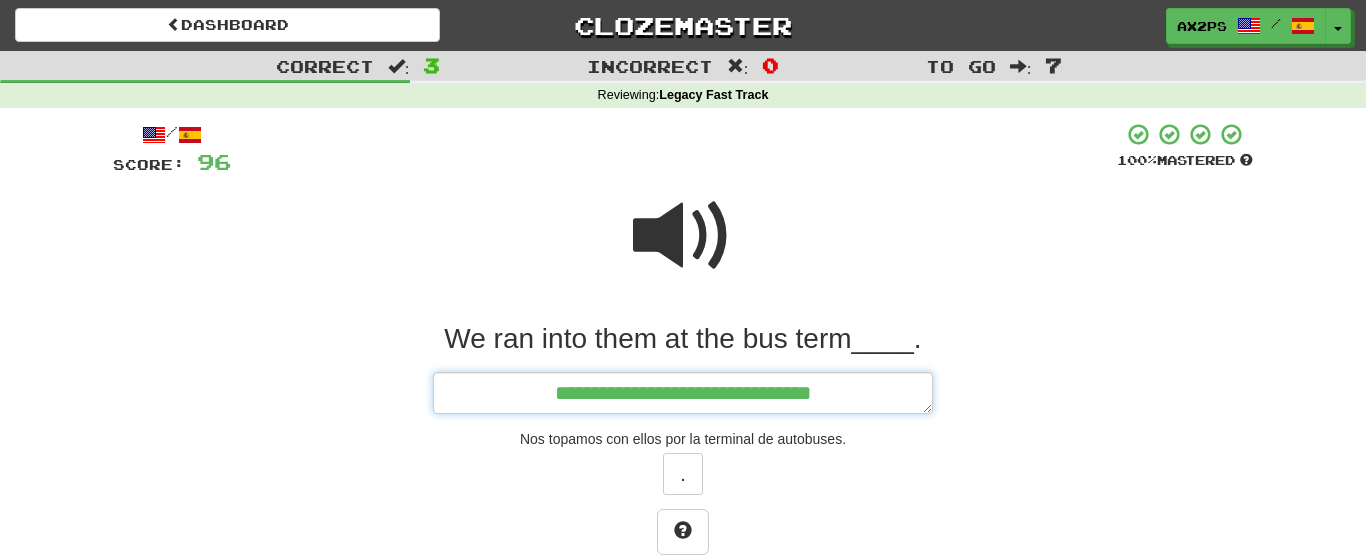 type on "*" 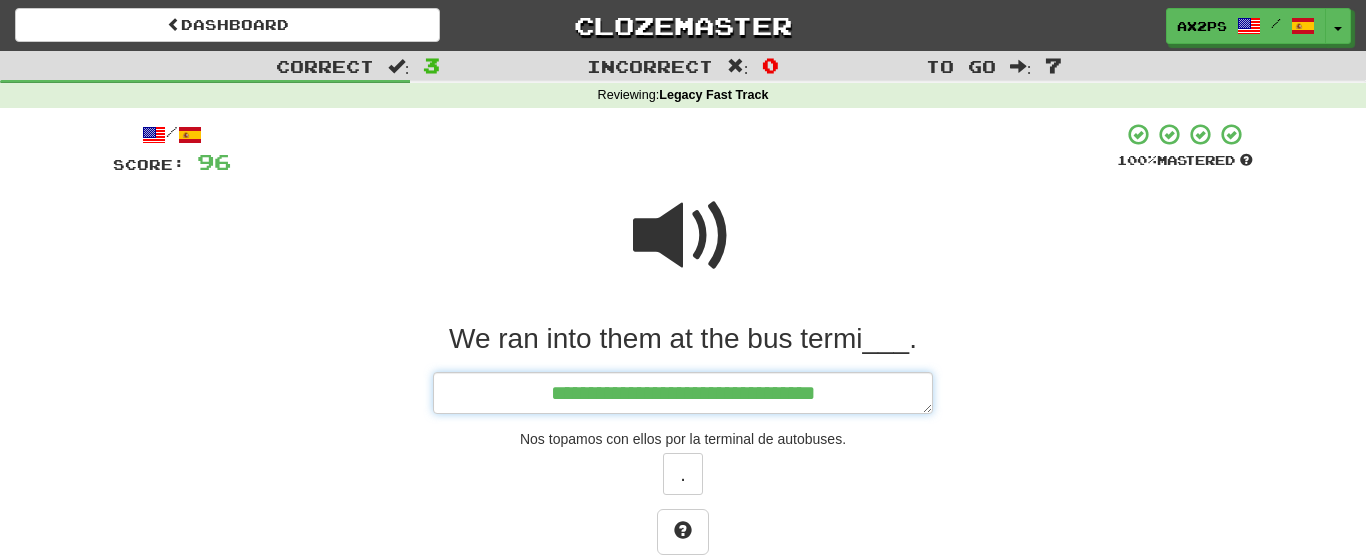 type on "*" 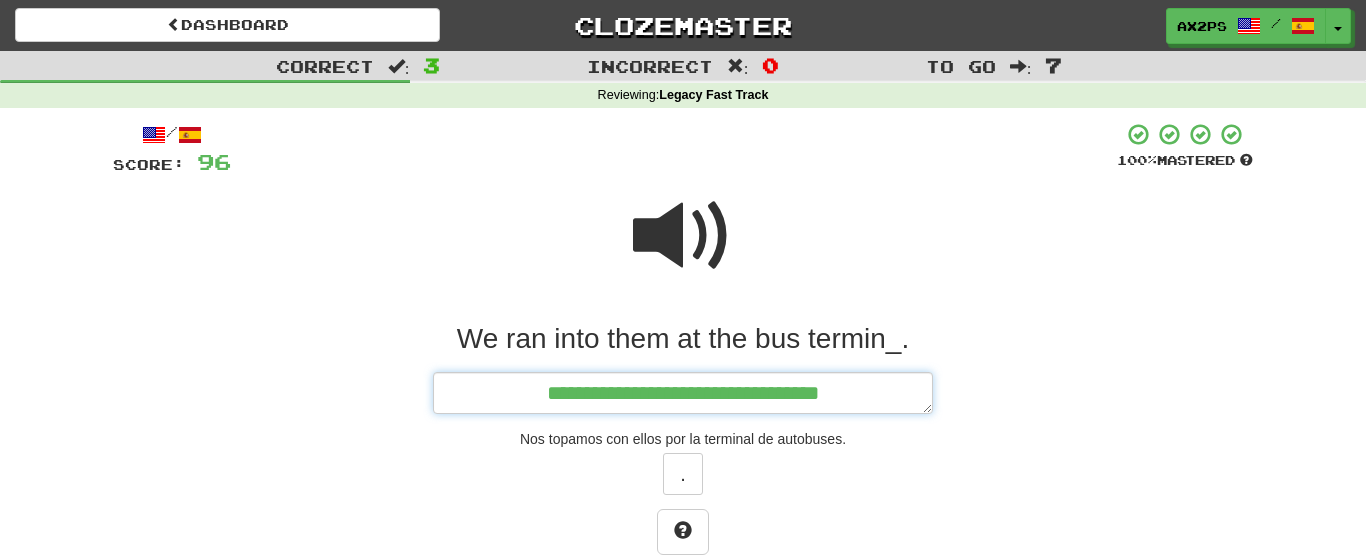 type on "*" 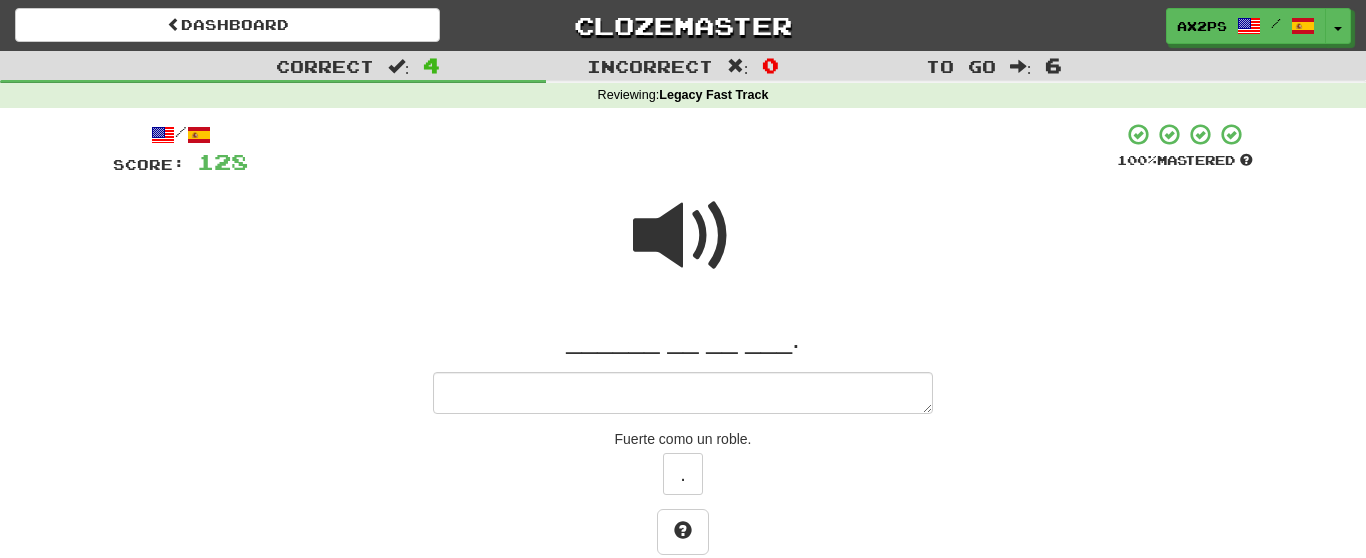 type on "*" 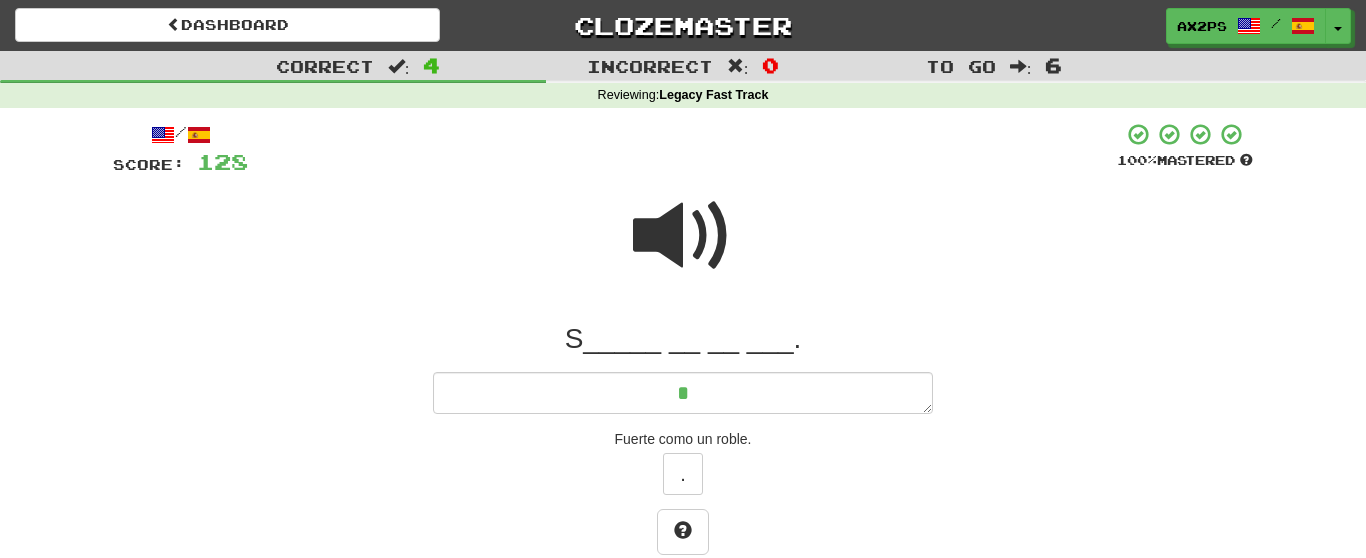 type on "*" 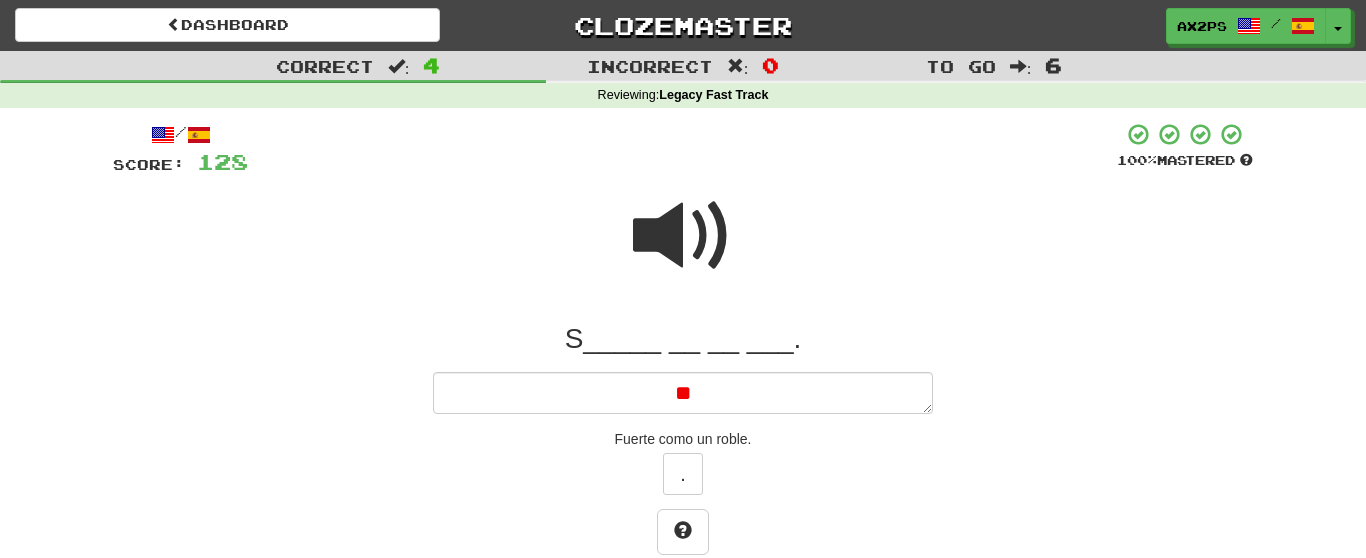 type on "***" 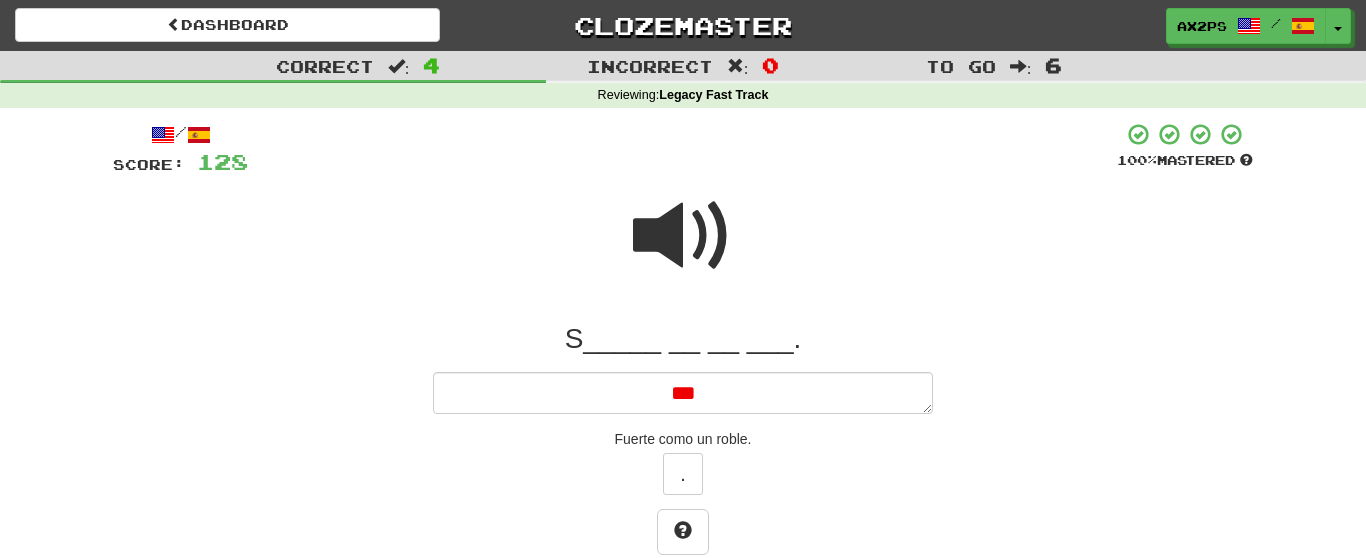 type 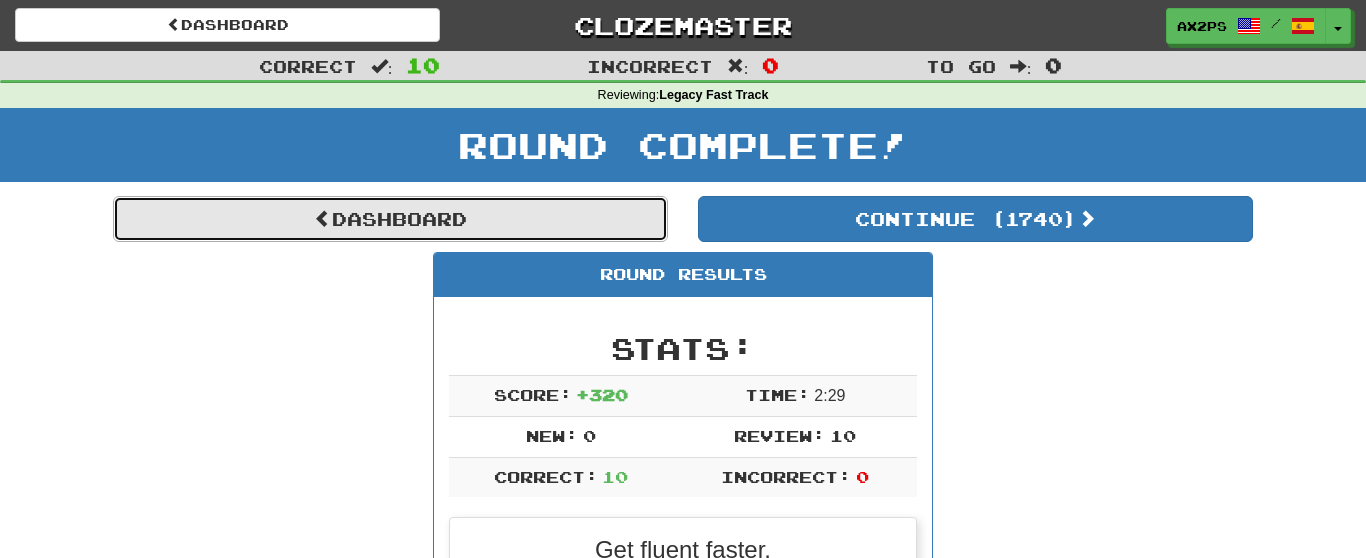 click on "Dashboard" at bounding box center [390, 219] 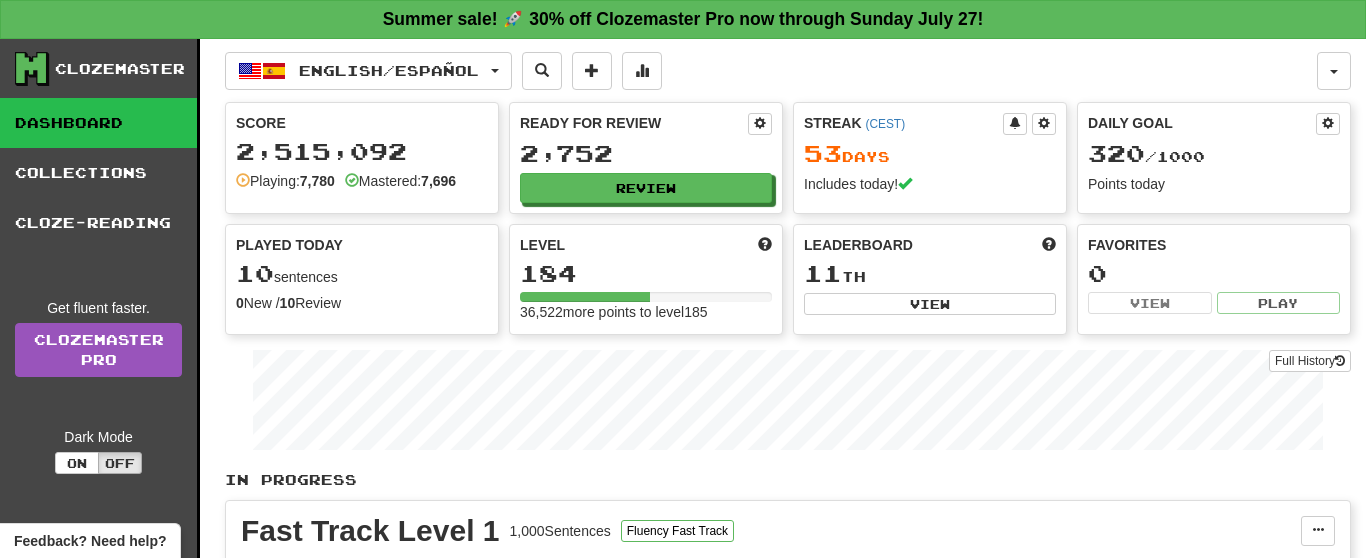 scroll, scrollTop: 0, scrollLeft: 0, axis: both 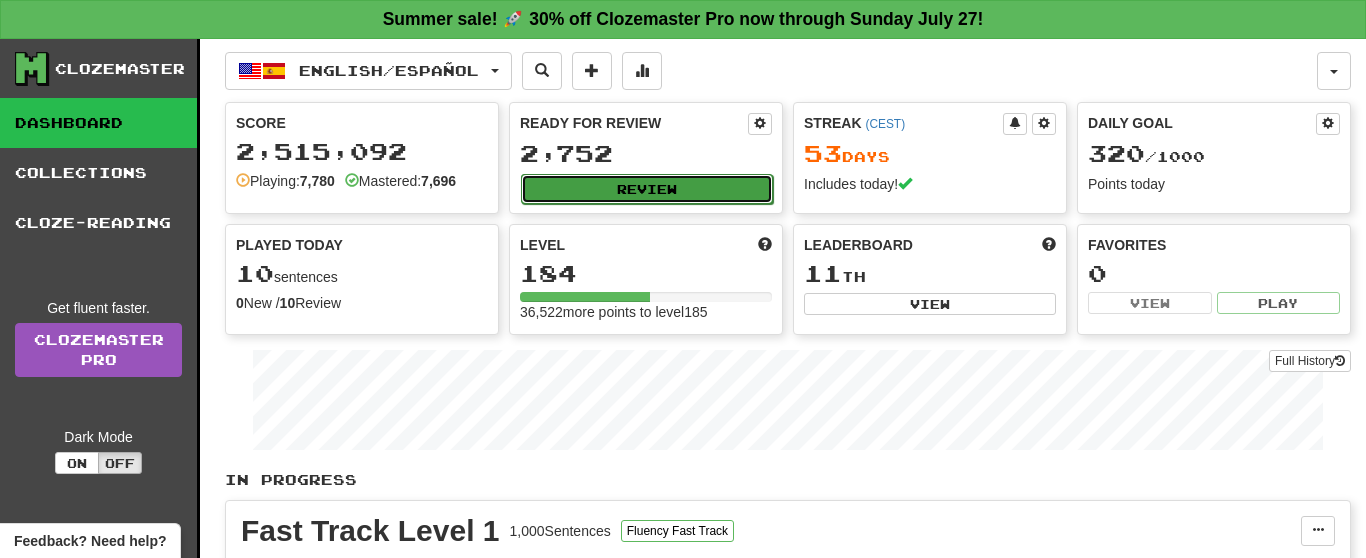 click on "Review" at bounding box center (647, 189) 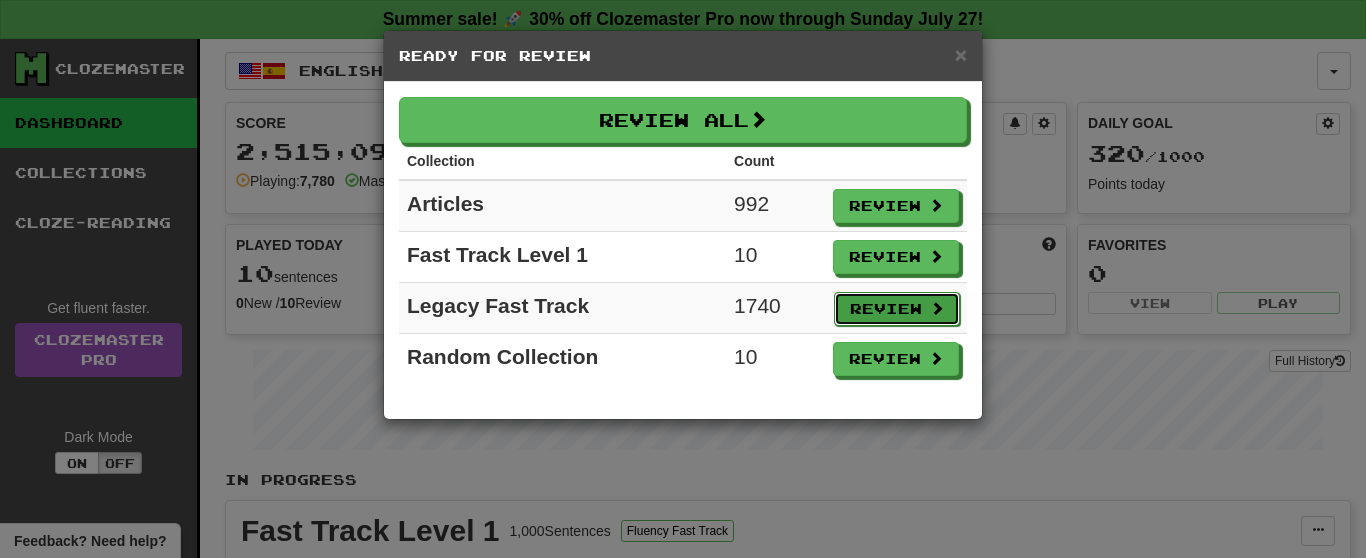 click on "Review" at bounding box center [897, 309] 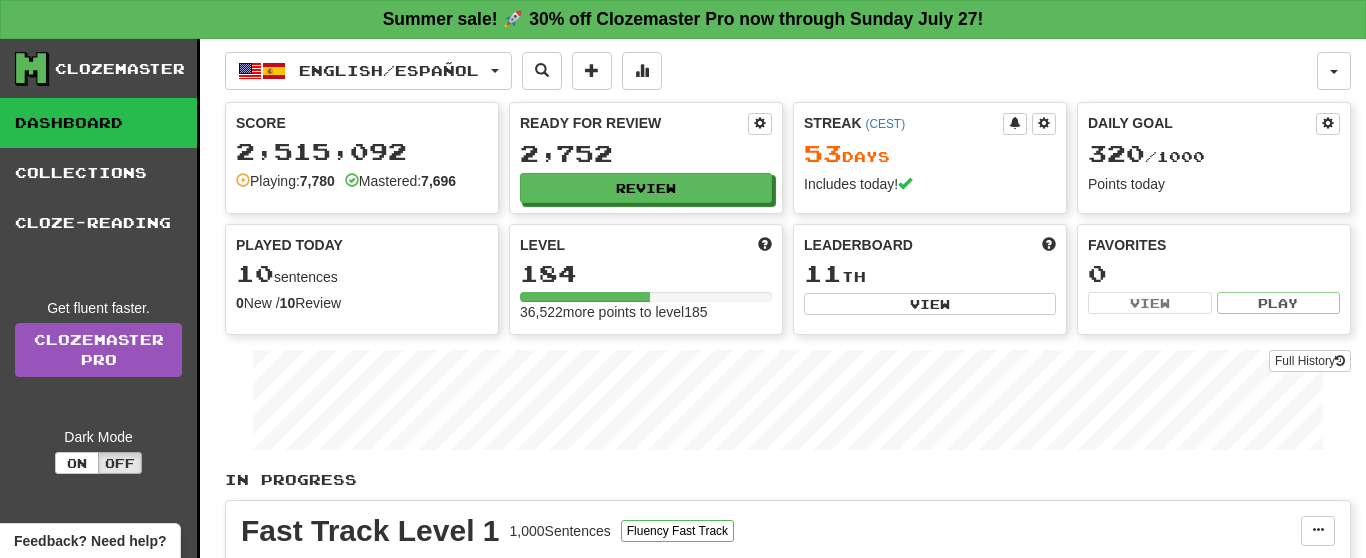 select on "**" 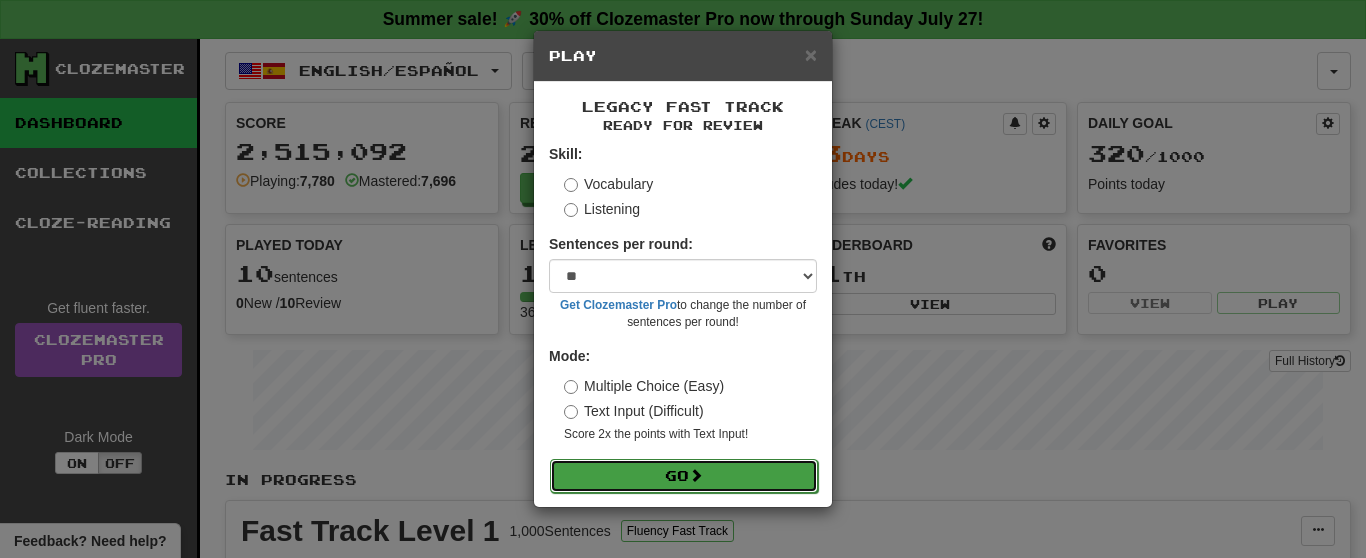 click on "Go" at bounding box center (684, 476) 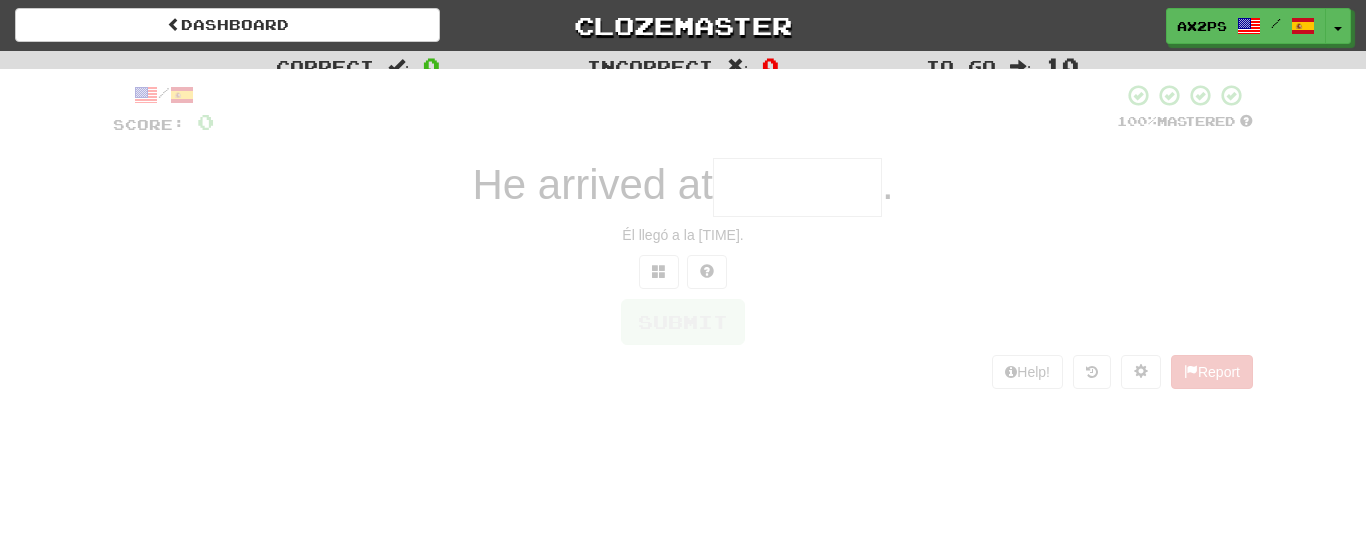 scroll, scrollTop: 0, scrollLeft: 0, axis: both 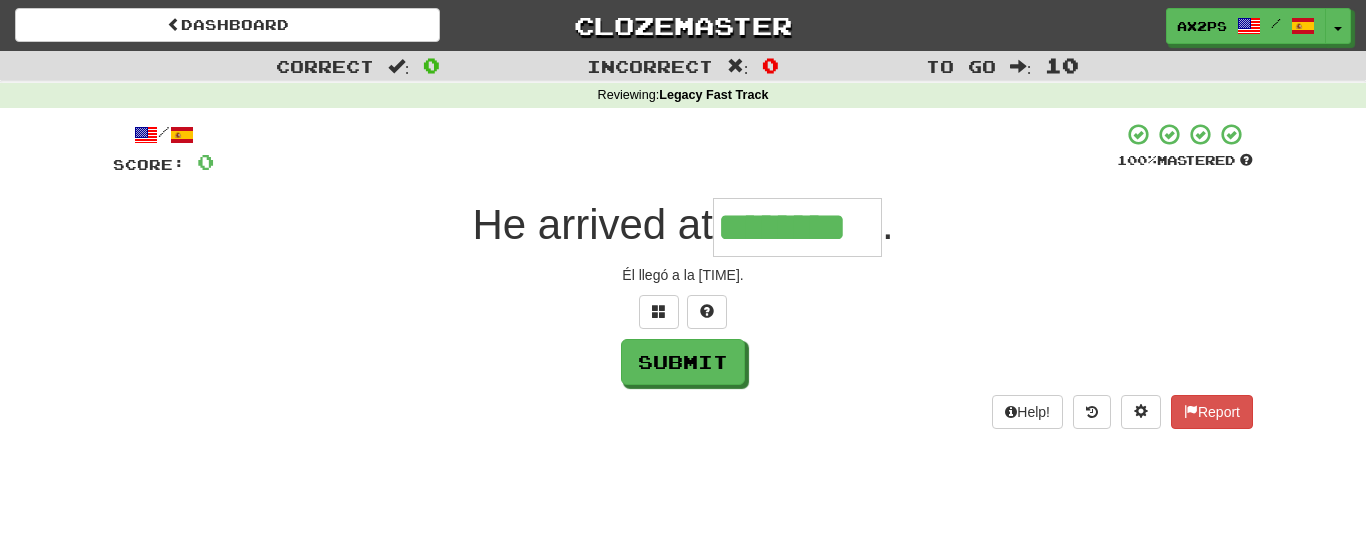type on "********" 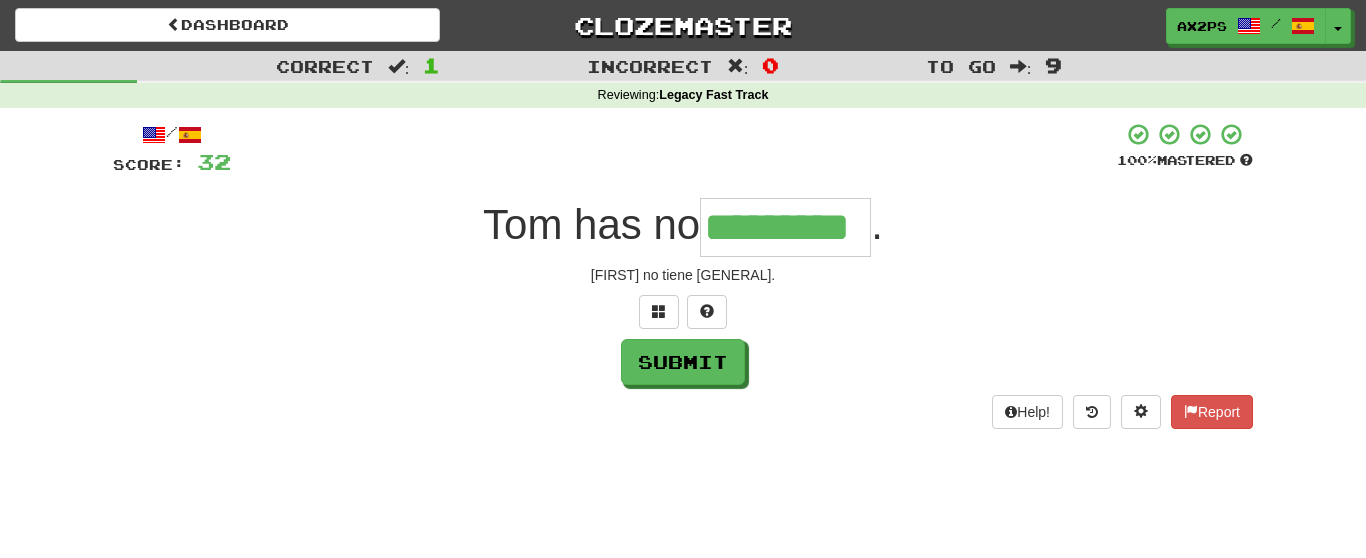 type on "*********" 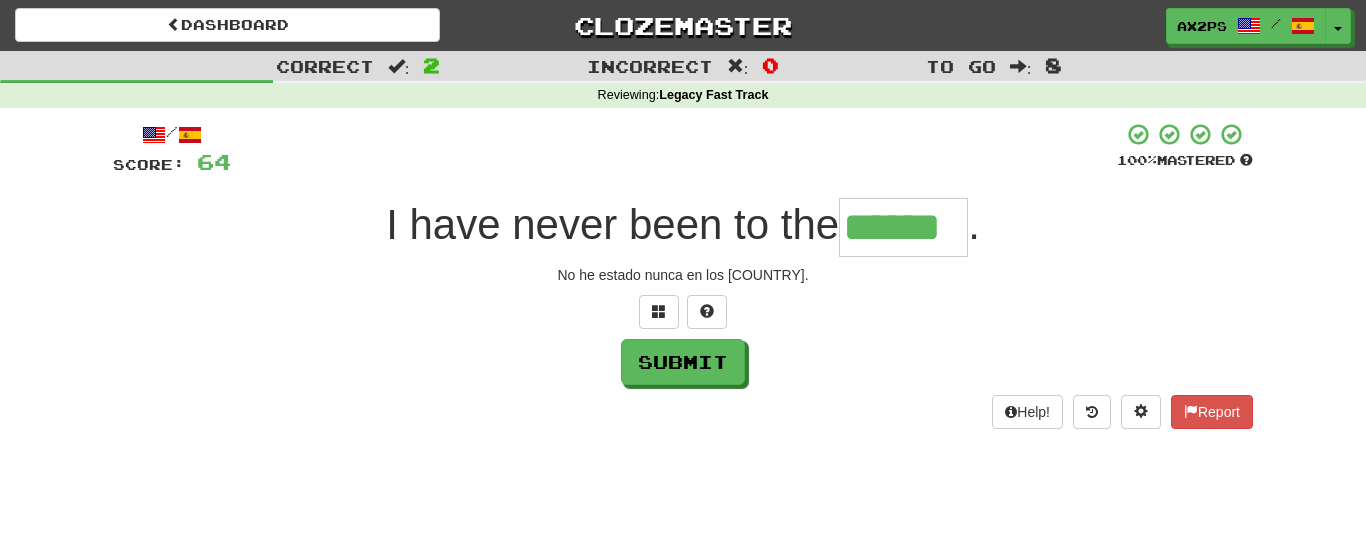type on "******" 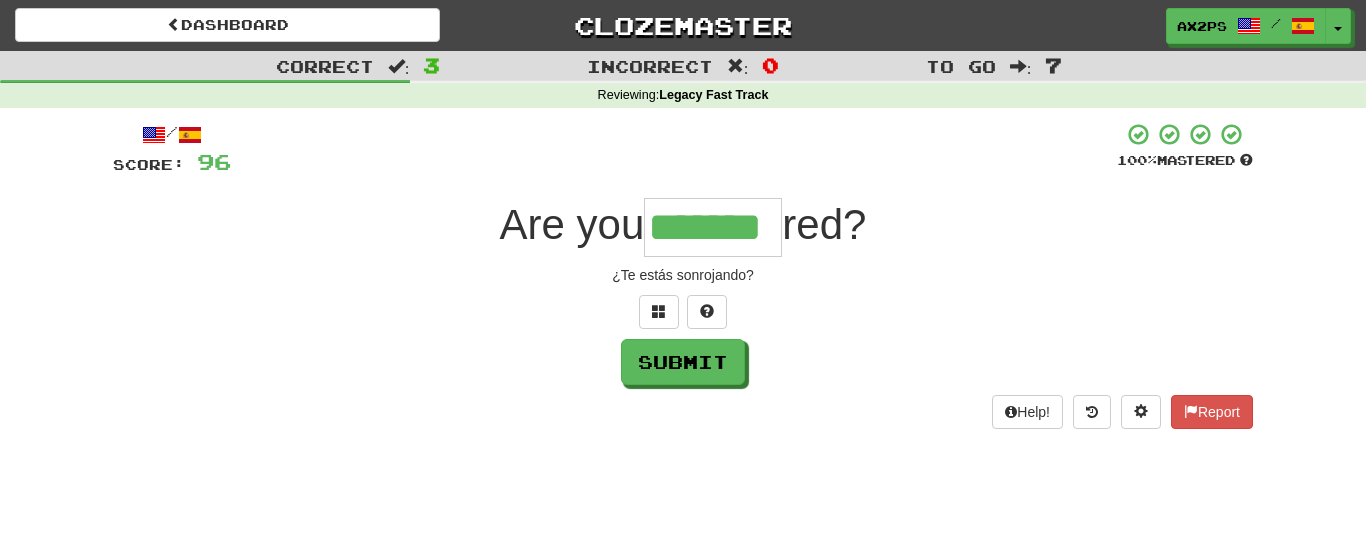 type on "*******" 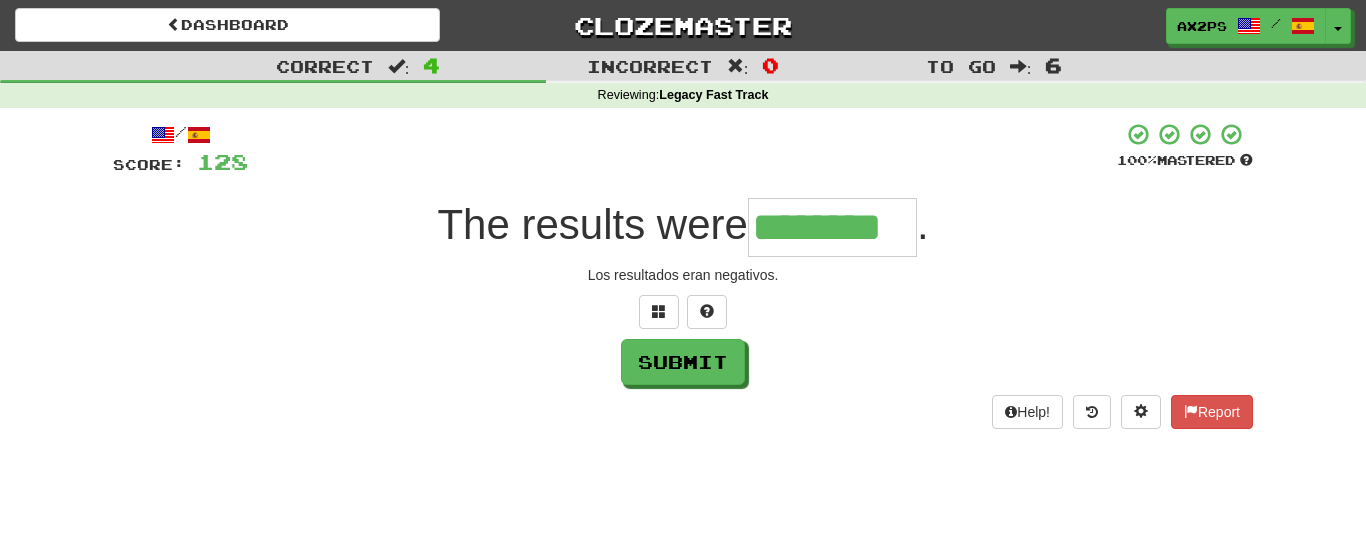 type on "********" 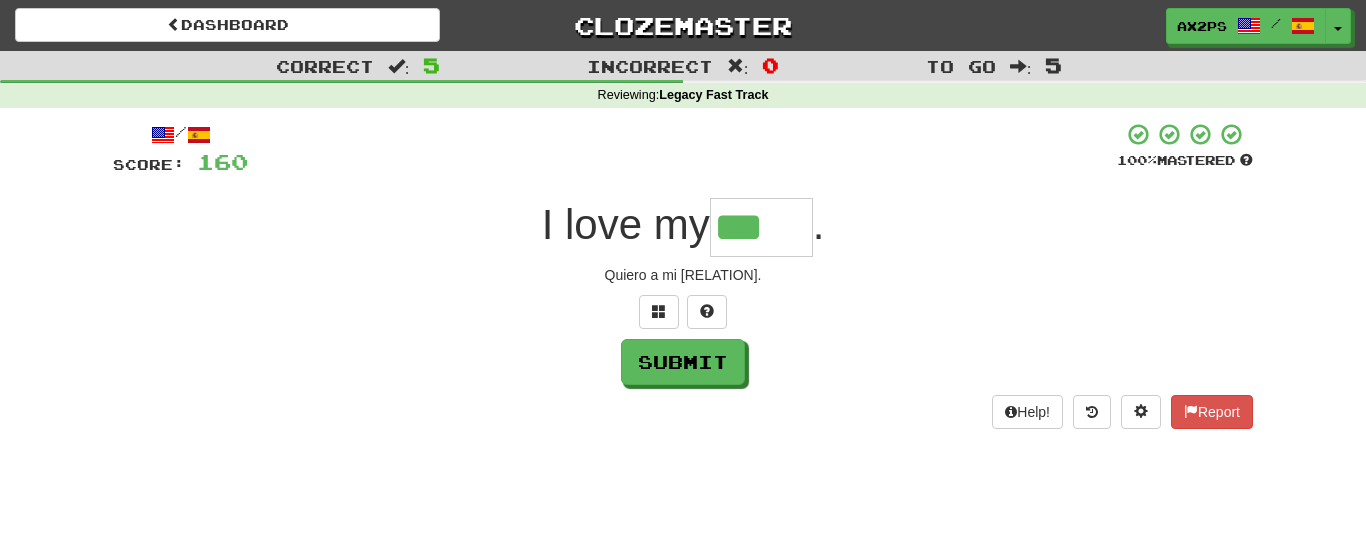 type on "***" 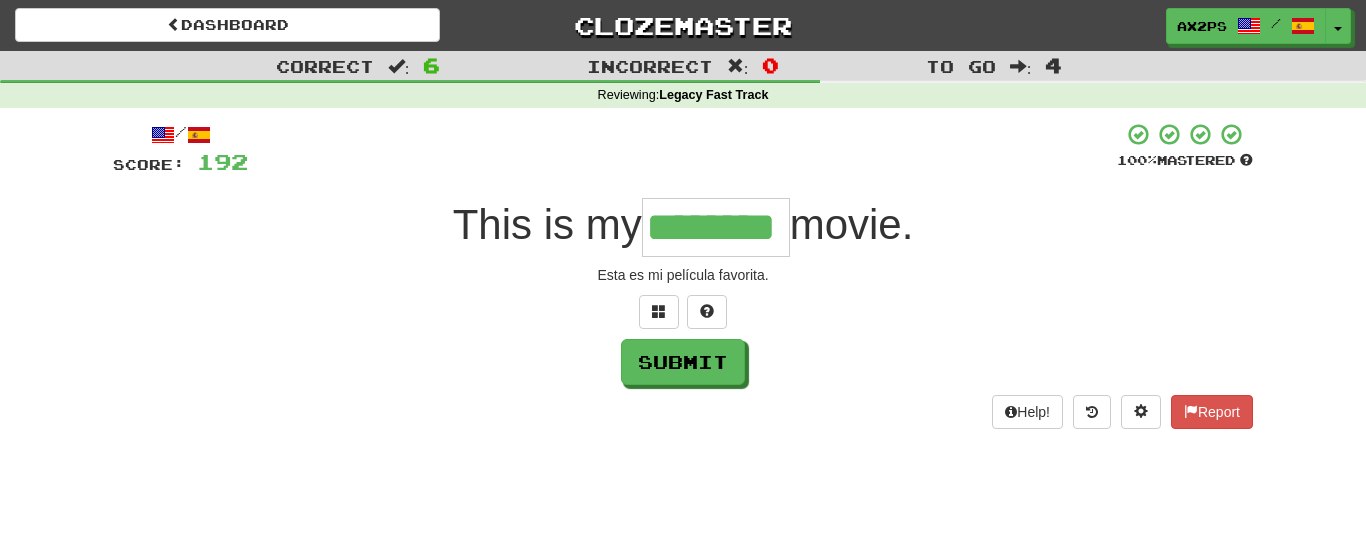 type on "********" 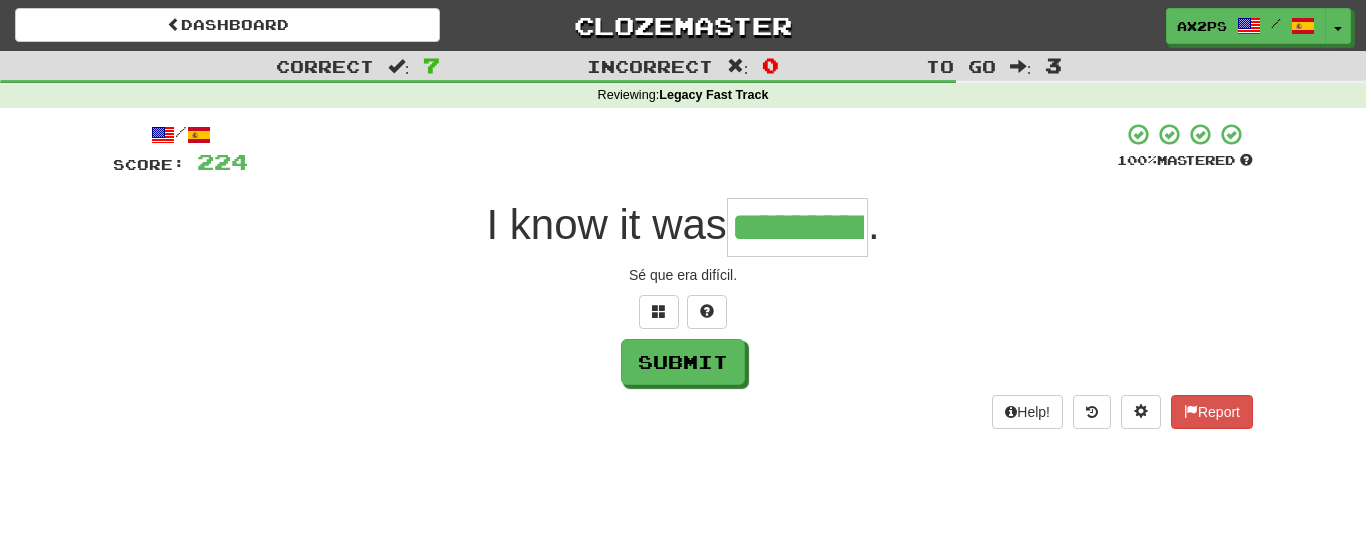 type on "*********" 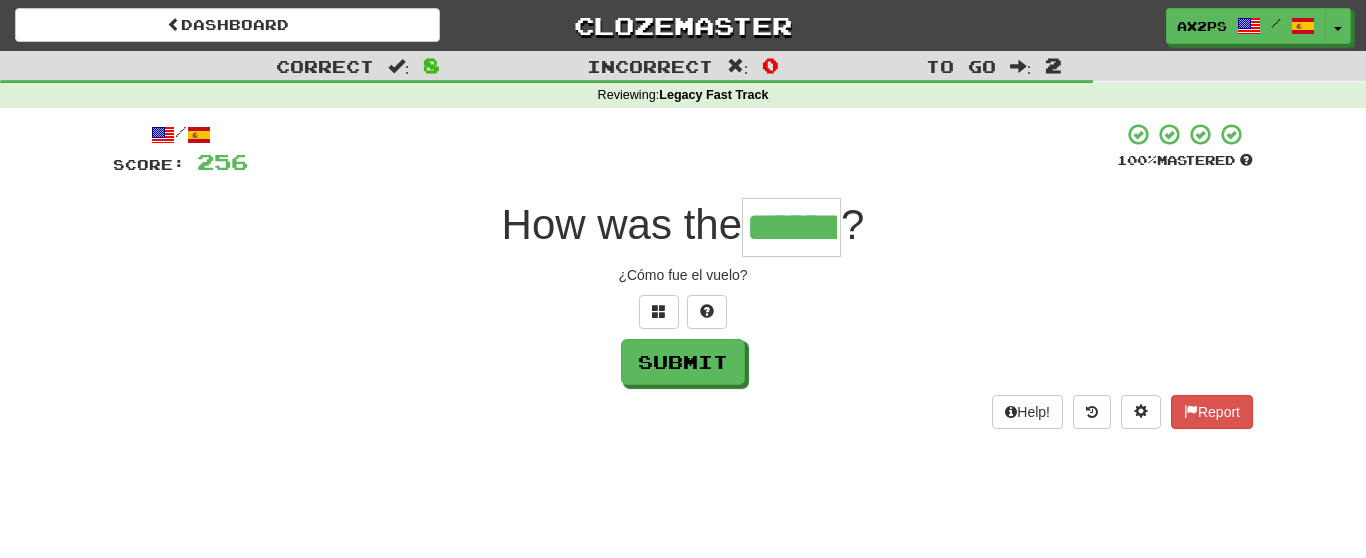 type on "******" 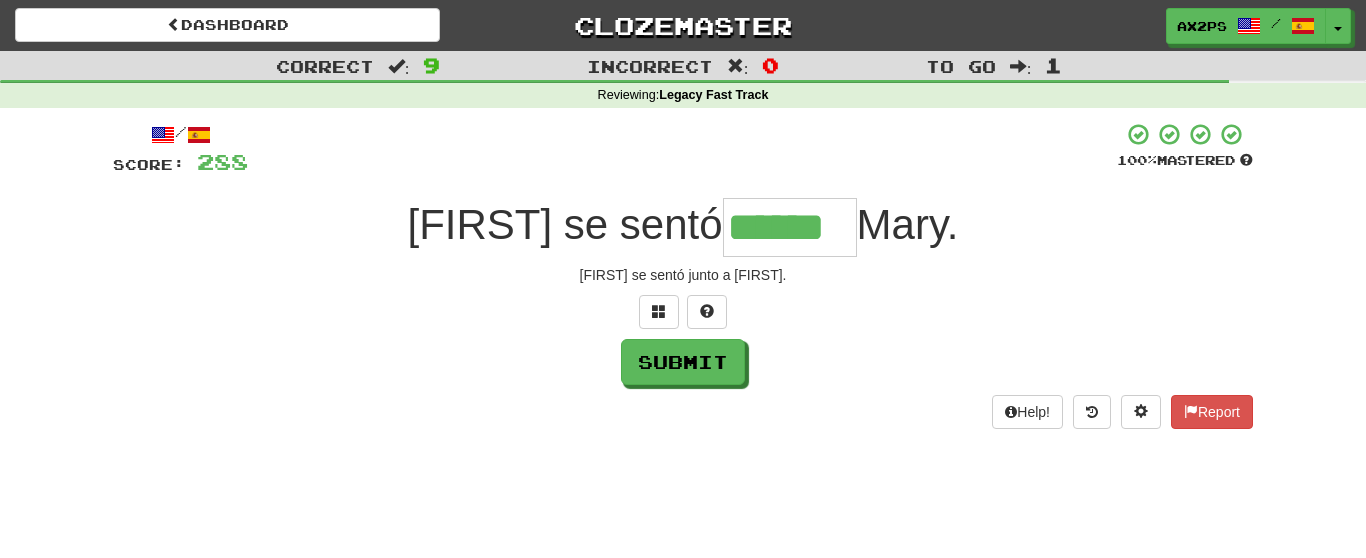 type on "******" 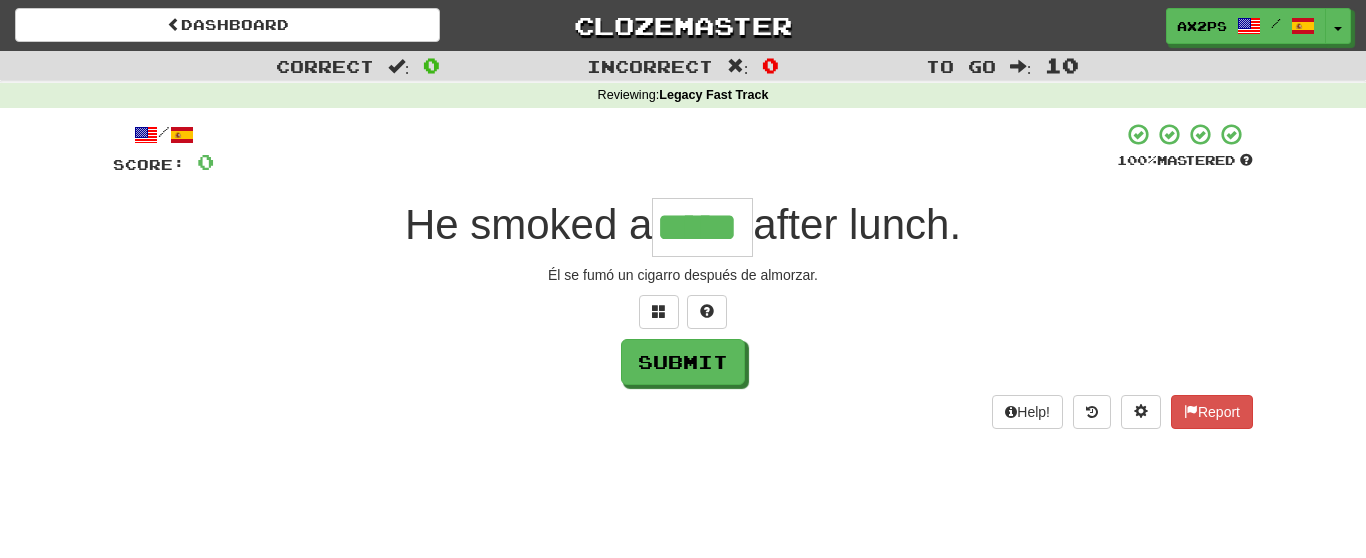 type on "*****" 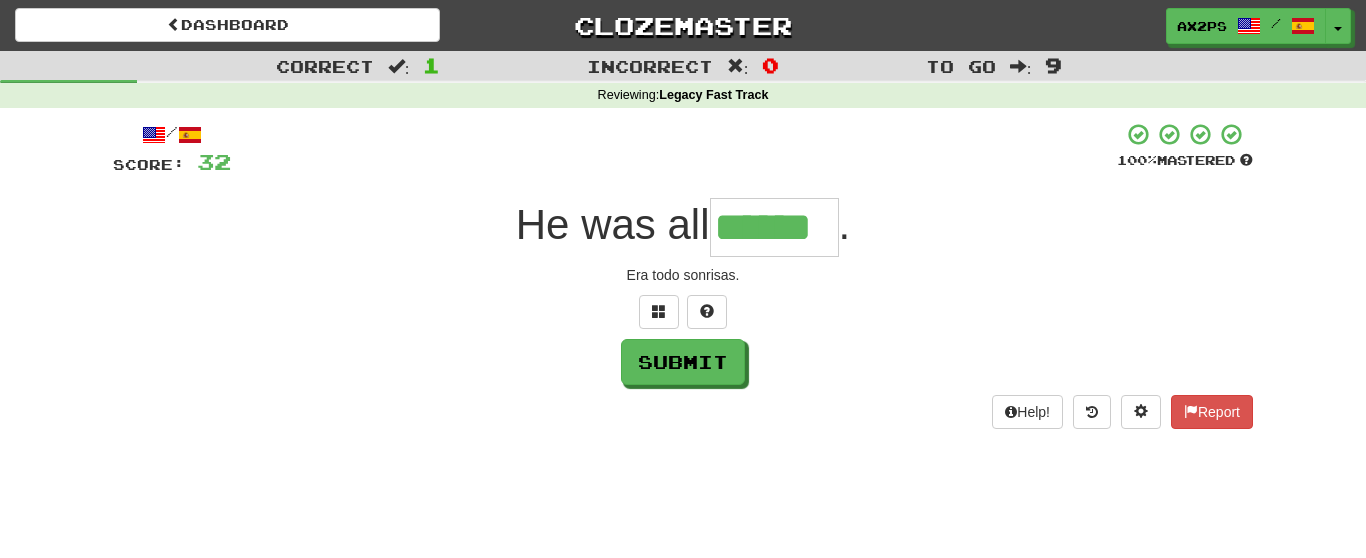 type on "******" 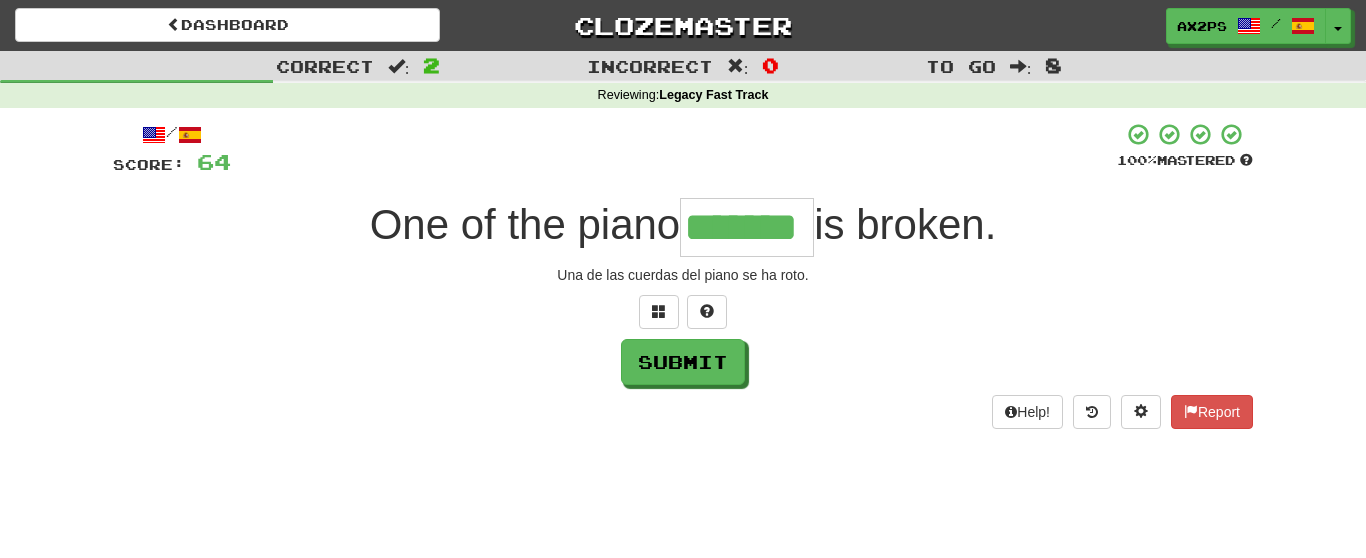 type on "*******" 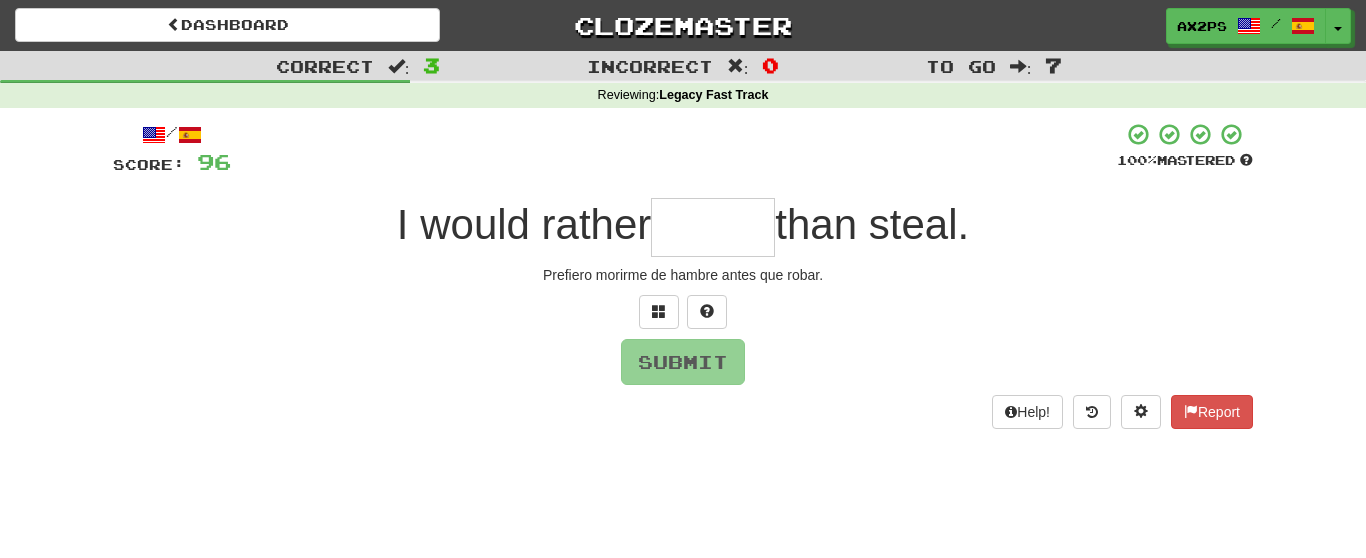 type on "*" 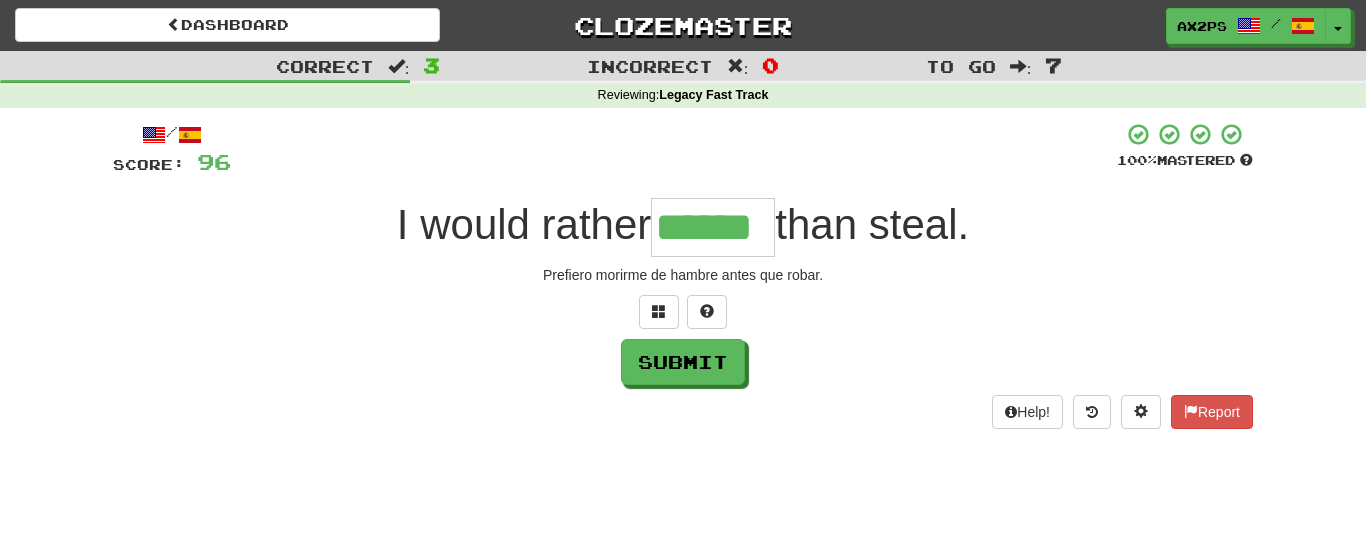 type on "******" 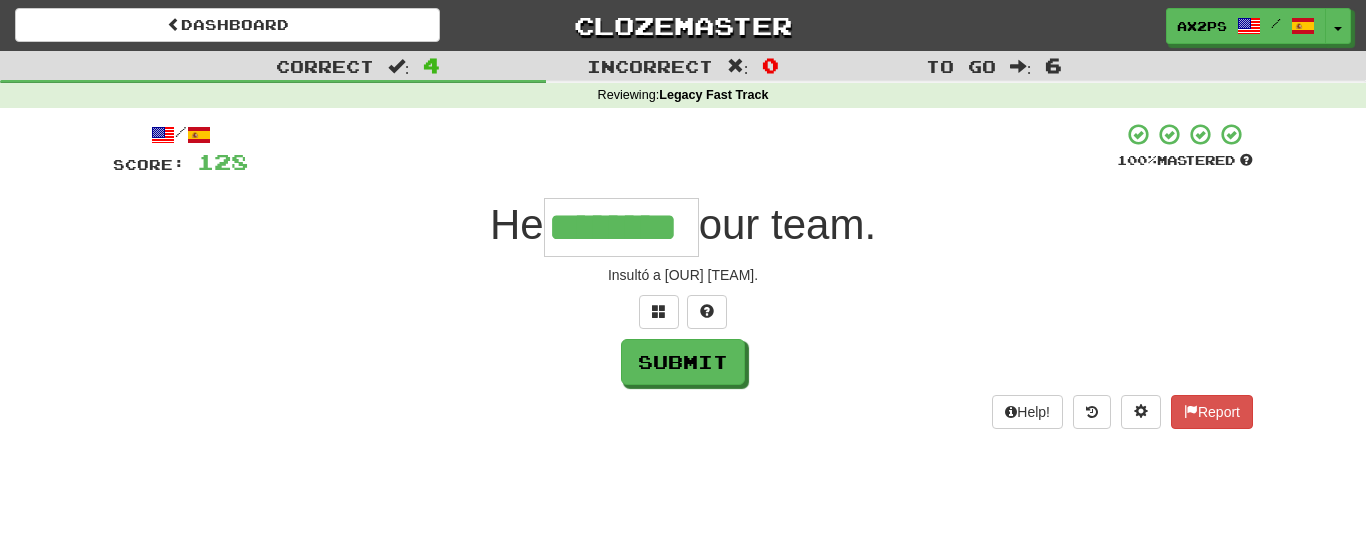 type on "********" 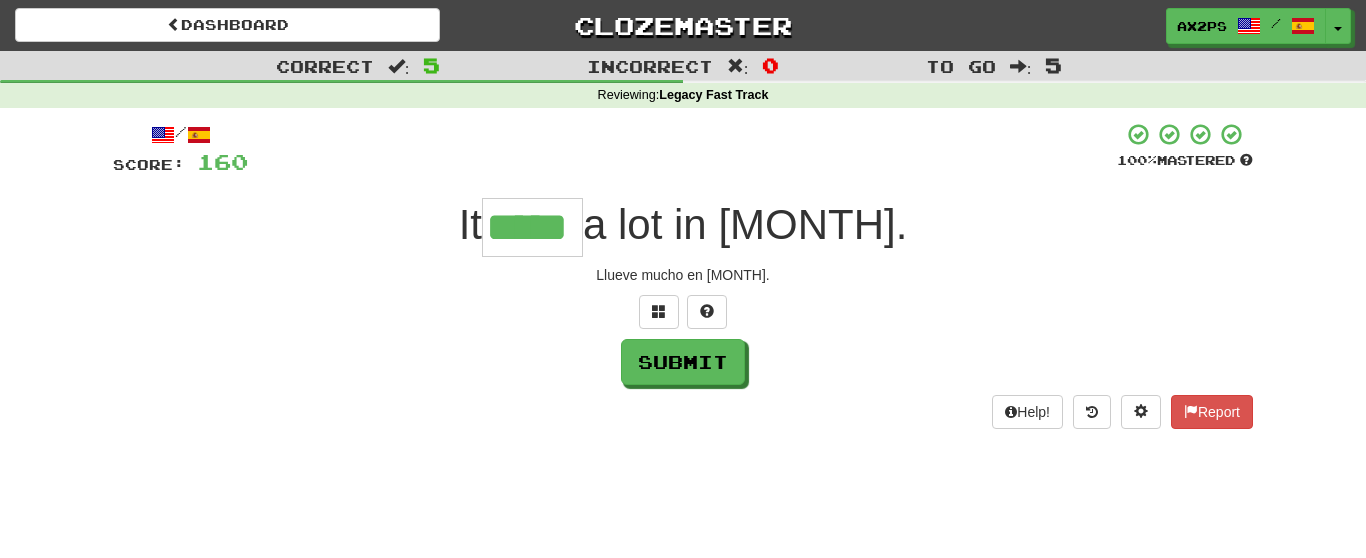 type on "*****" 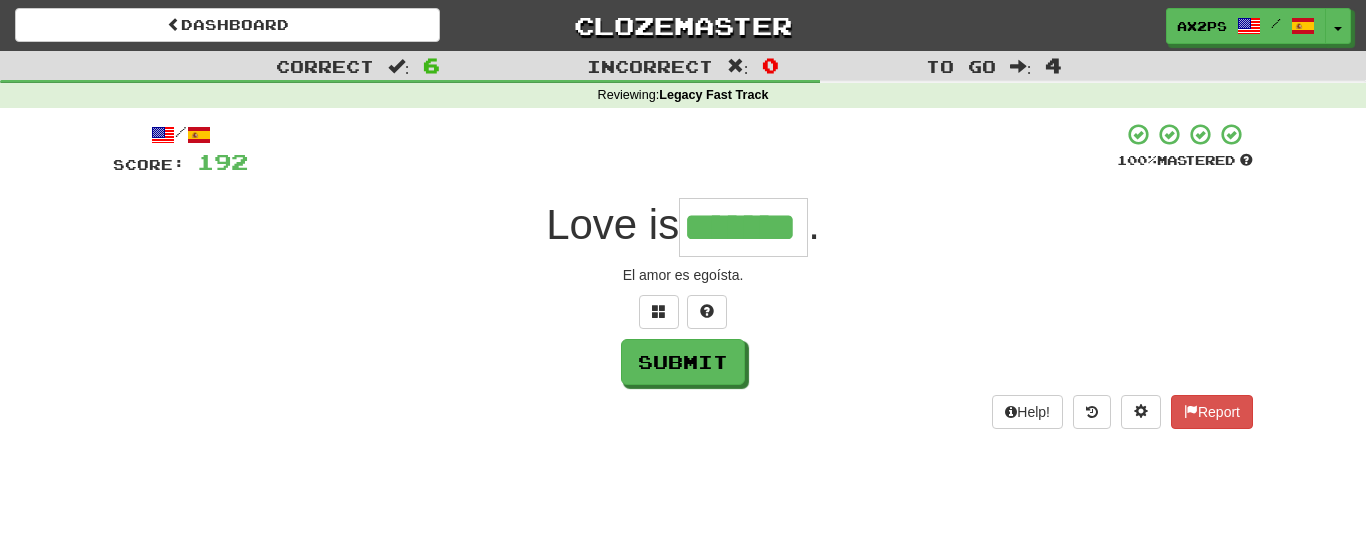 type on "*******" 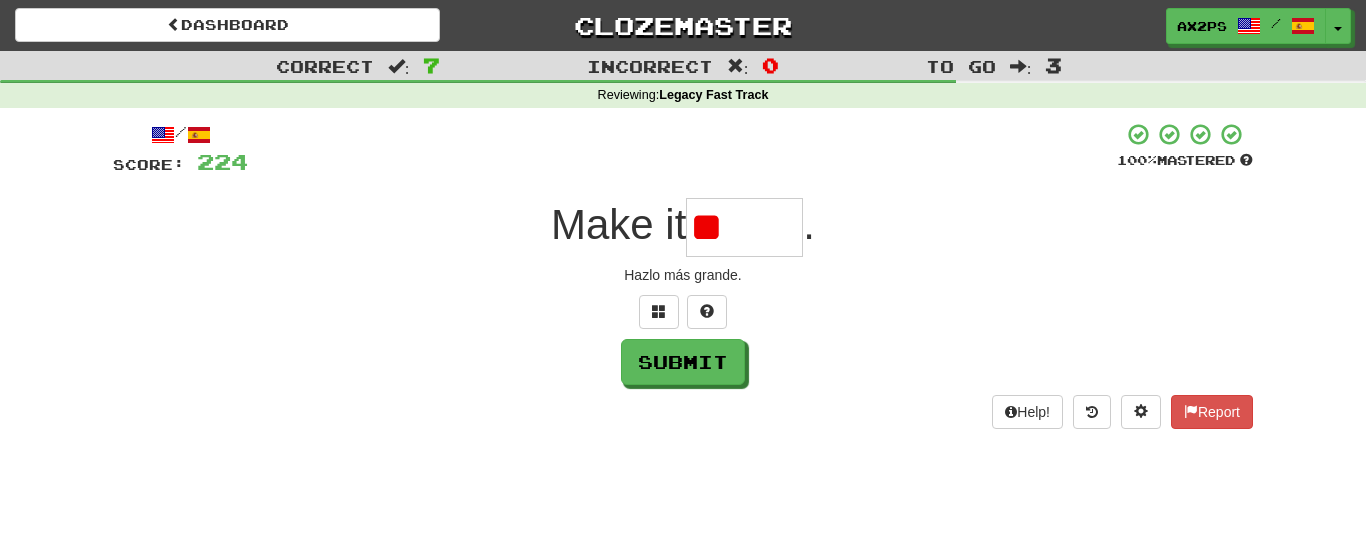 type on "*" 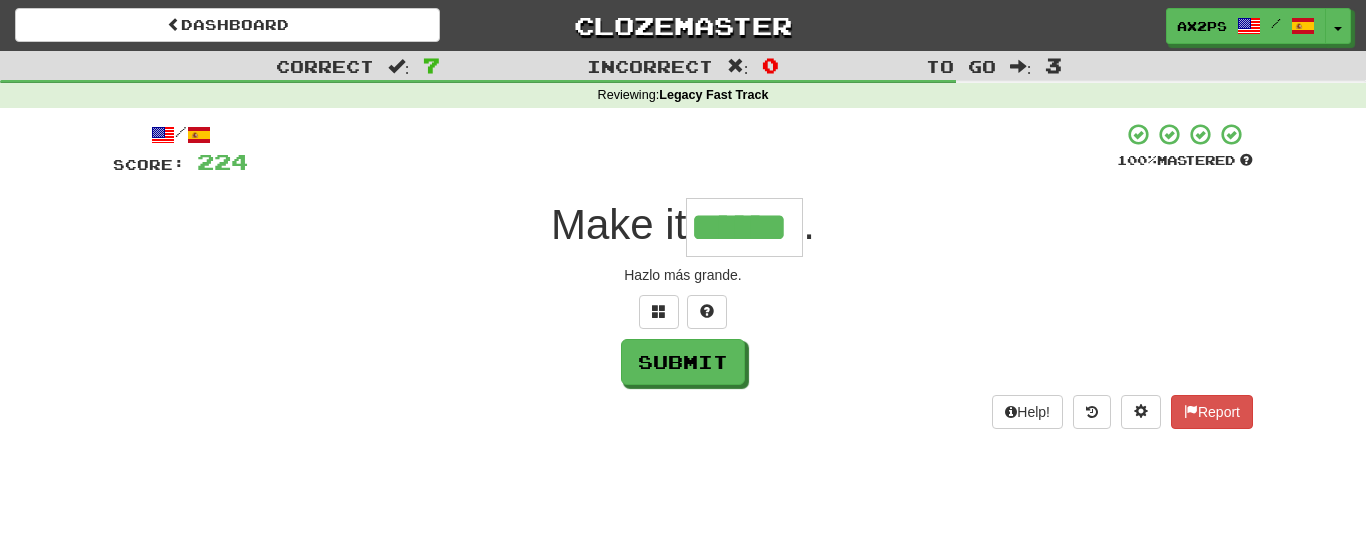 type on "******" 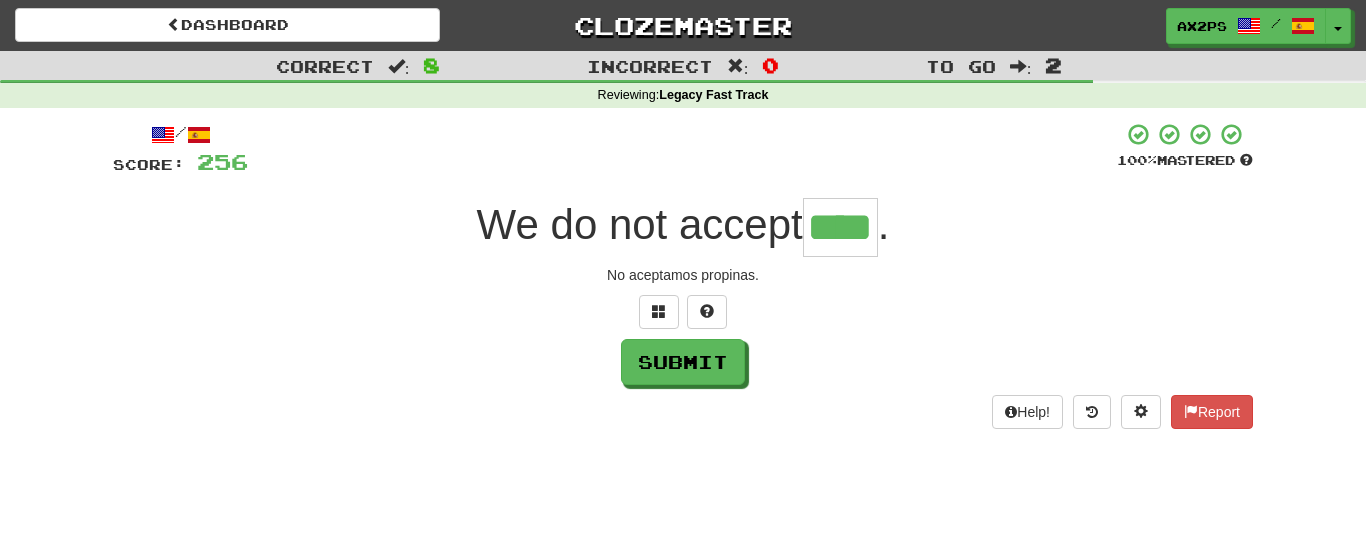 type on "****" 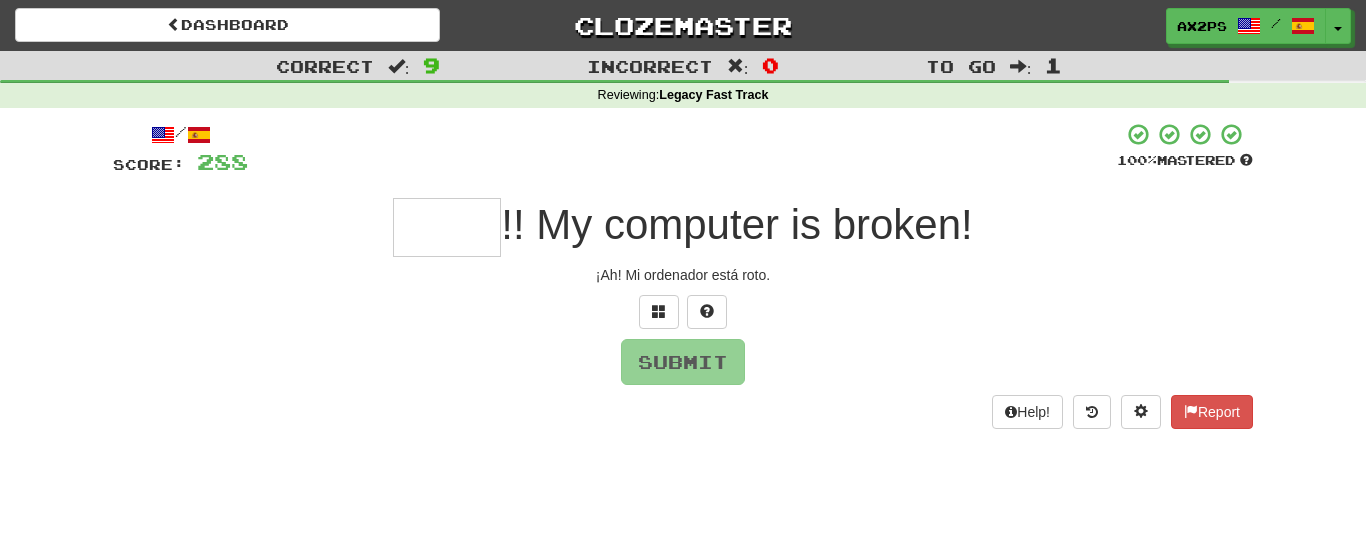 type on "*" 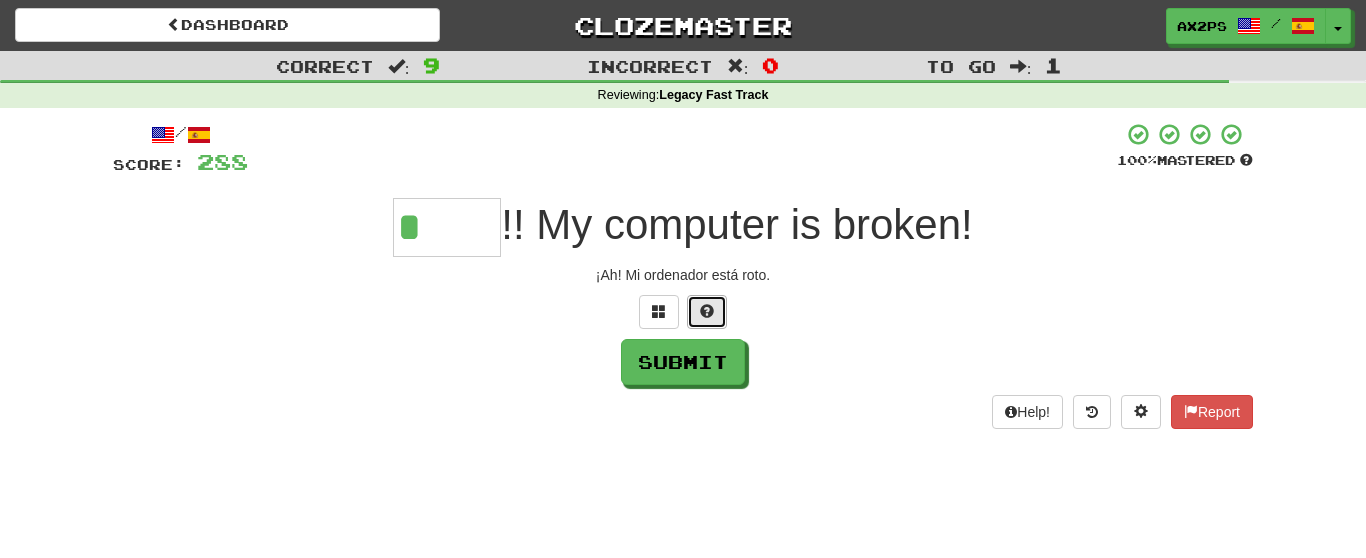 click at bounding box center (707, 312) 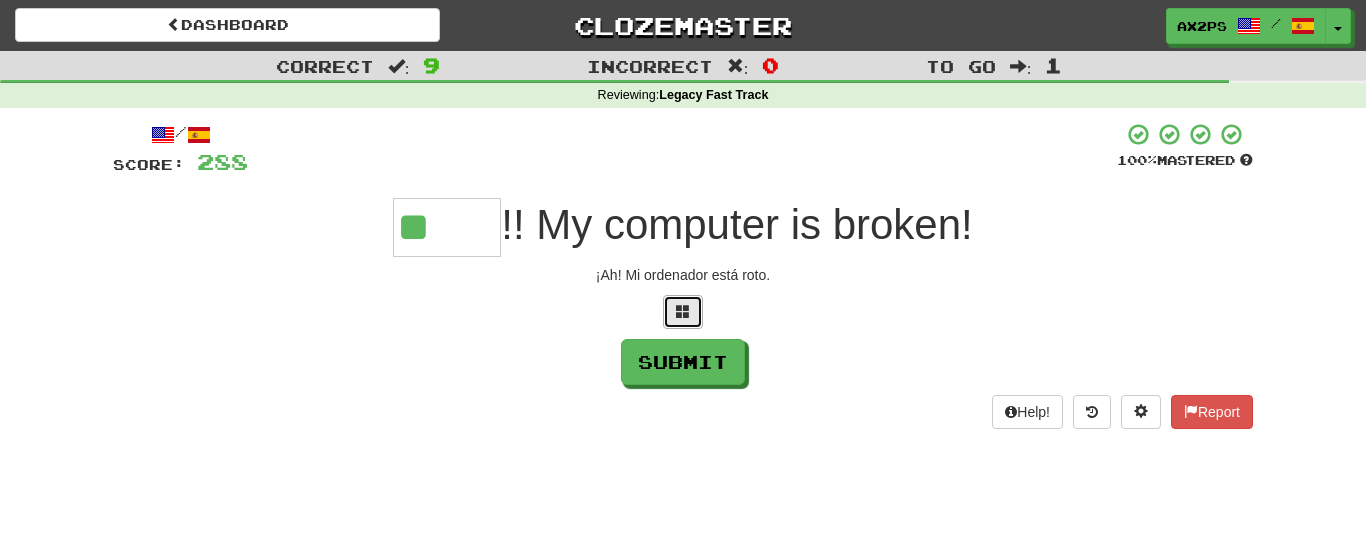 click at bounding box center [683, 311] 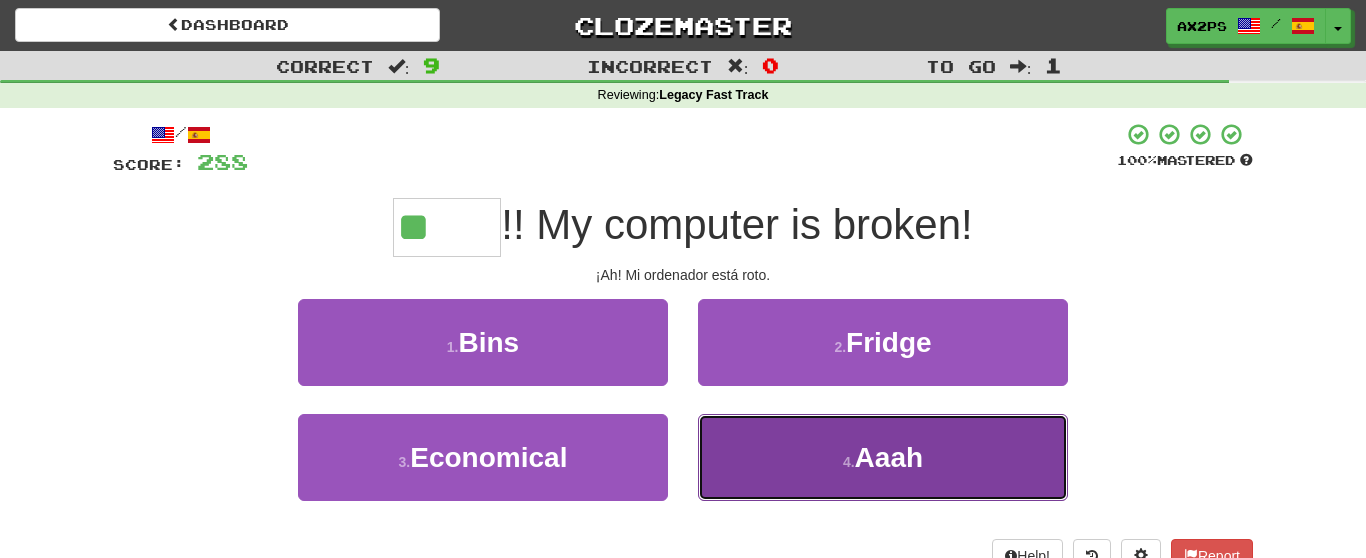 click on "4 .  Aaah" at bounding box center [883, 457] 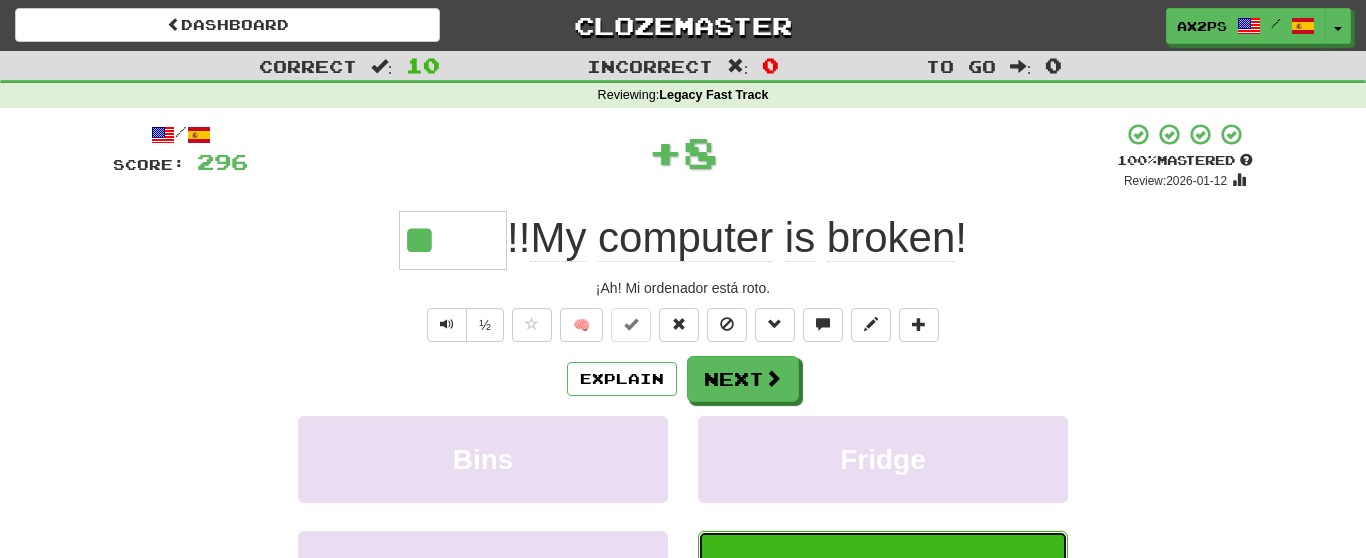 type on "****" 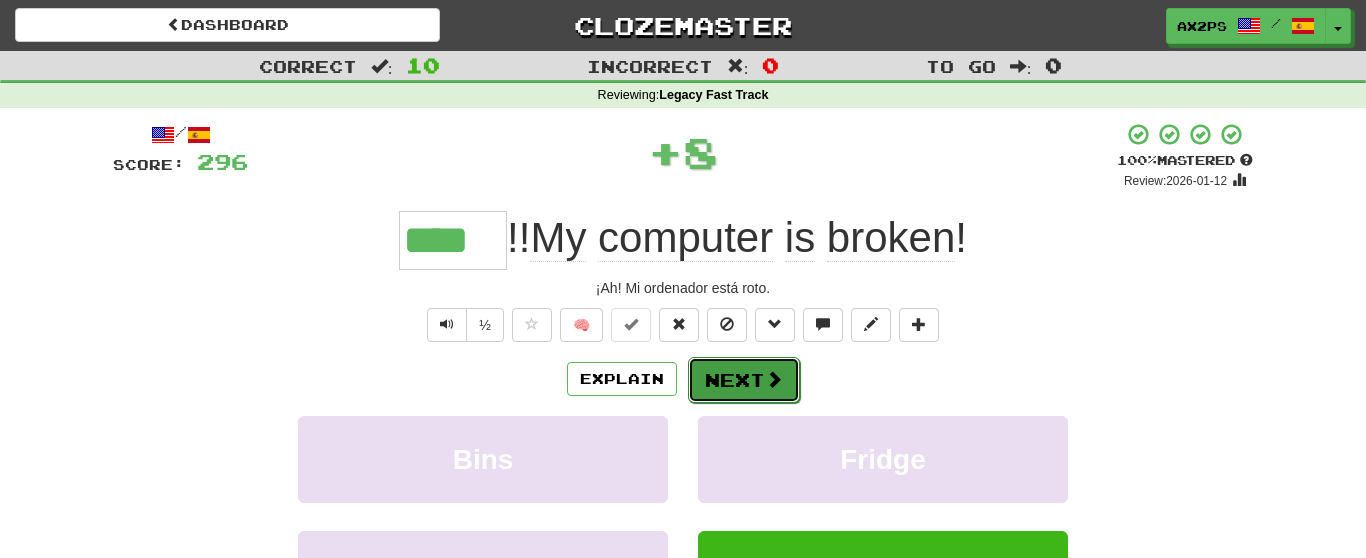 click on "Next" at bounding box center (744, 380) 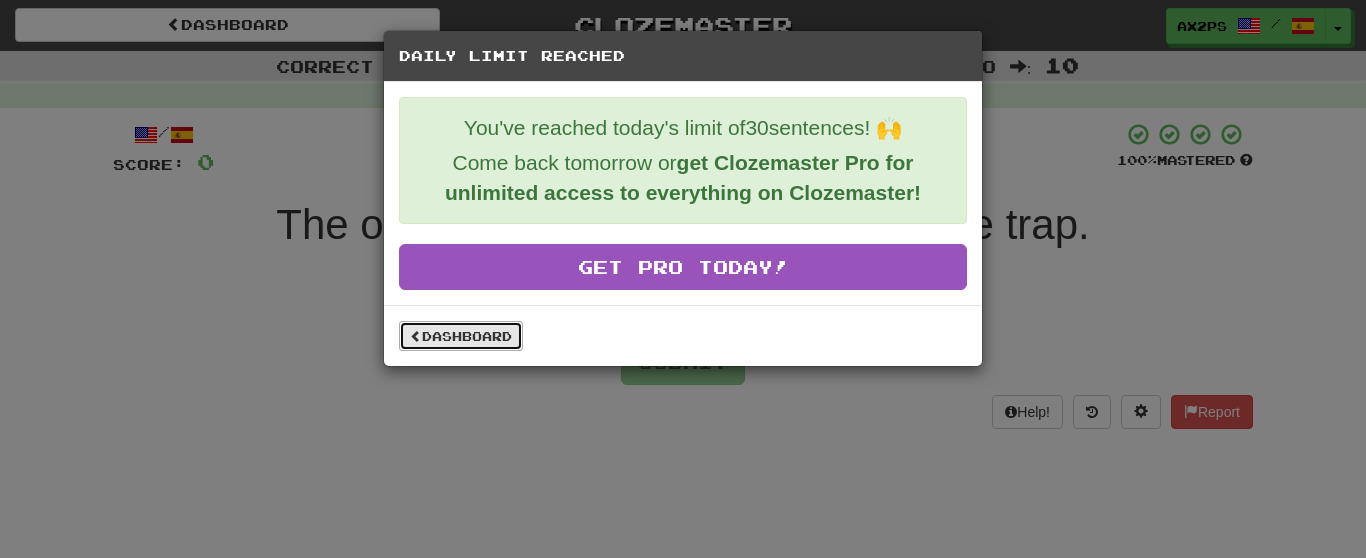 click on "Dashboard" at bounding box center [461, 336] 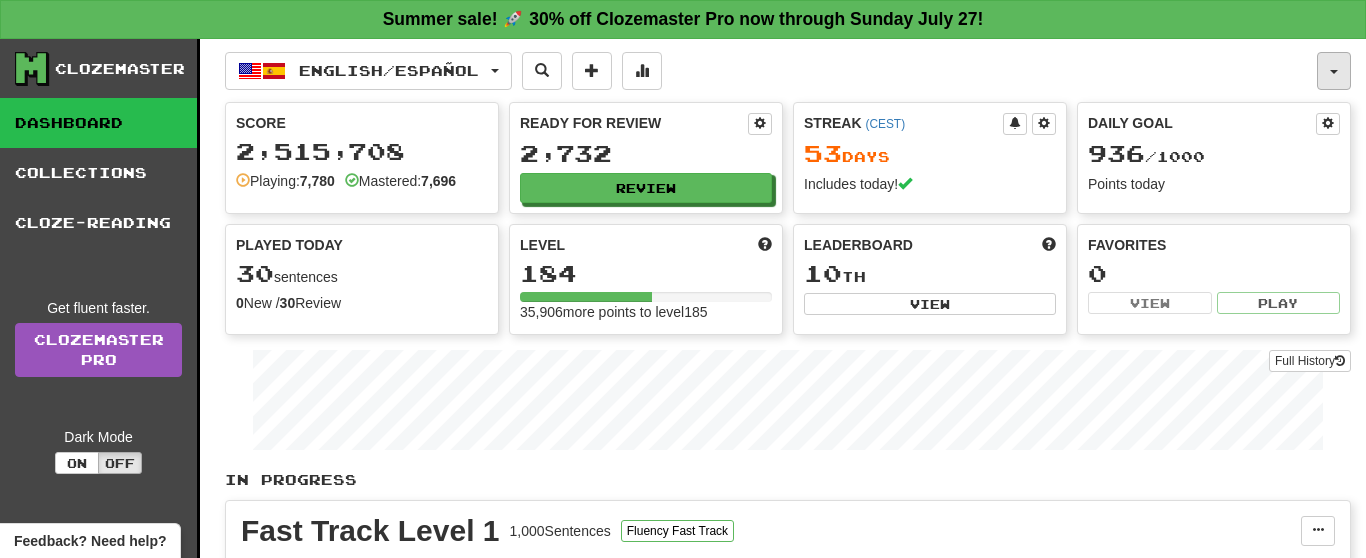 scroll, scrollTop: 0, scrollLeft: 0, axis: both 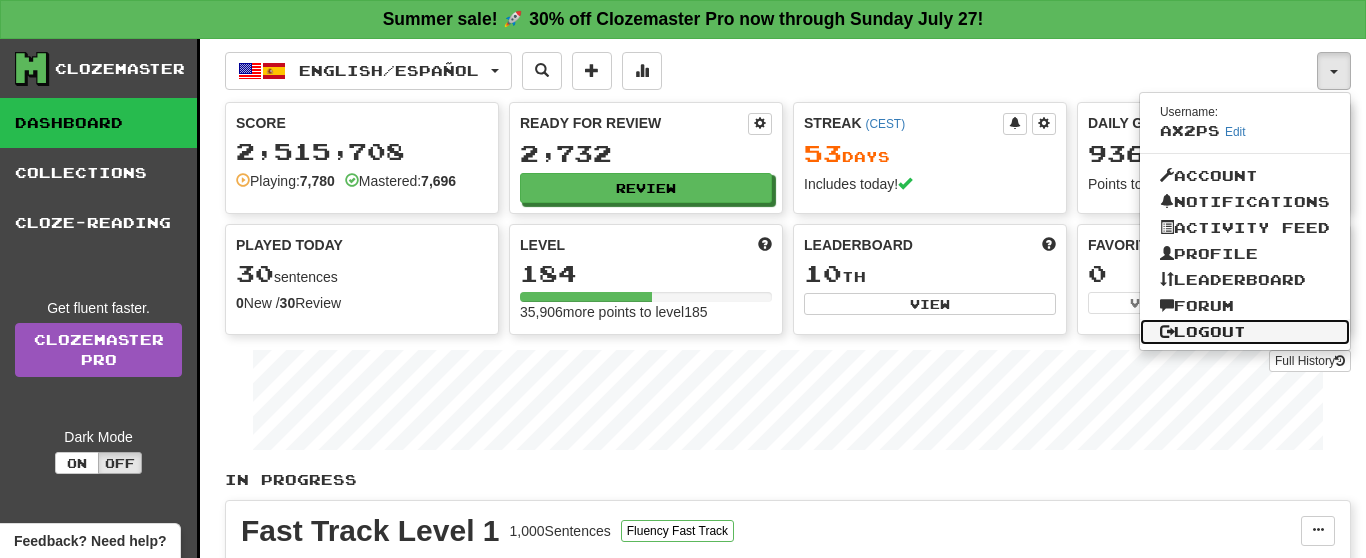 click on "Logout" at bounding box center [1245, 332] 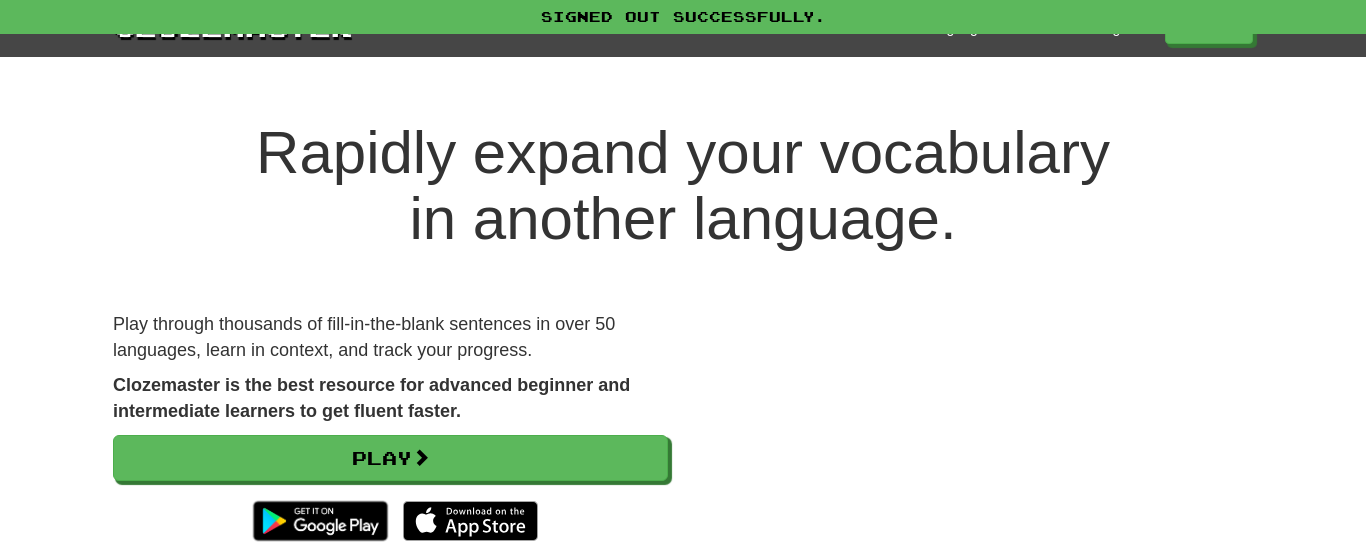scroll, scrollTop: 0, scrollLeft: 0, axis: both 